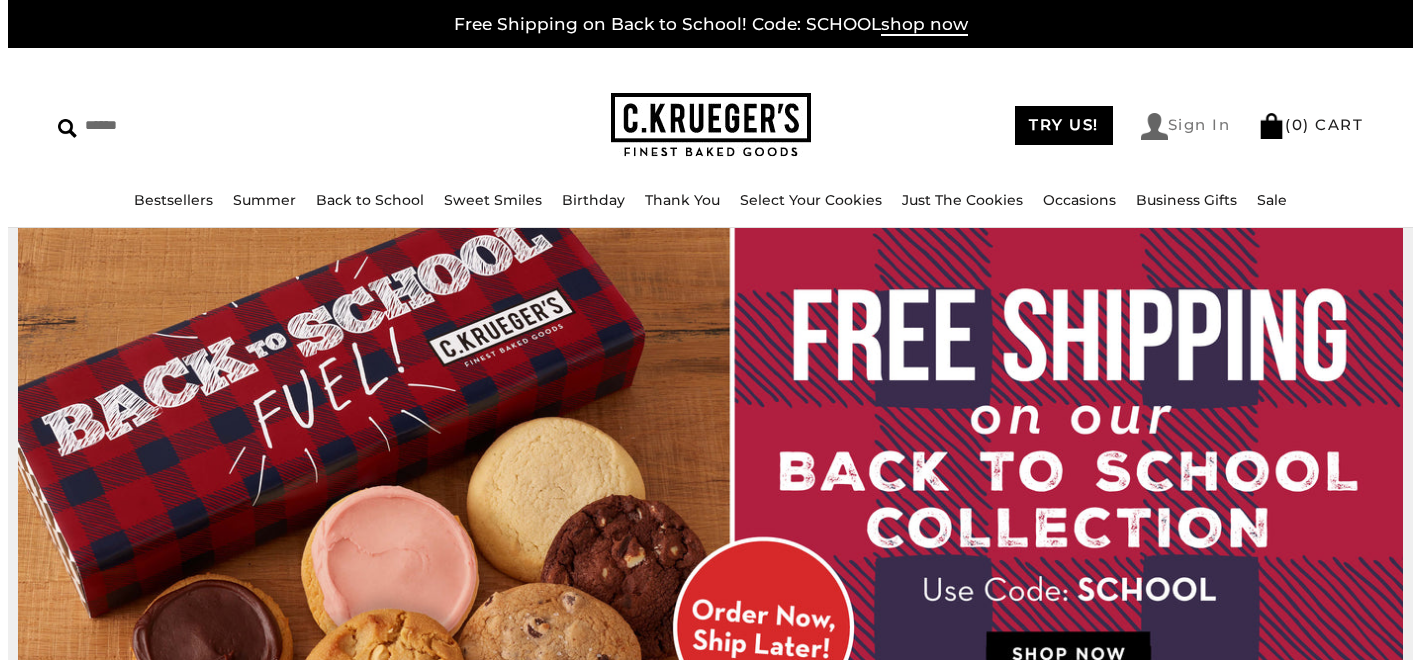 scroll, scrollTop: 0, scrollLeft: 0, axis: both 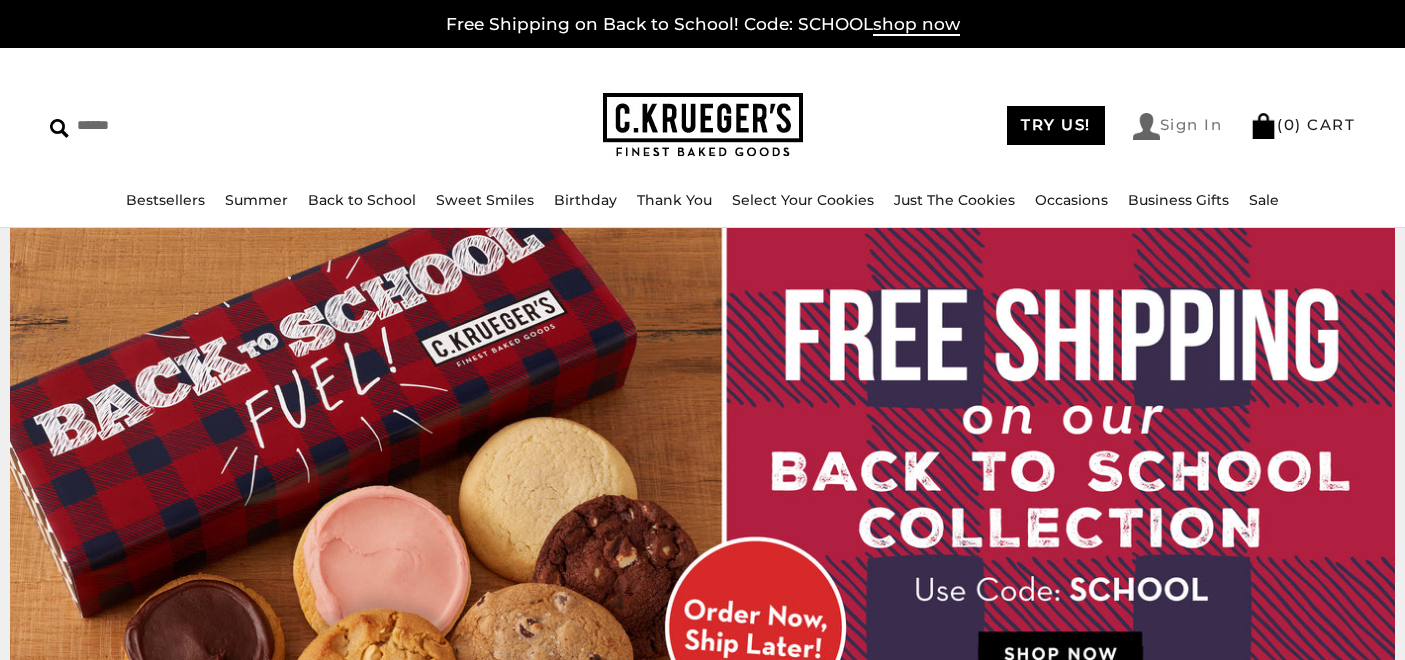 click on "Sign In" at bounding box center [1178, 126] 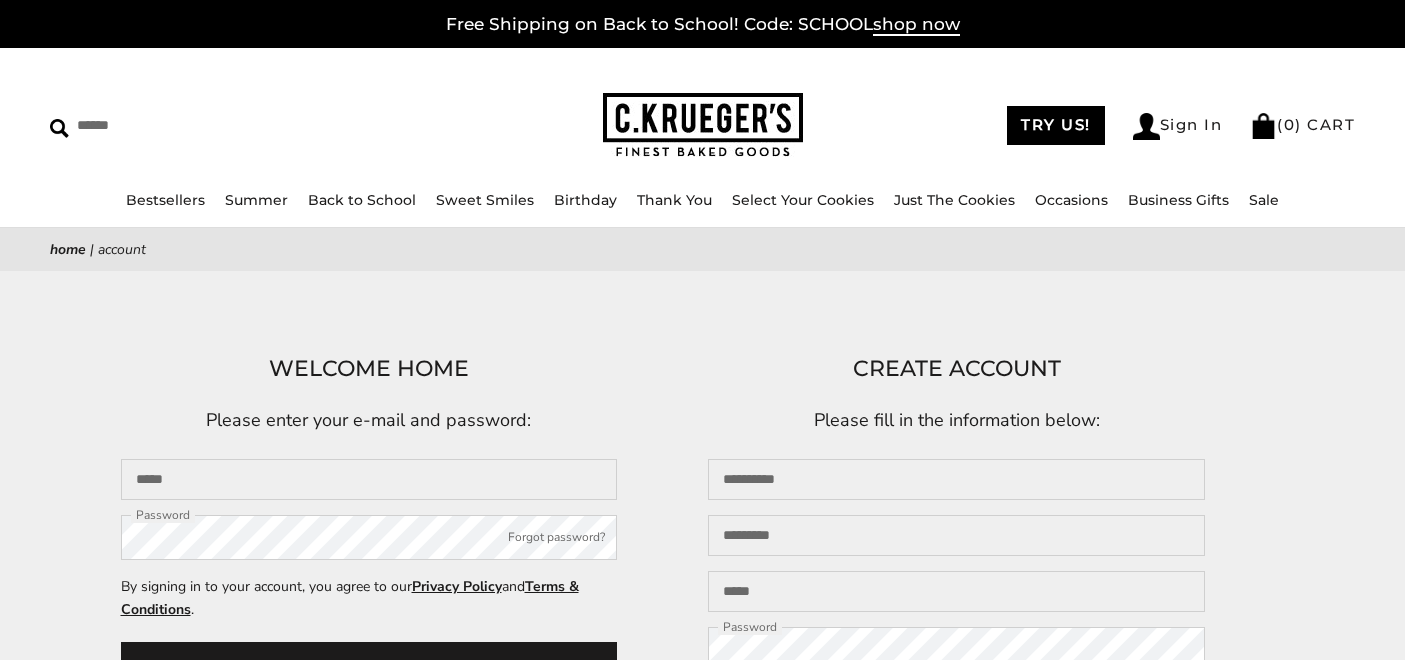 scroll, scrollTop: 0, scrollLeft: 0, axis: both 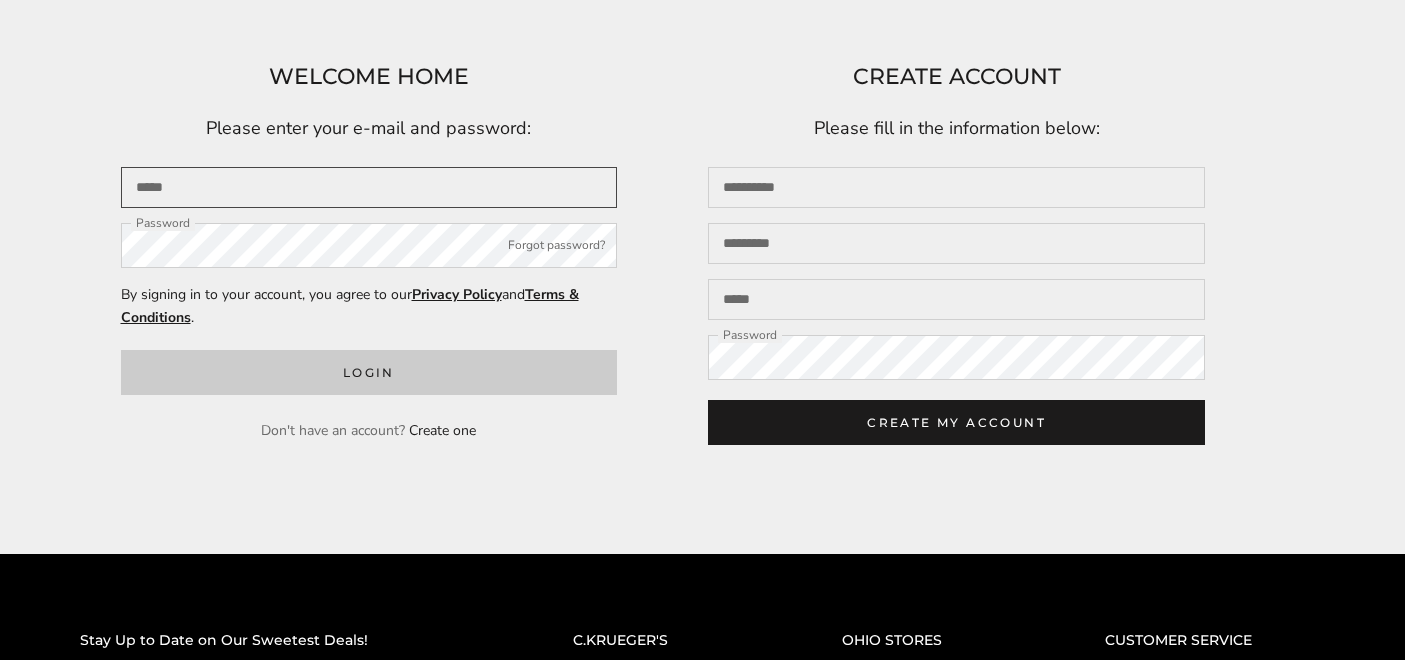 type on "**********" 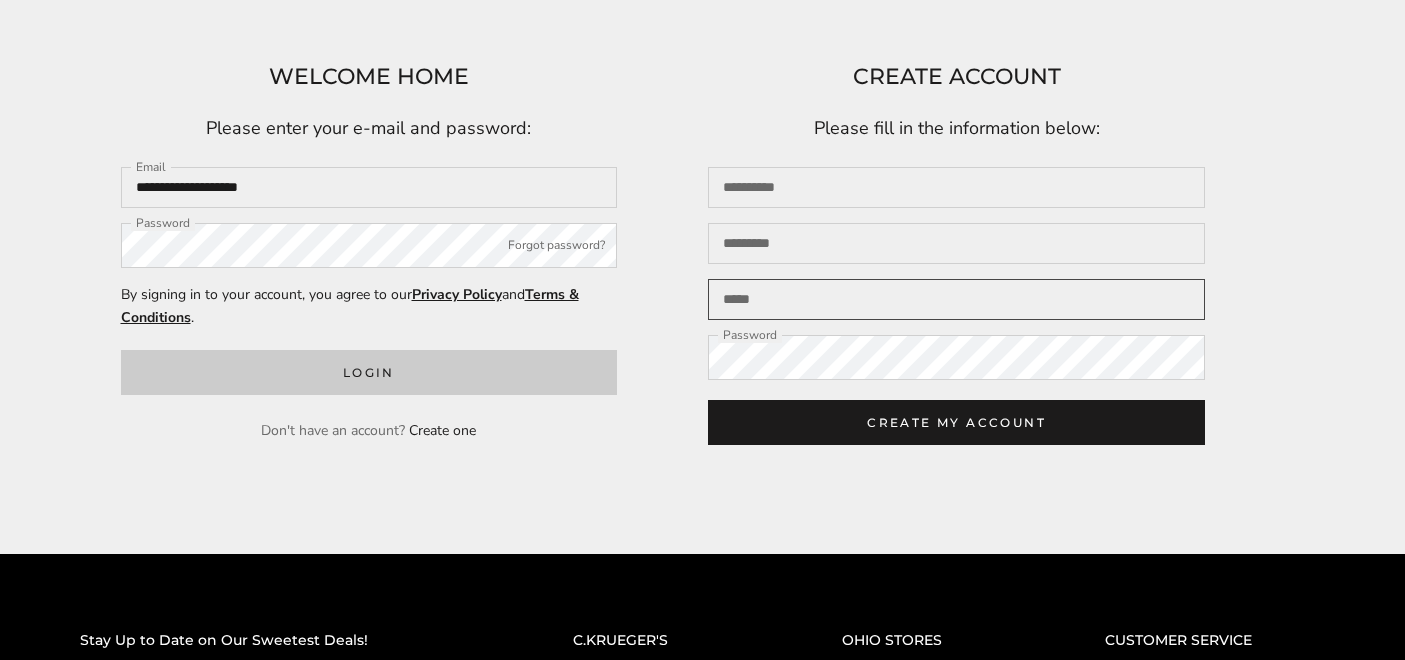 type on "**********" 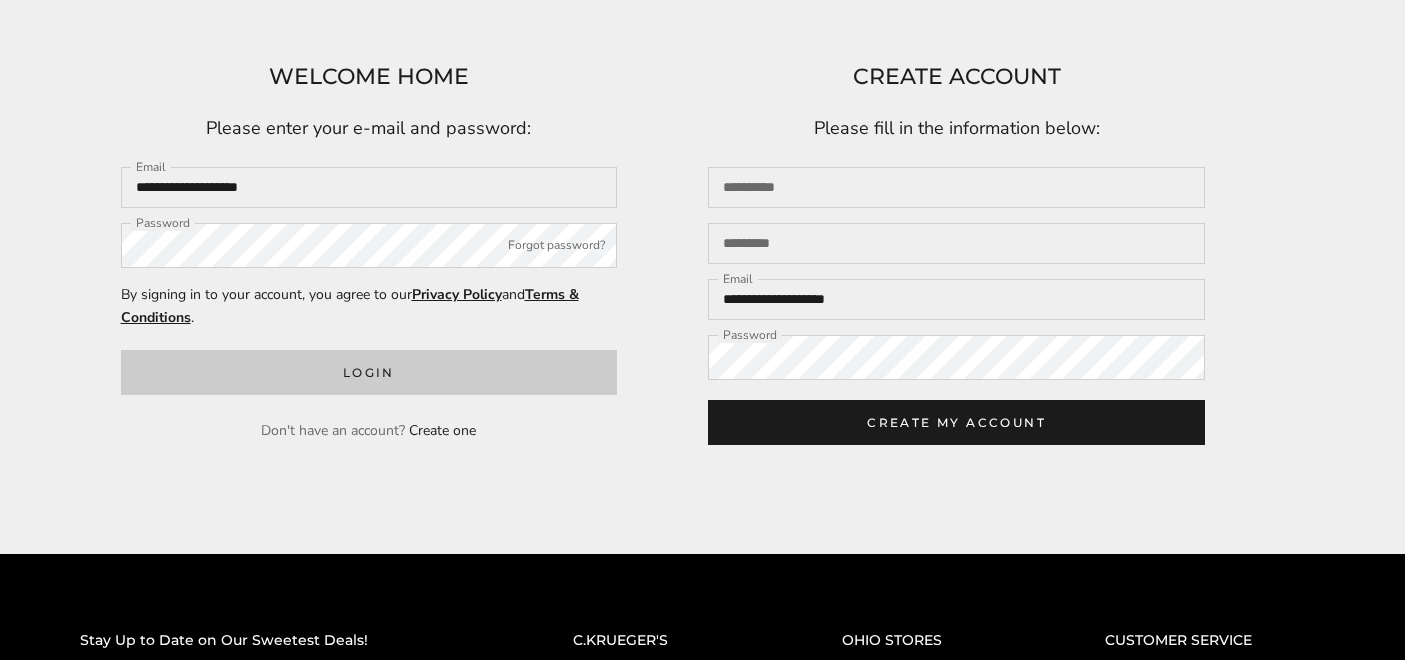 click on "Login" at bounding box center [369, 372] 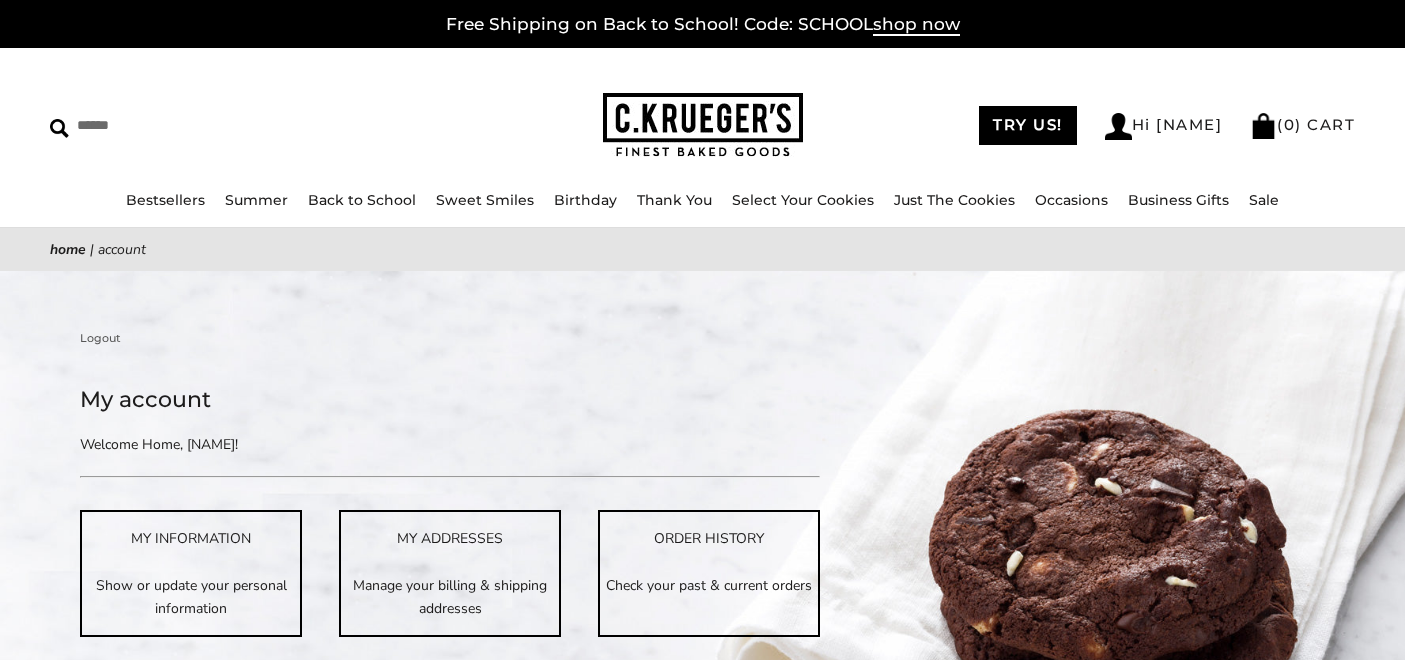 scroll, scrollTop: 0, scrollLeft: 0, axis: both 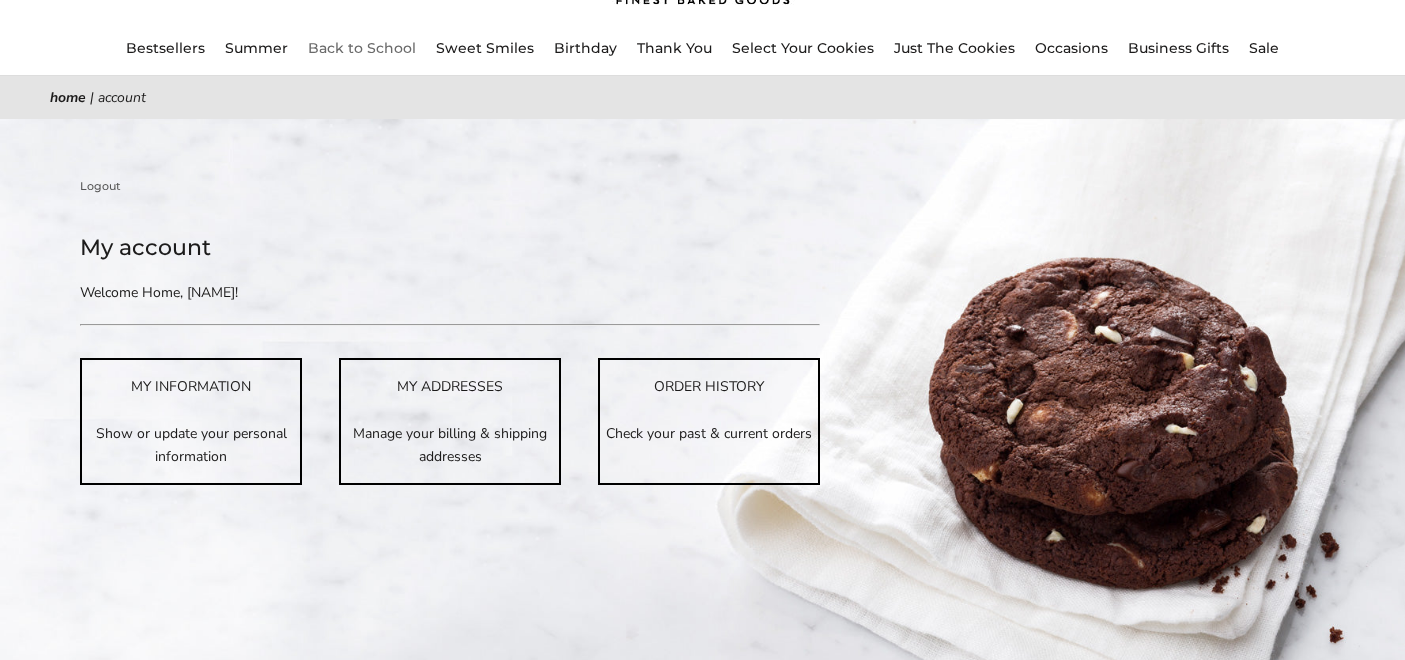 click on "Back to School" at bounding box center (362, 48) 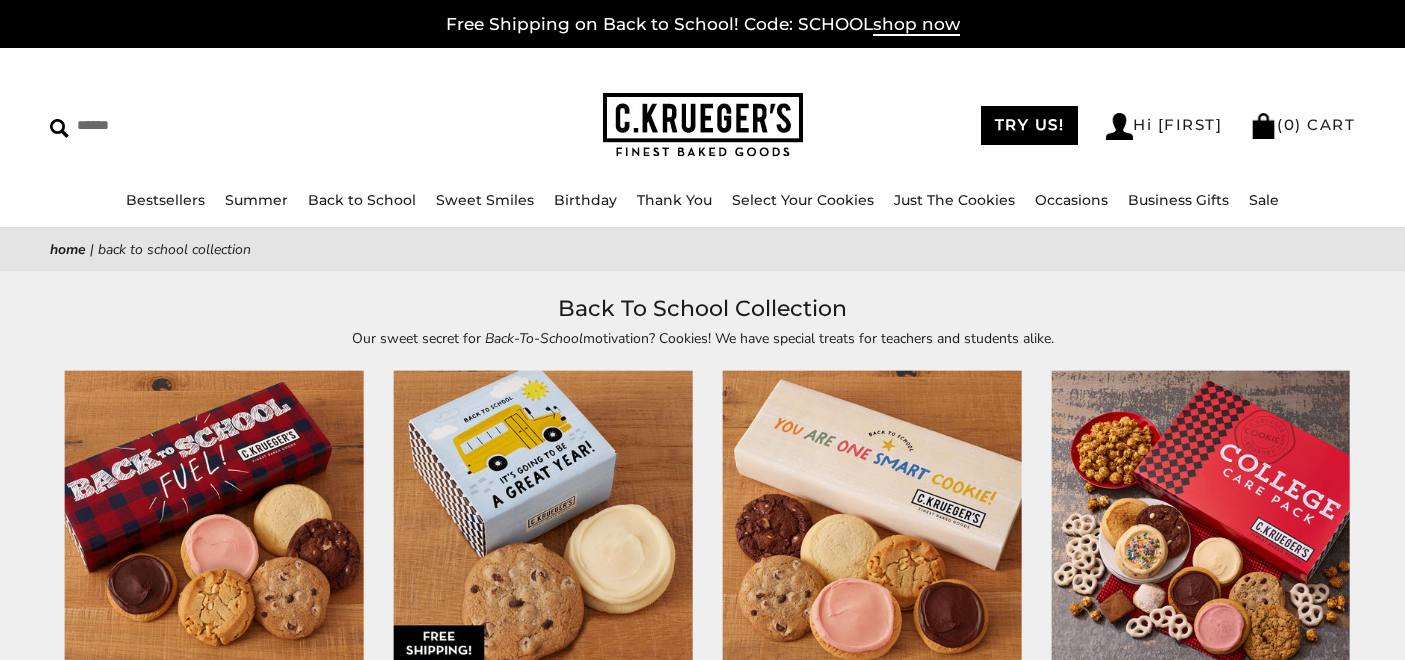 scroll, scrollTop: 0, scrollLeft: 0, axis: both 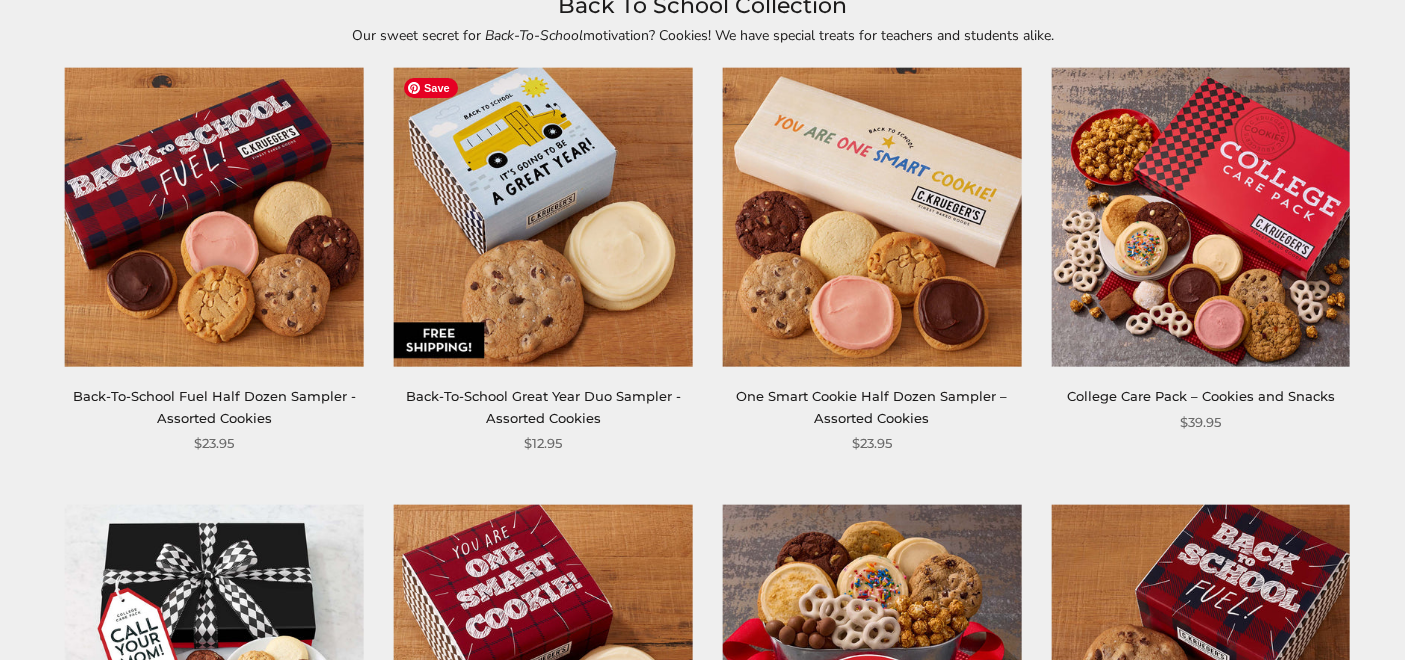 click at bounding box center (543, 217) 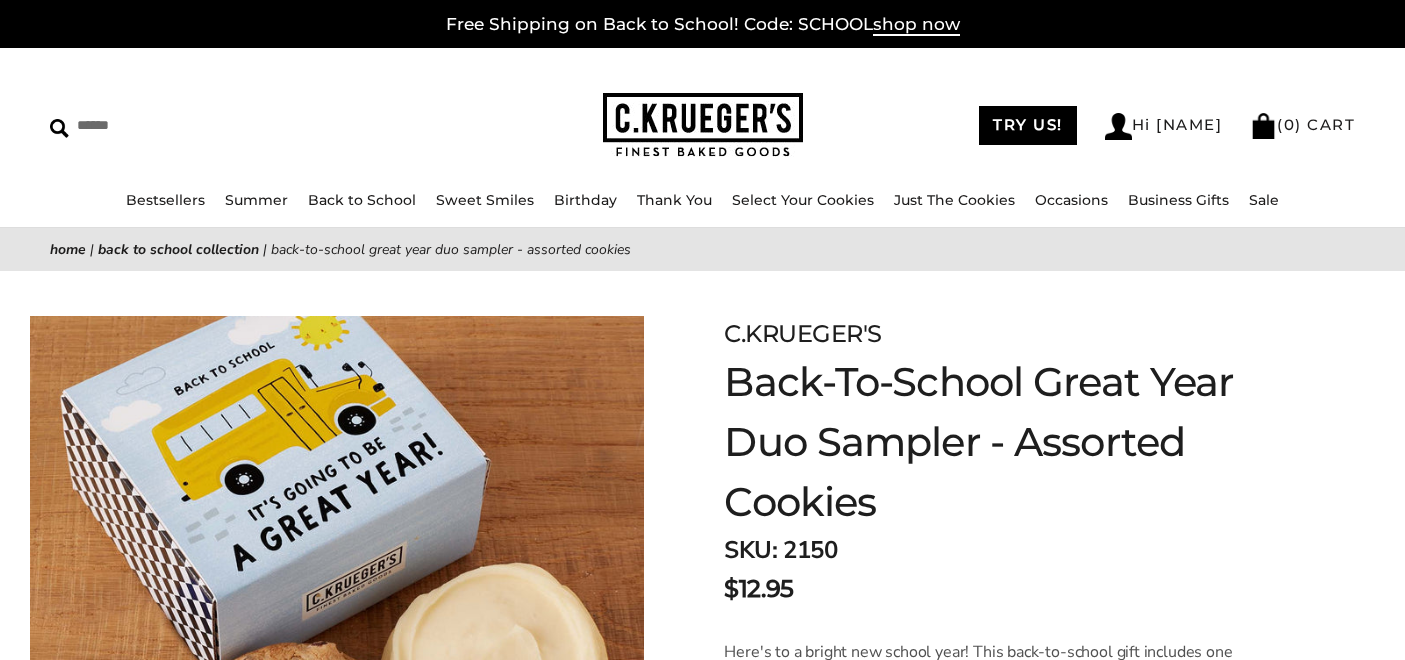 scroll, scrollTop: 10, scrollLeft: 0, axis: vertical 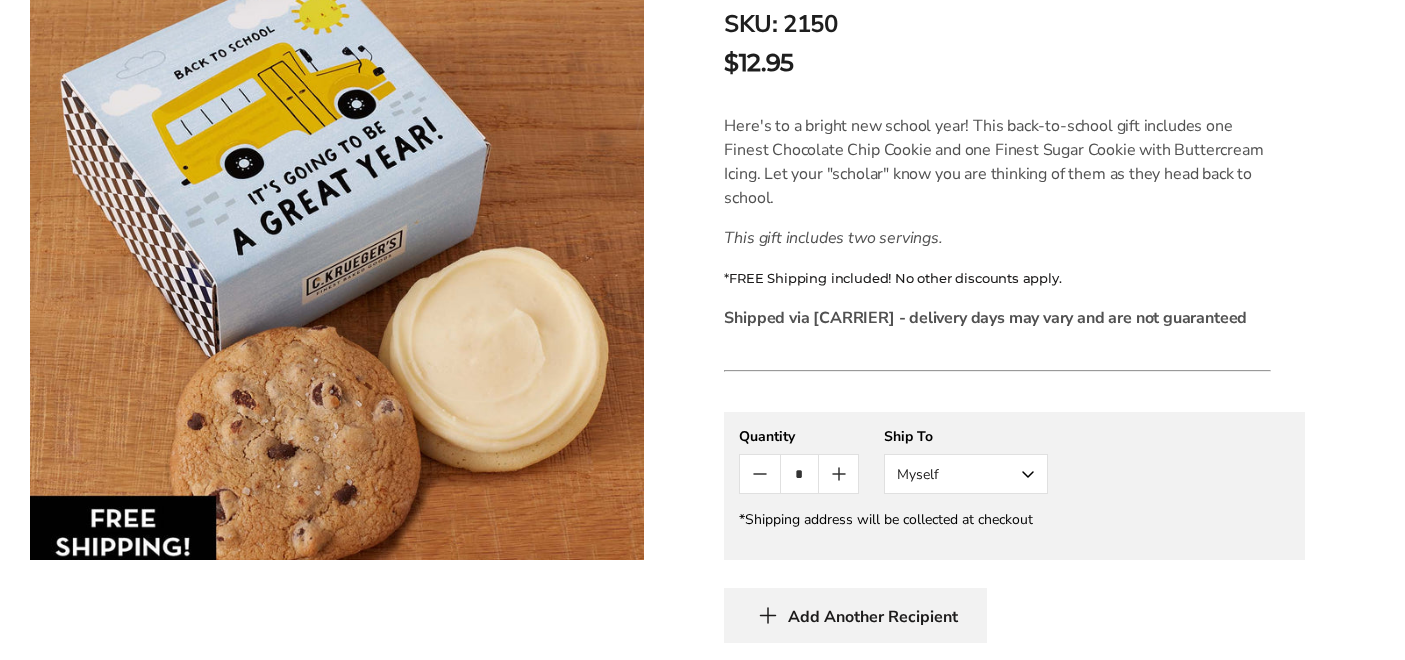 click on "Myself" at bounding box center [966, 474] 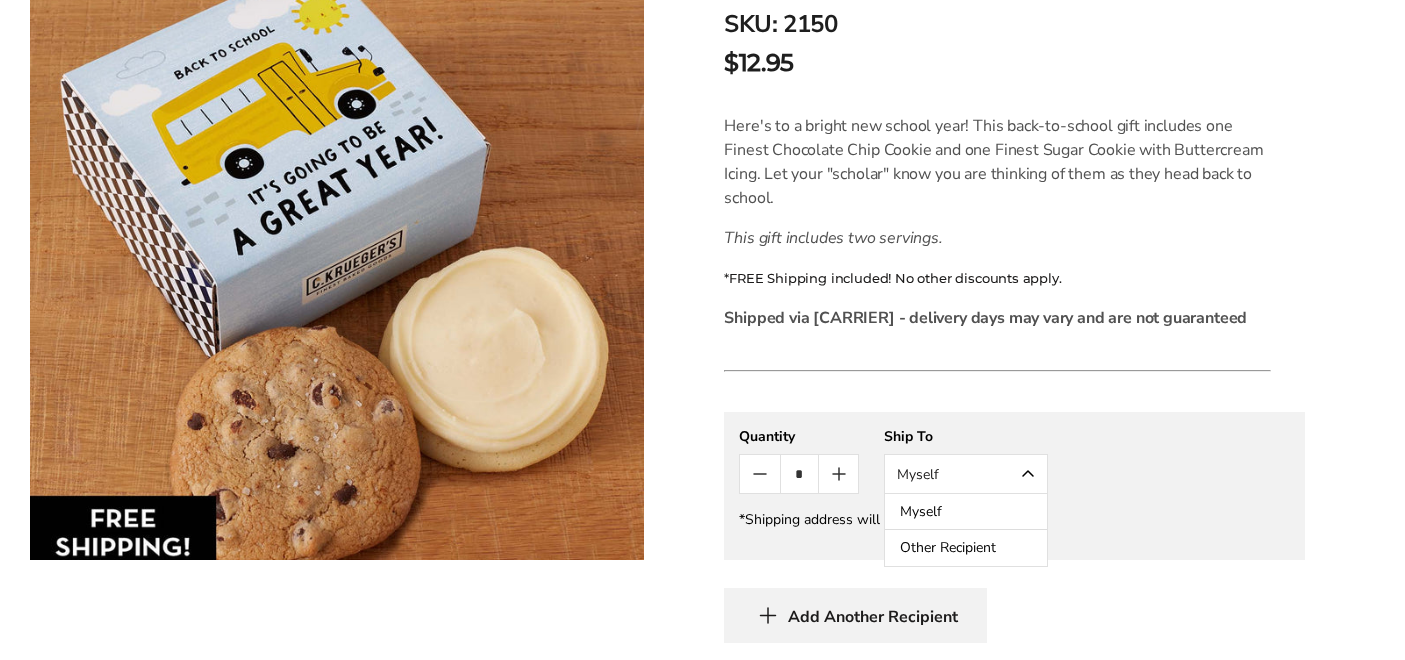 click on "Other Recipient" at bounding box center (966, 548) 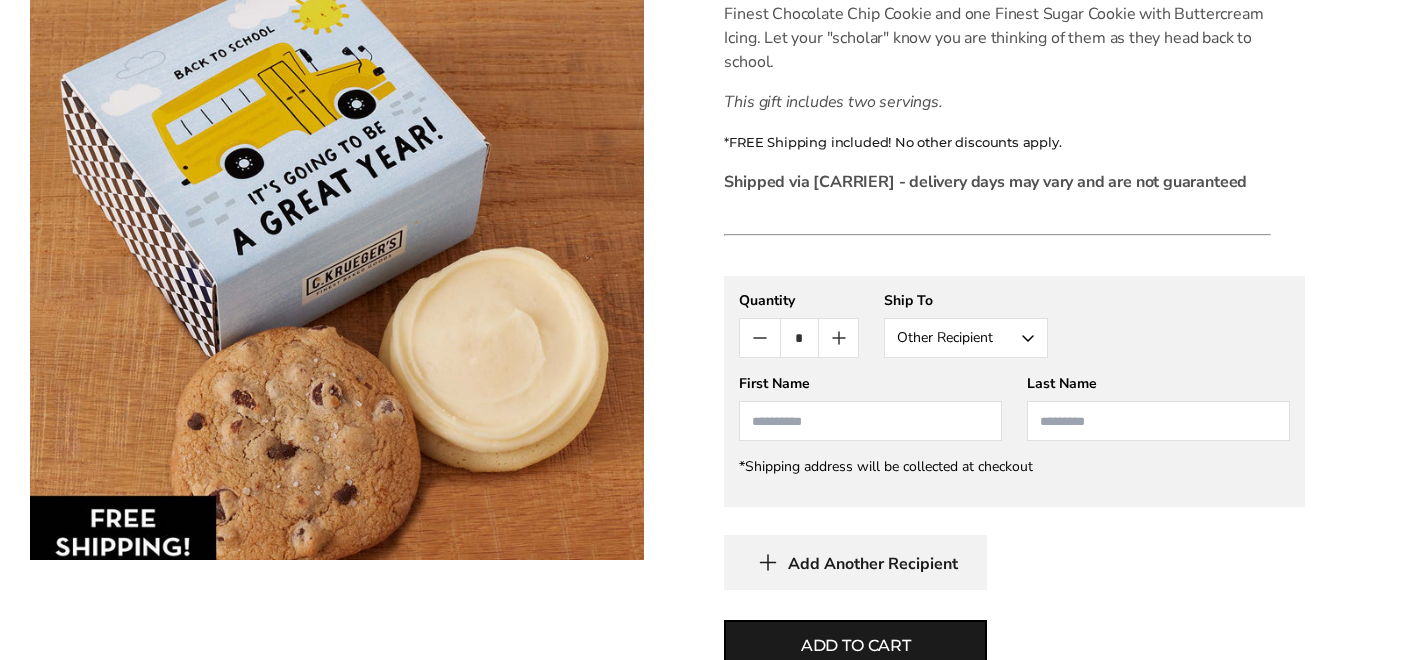 scroll, scrollTop: 664, scrollLeft: 0, axis: vertical 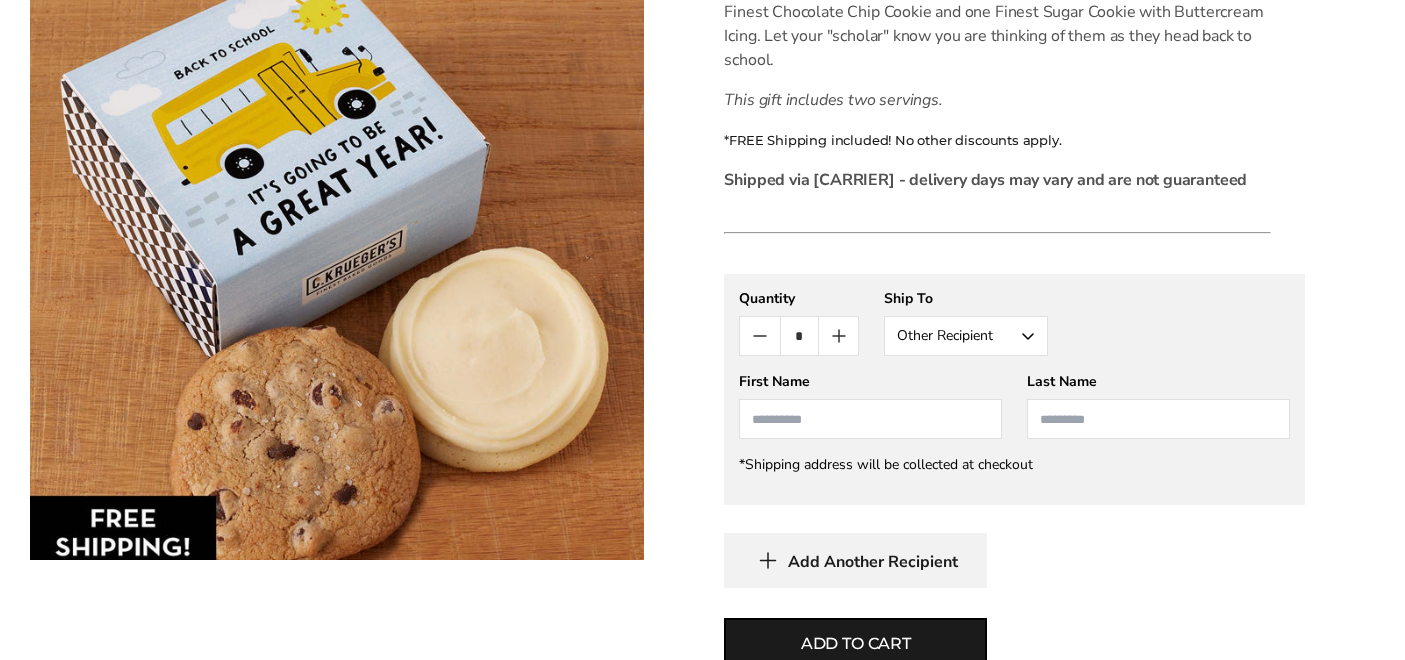 click at bounding box center [870, 419] 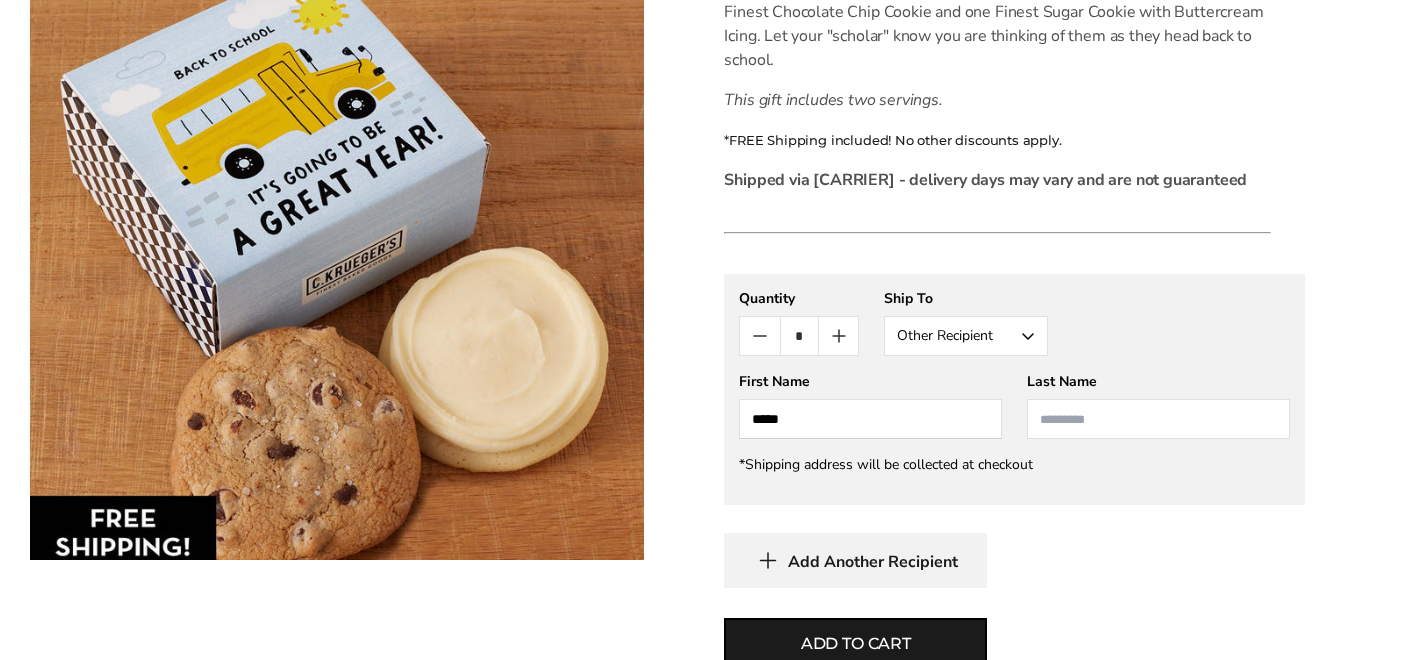 type on "*****" 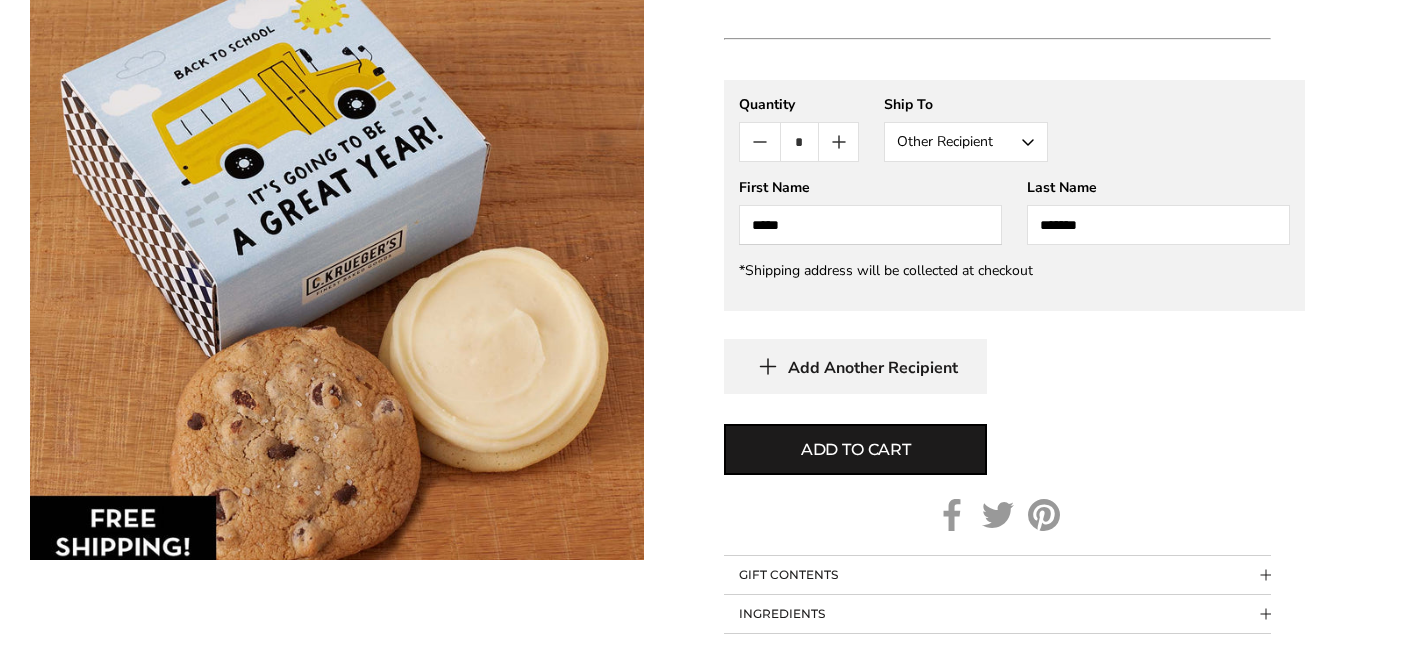 scroll, scrollTop: 864, scrollLeft: 0, axis: vertical 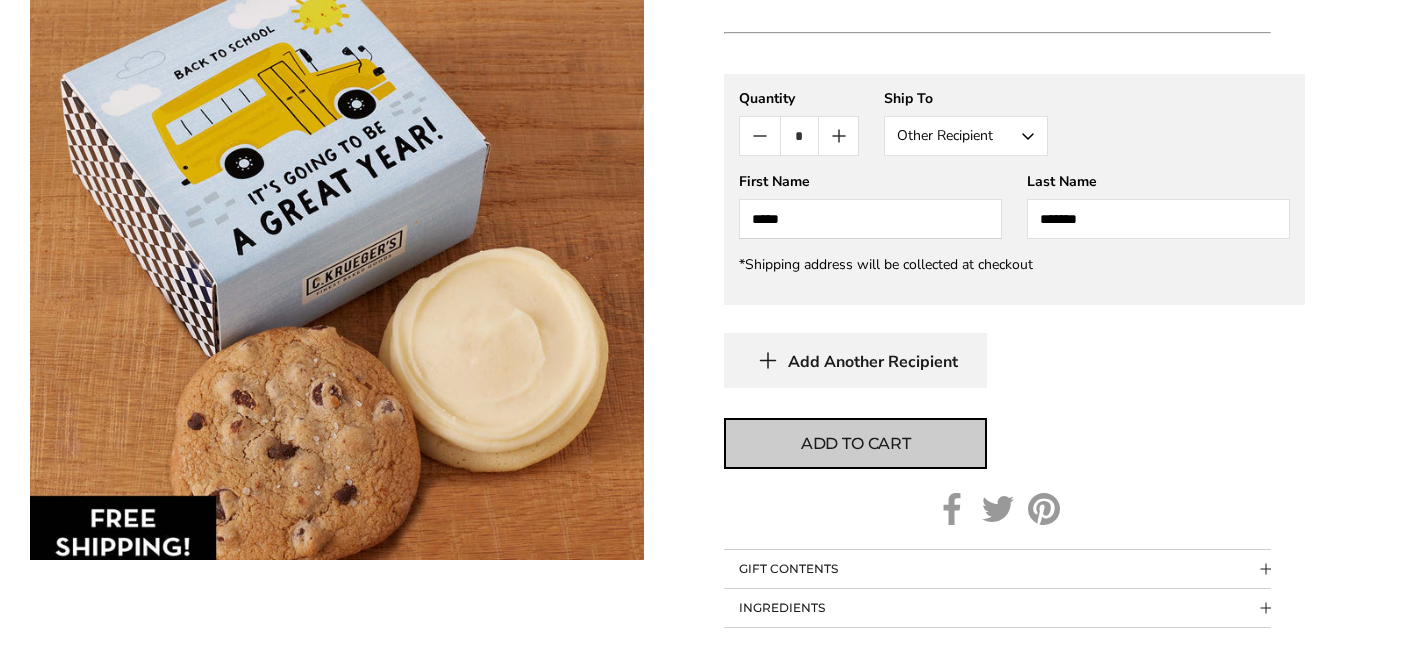 type on "*******" 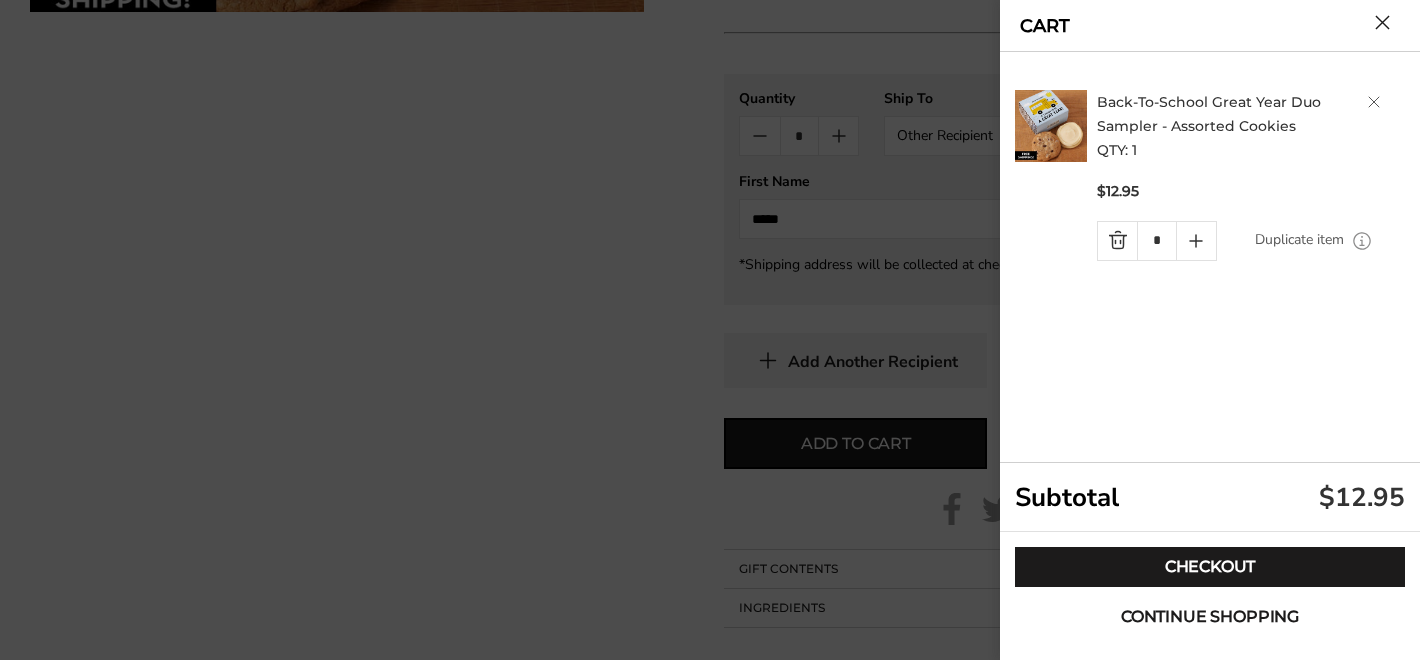 click on "Continue shopping" at bounding box center (1210, 617) 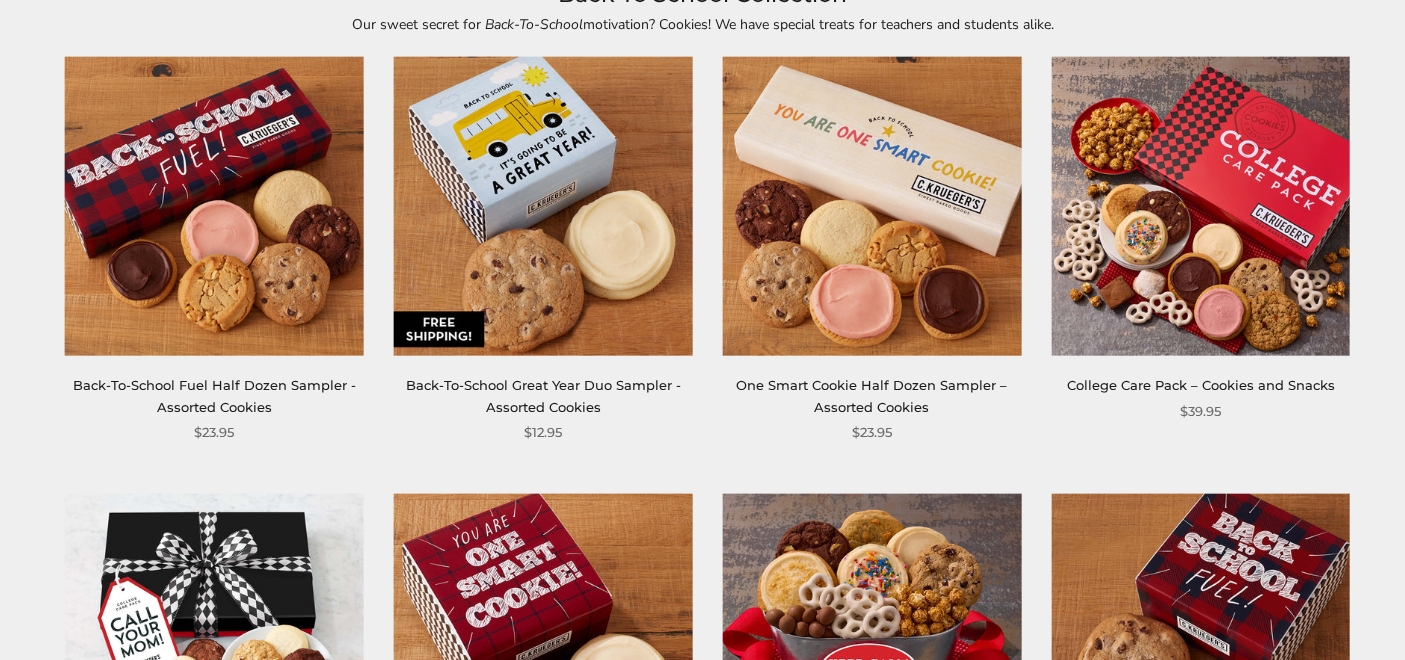 scroll, scrollTop: 341, scrollLeft: 0, axis: vertical 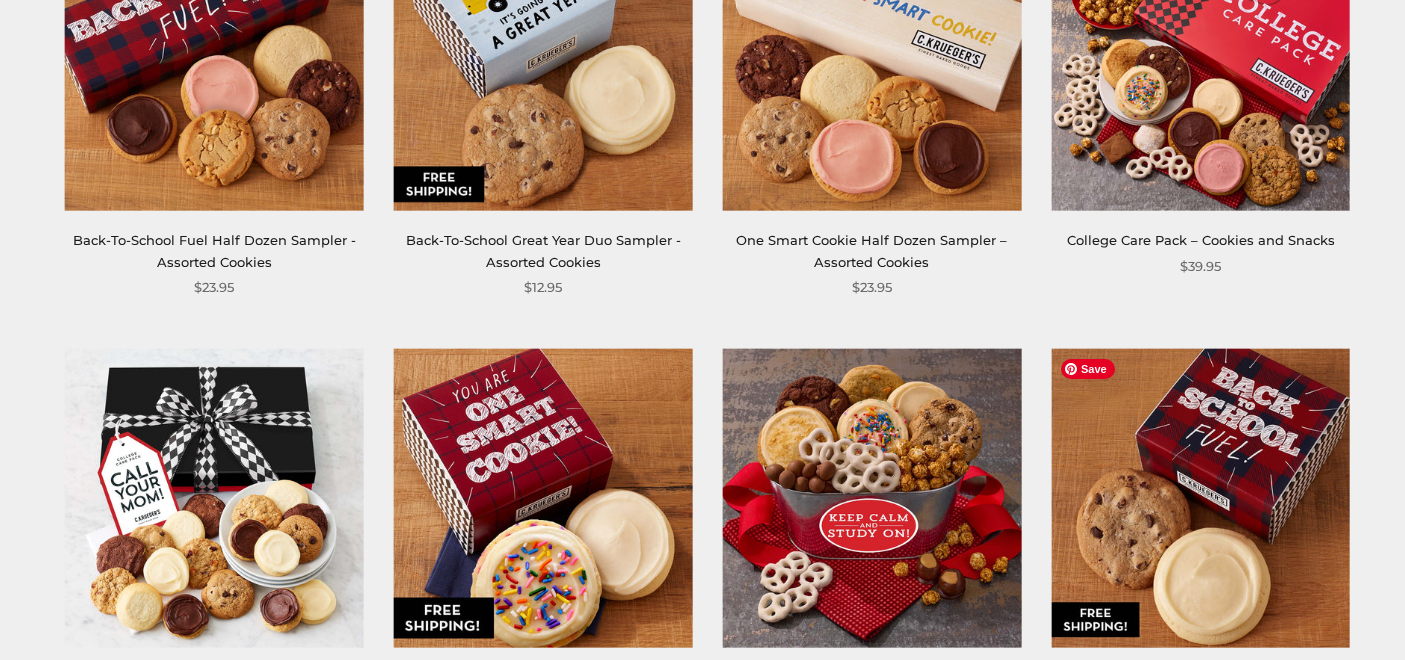 click at bounding box center [1200, 498] 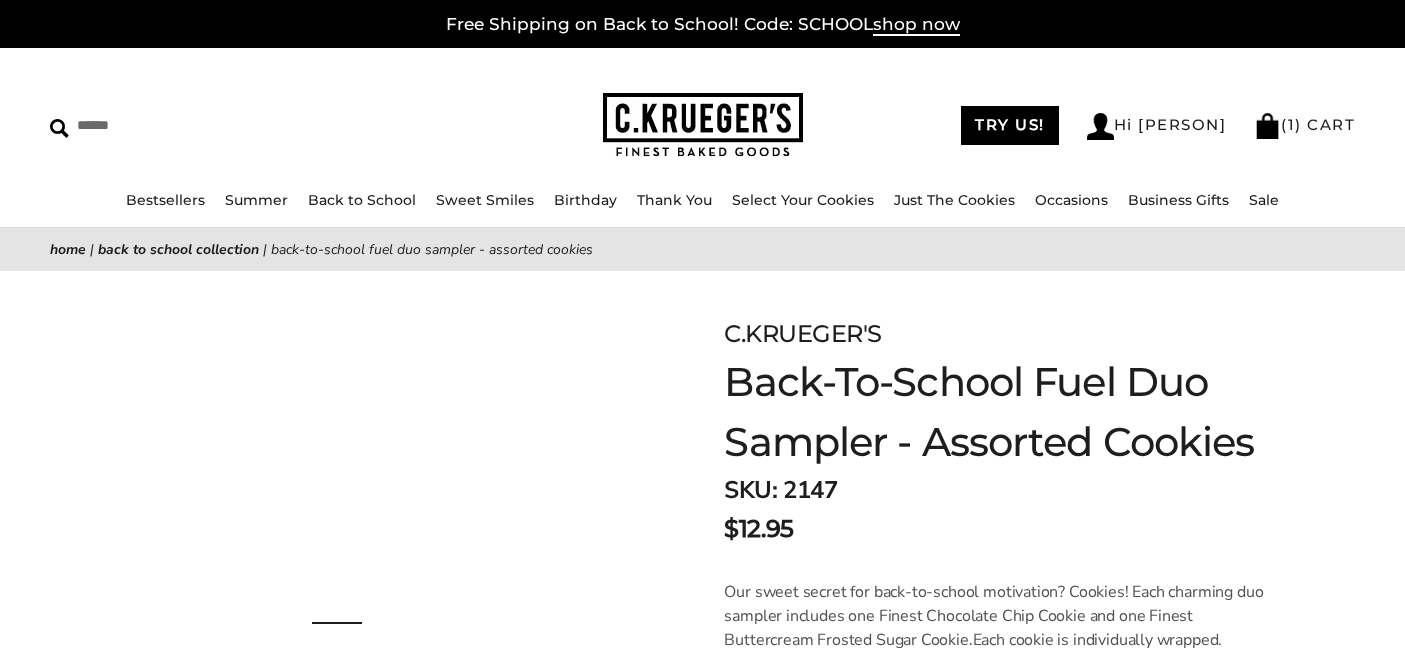 scroll, scrollTop: 0, scrollLeft: 0, axis: both 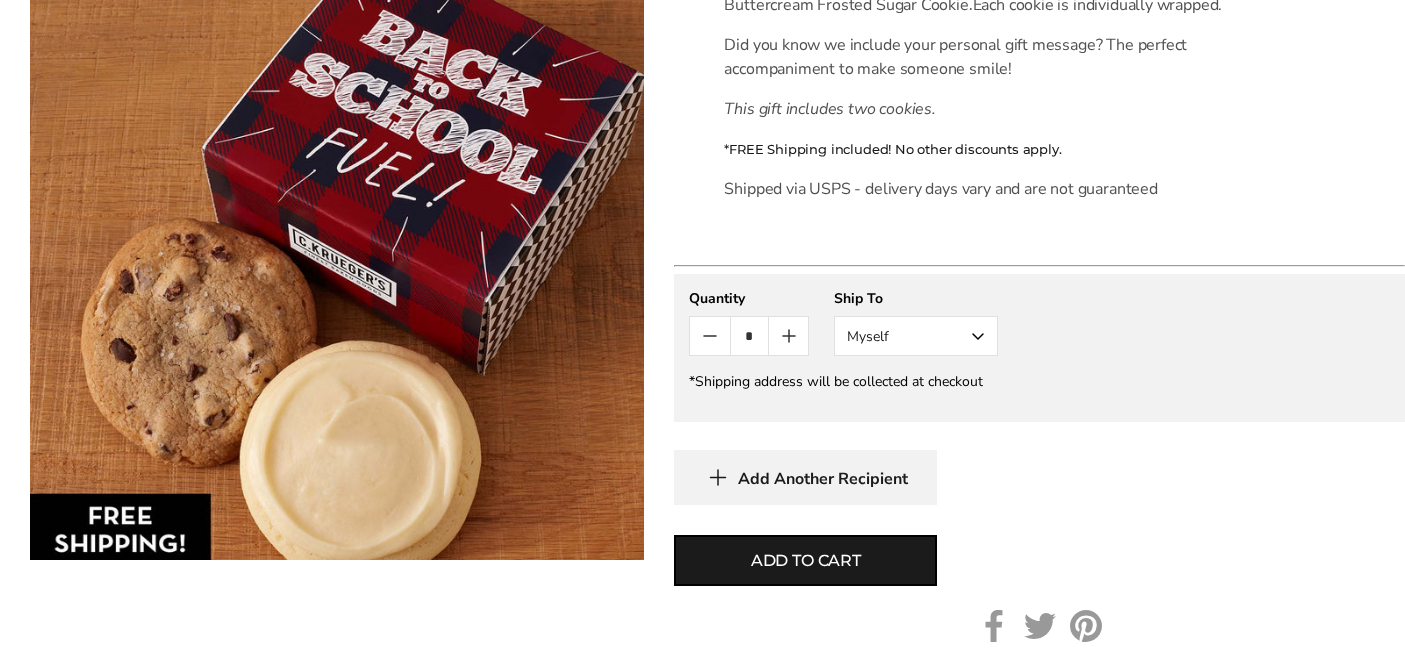 click on "Myself" at bounding box center [916, 336] 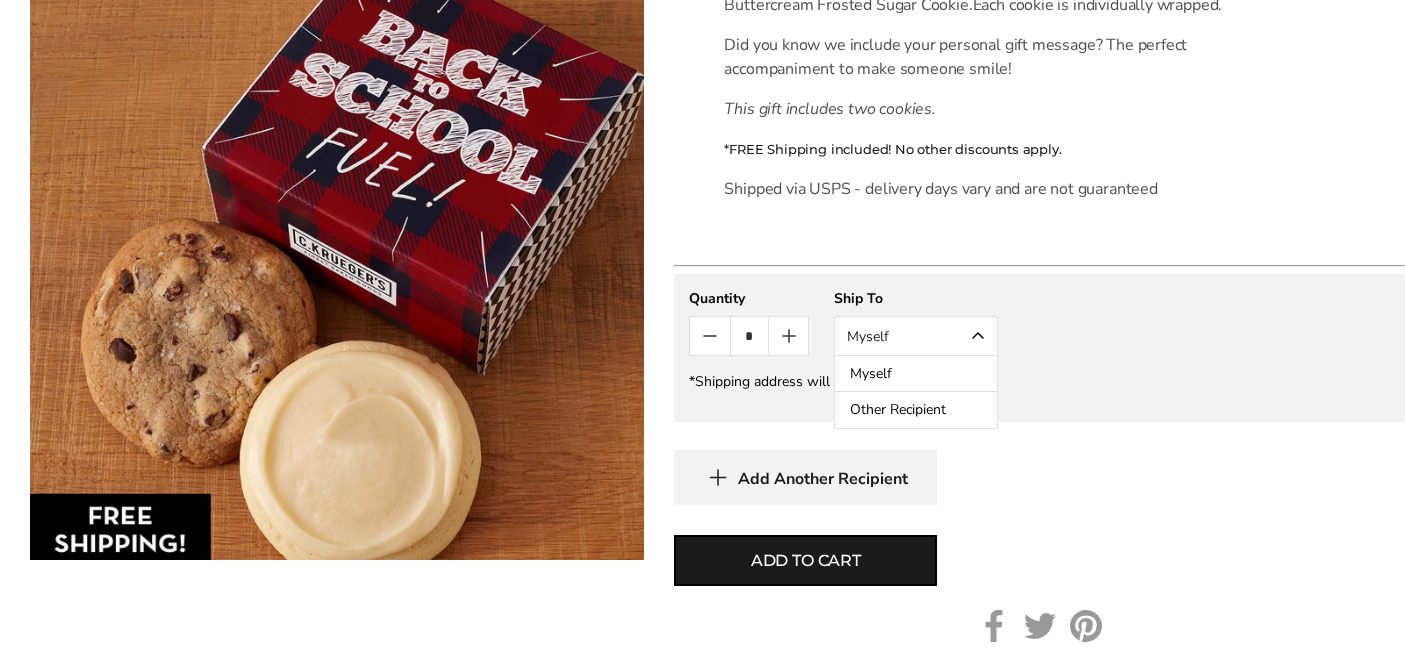 click on "Other Recipient" at bounding box center (916, 410) 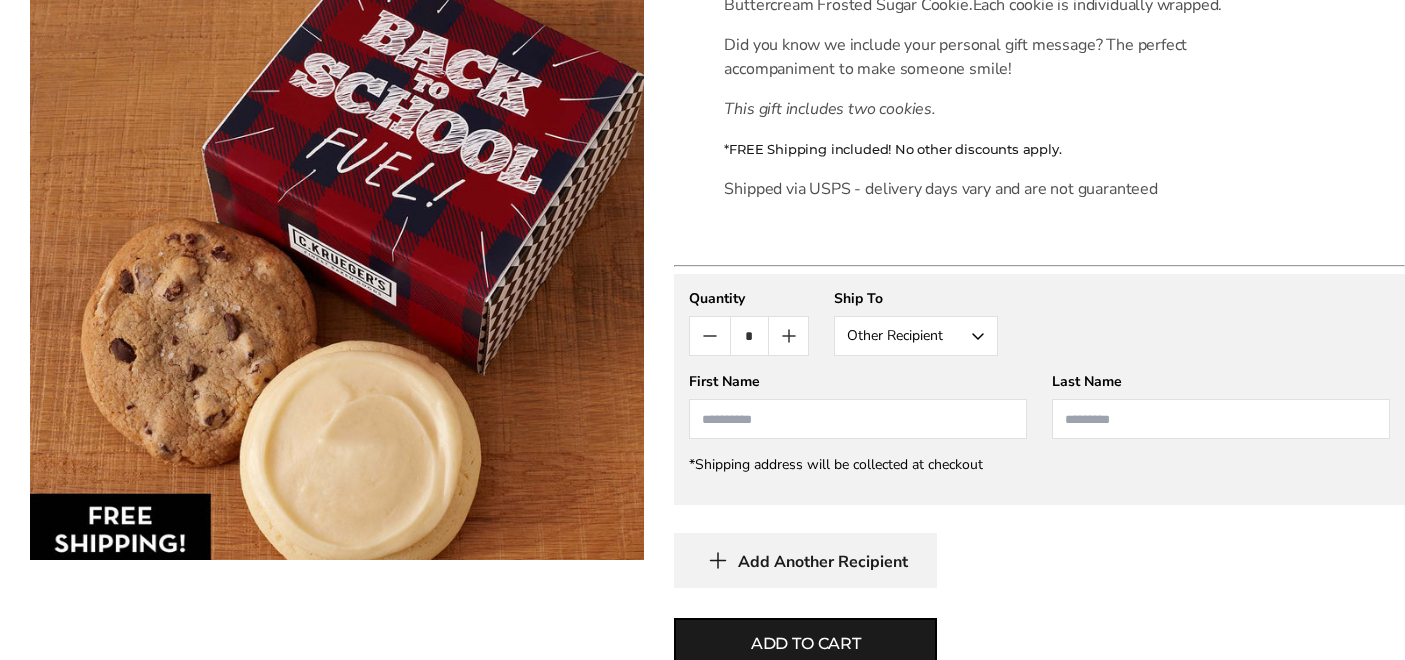 click on "Add Another Recipient" at bounding box center [823, 562] 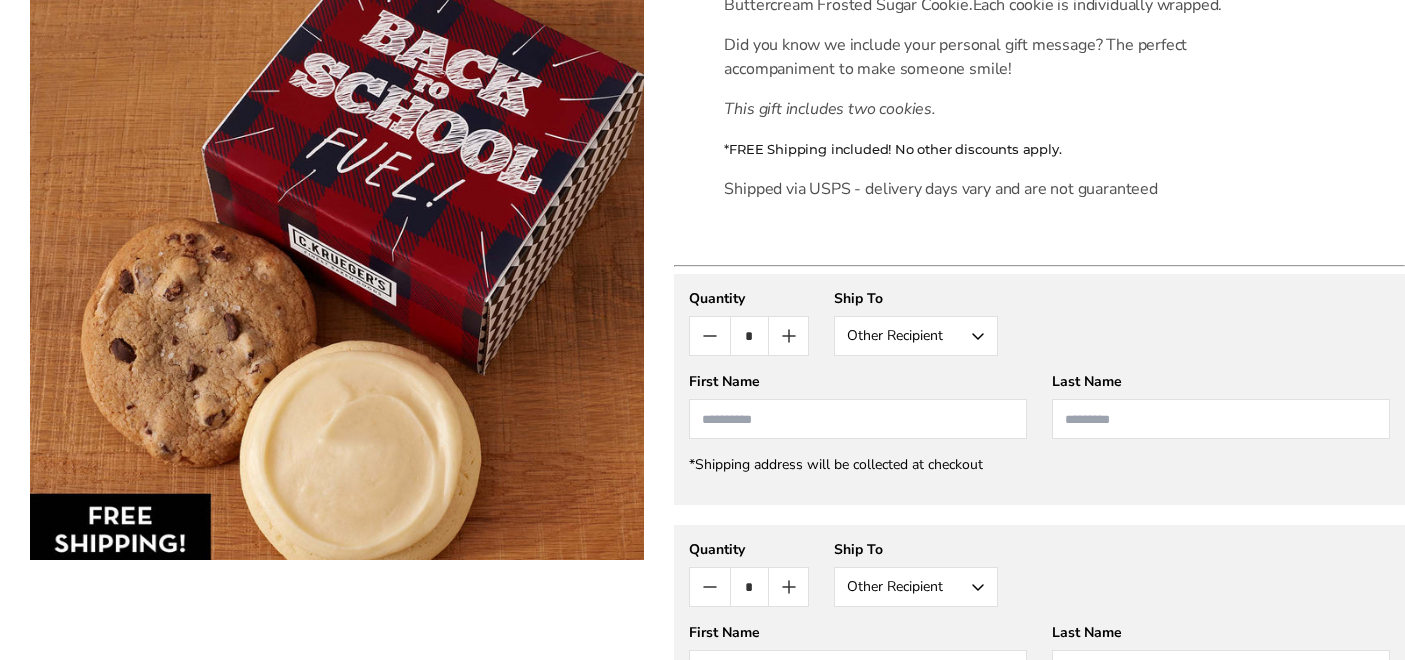 scroll, scrollTop: 758, scrollLeft: 0, axis: vertical 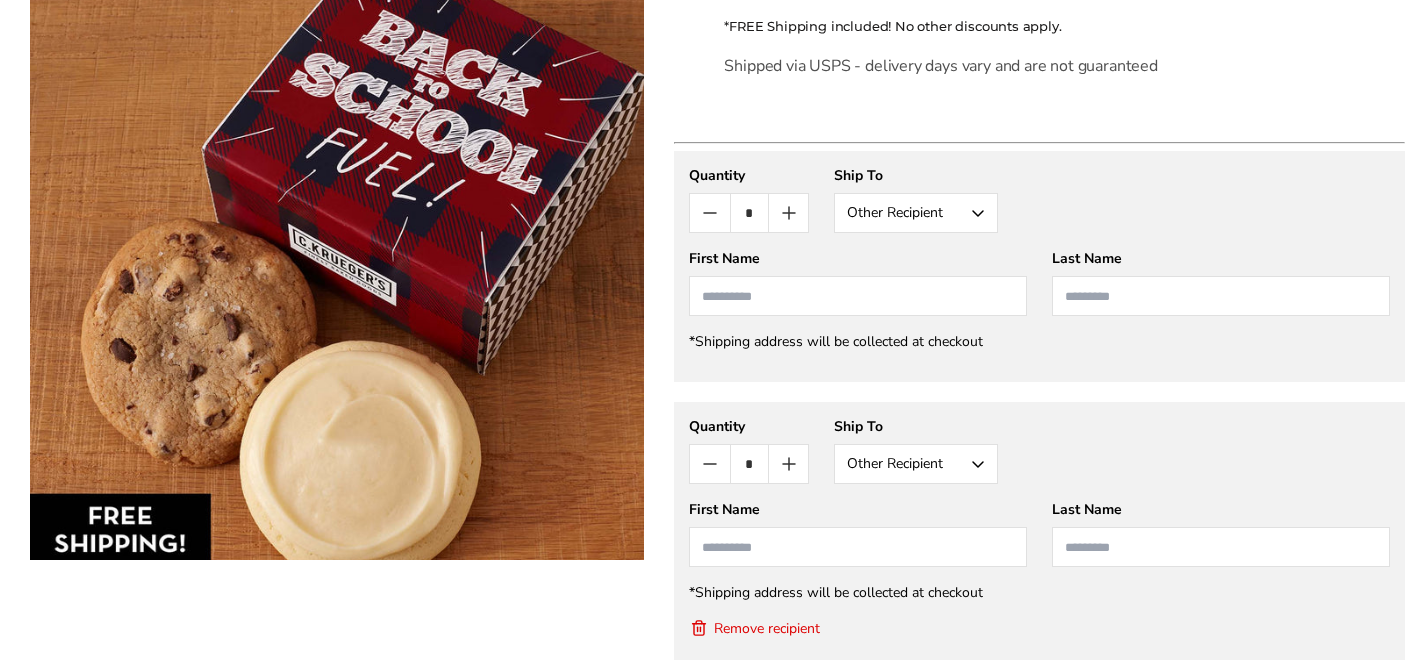 click at bounding box center [858, 547] 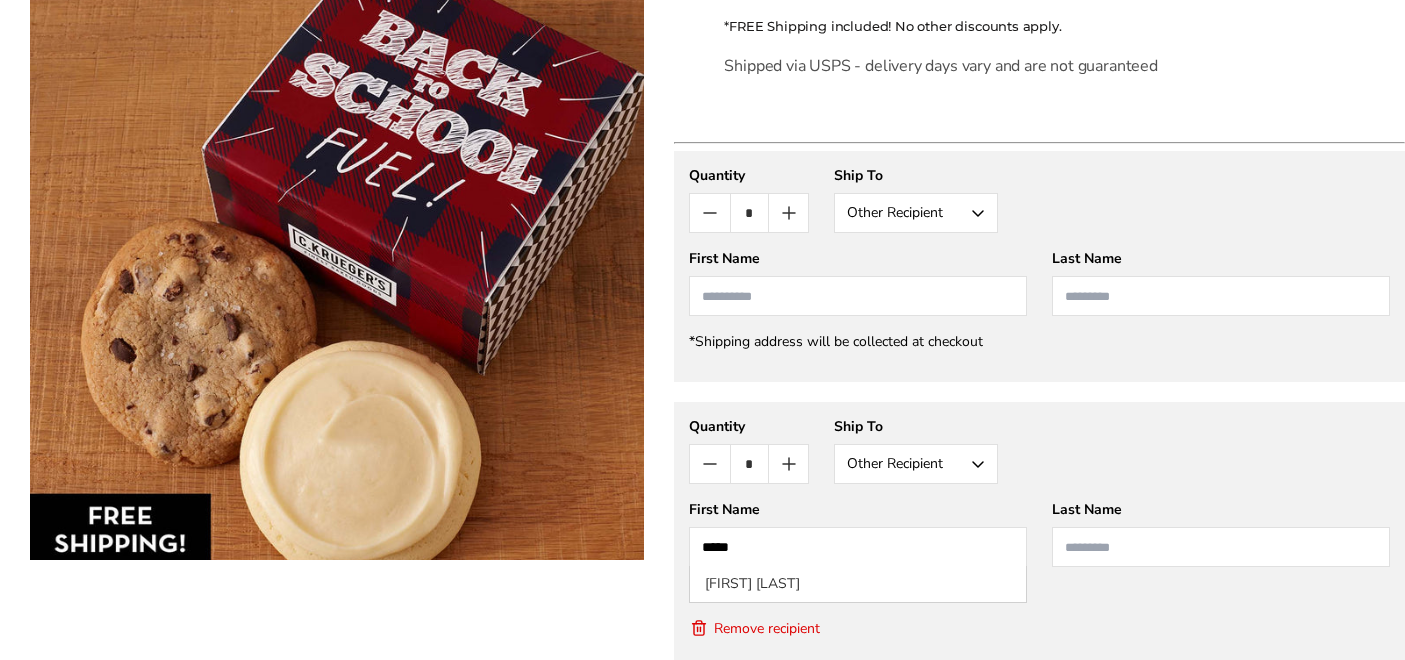 type on "*****" 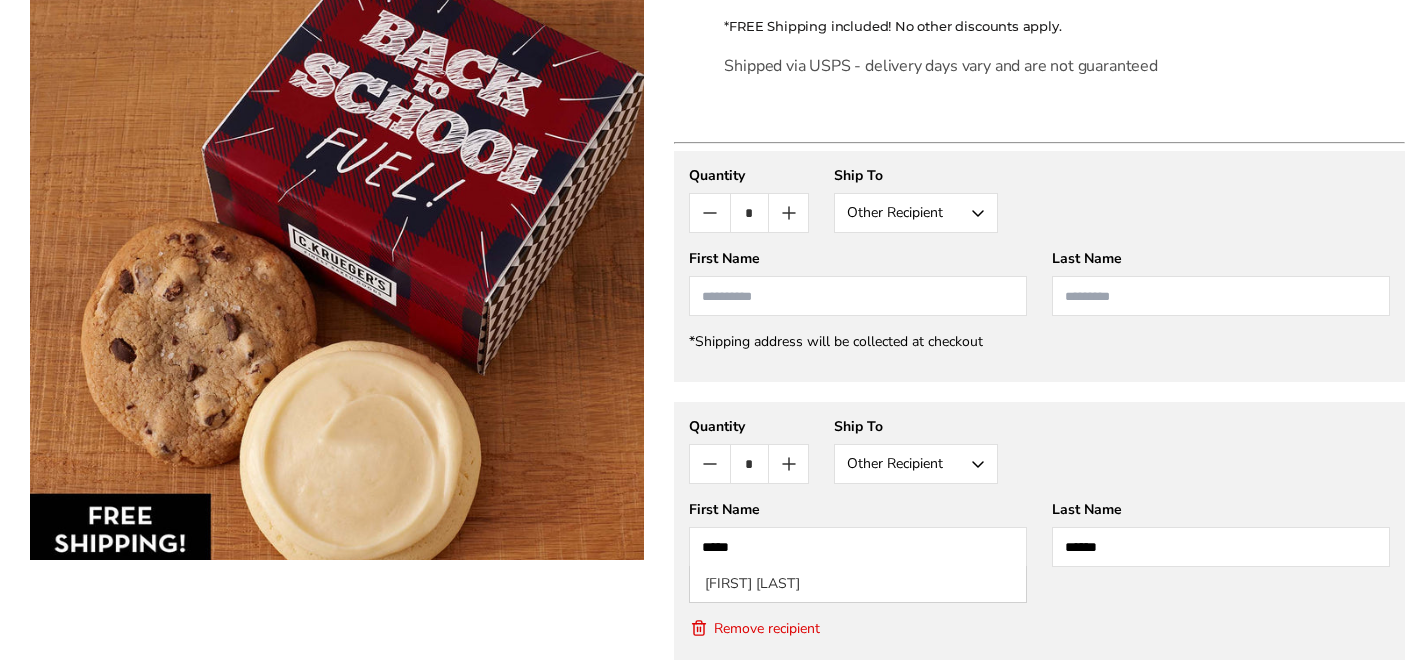 type on "*******" 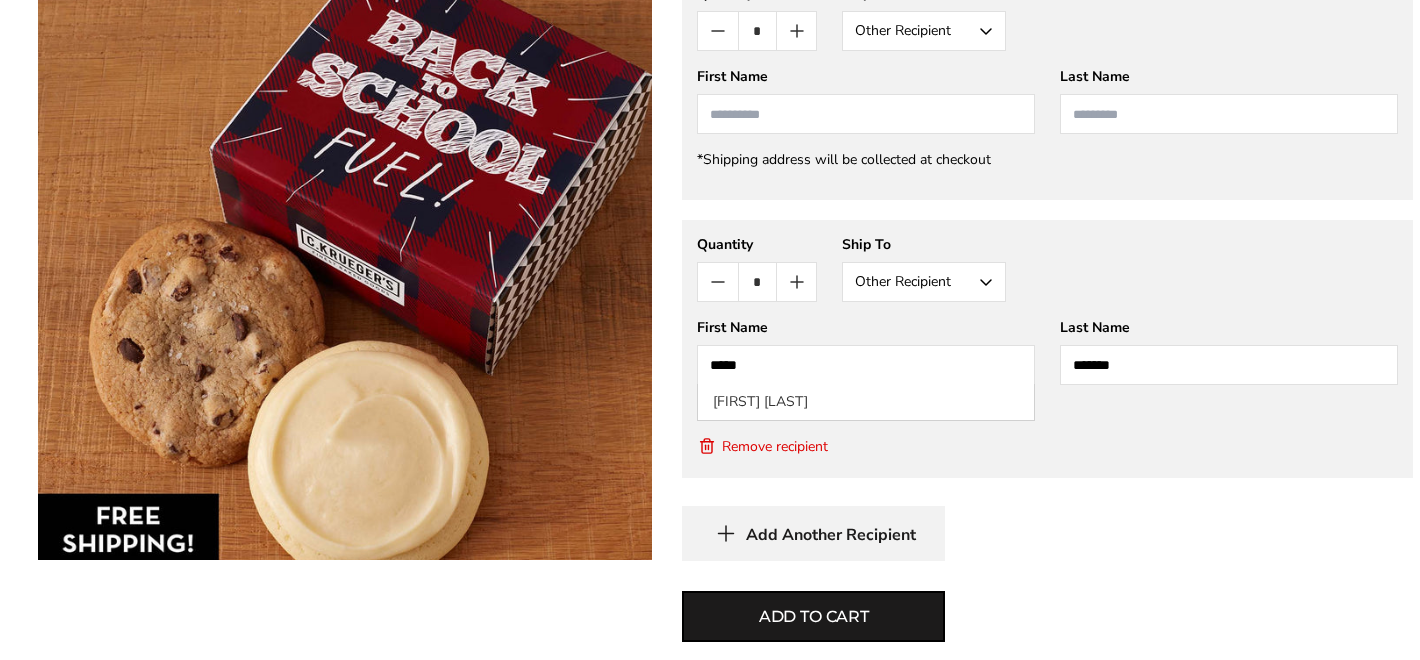 scroll, scrollTop: 950, scrollLeft: 0, axis: vertical 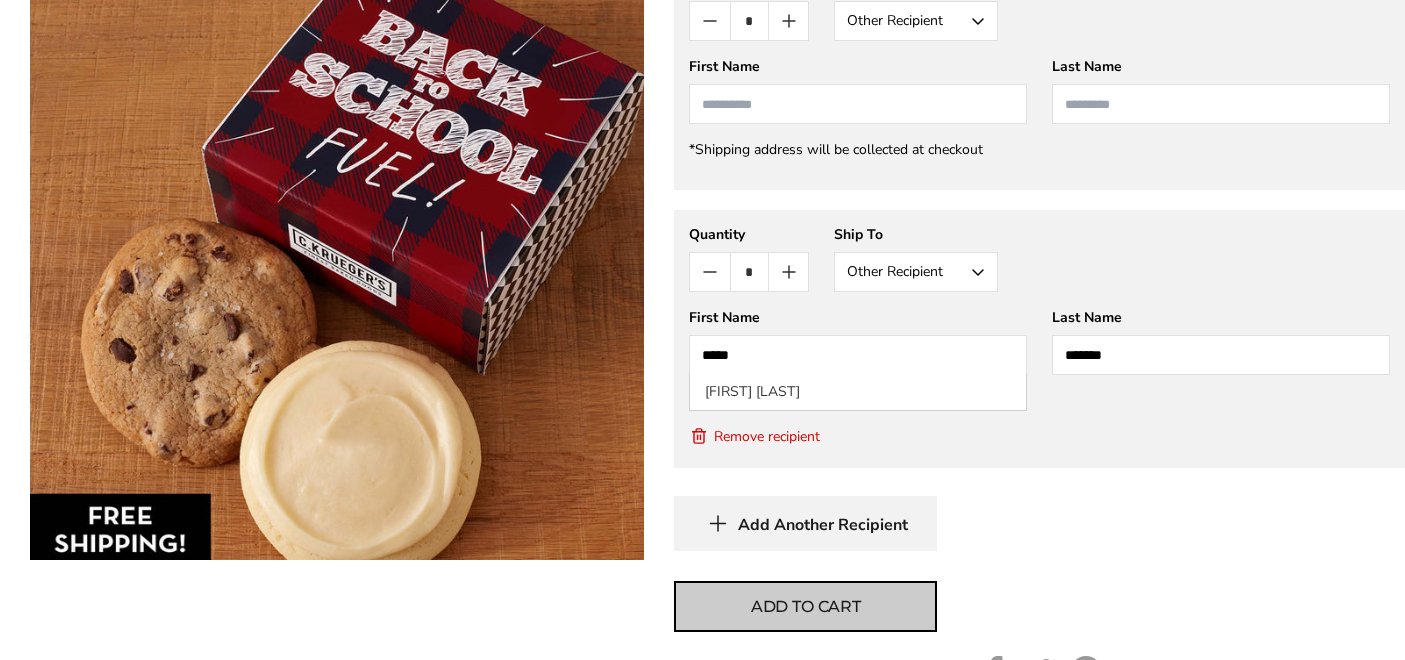 click on "Add to cart" at bounding box center [806, 607] 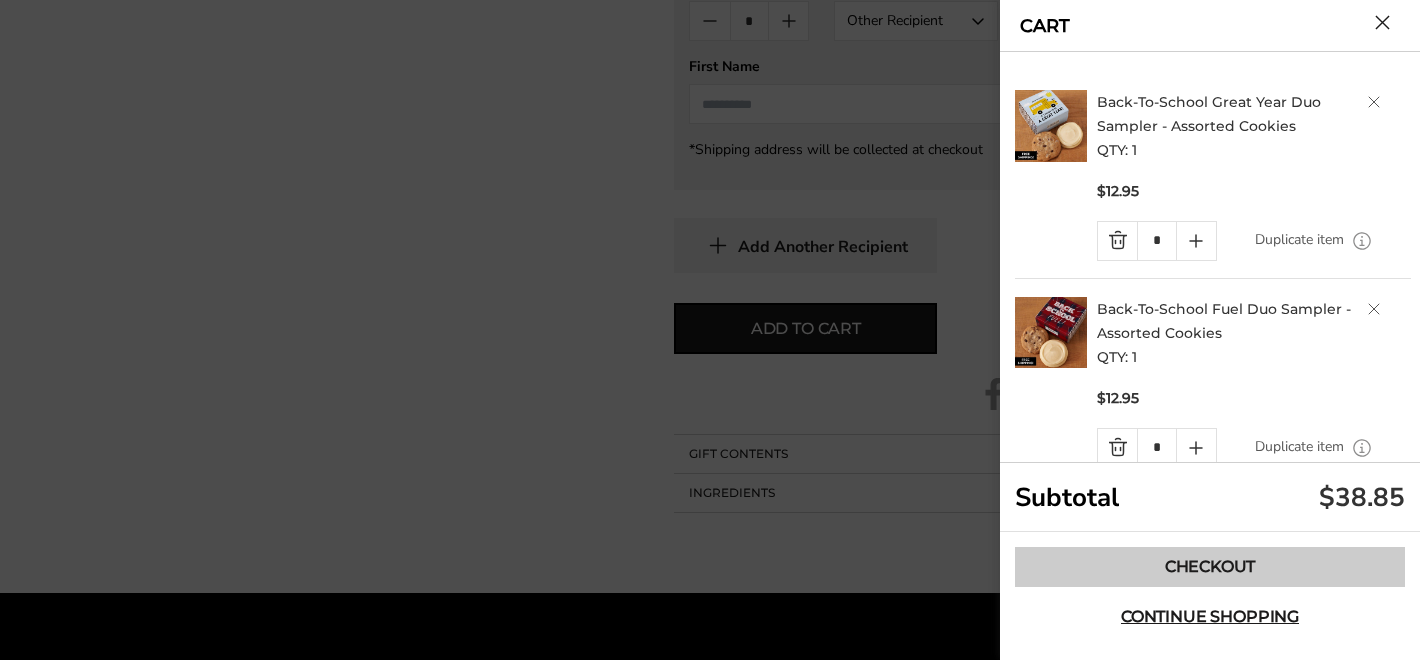 click on "Checkout" at bounding box center [1210, 567] 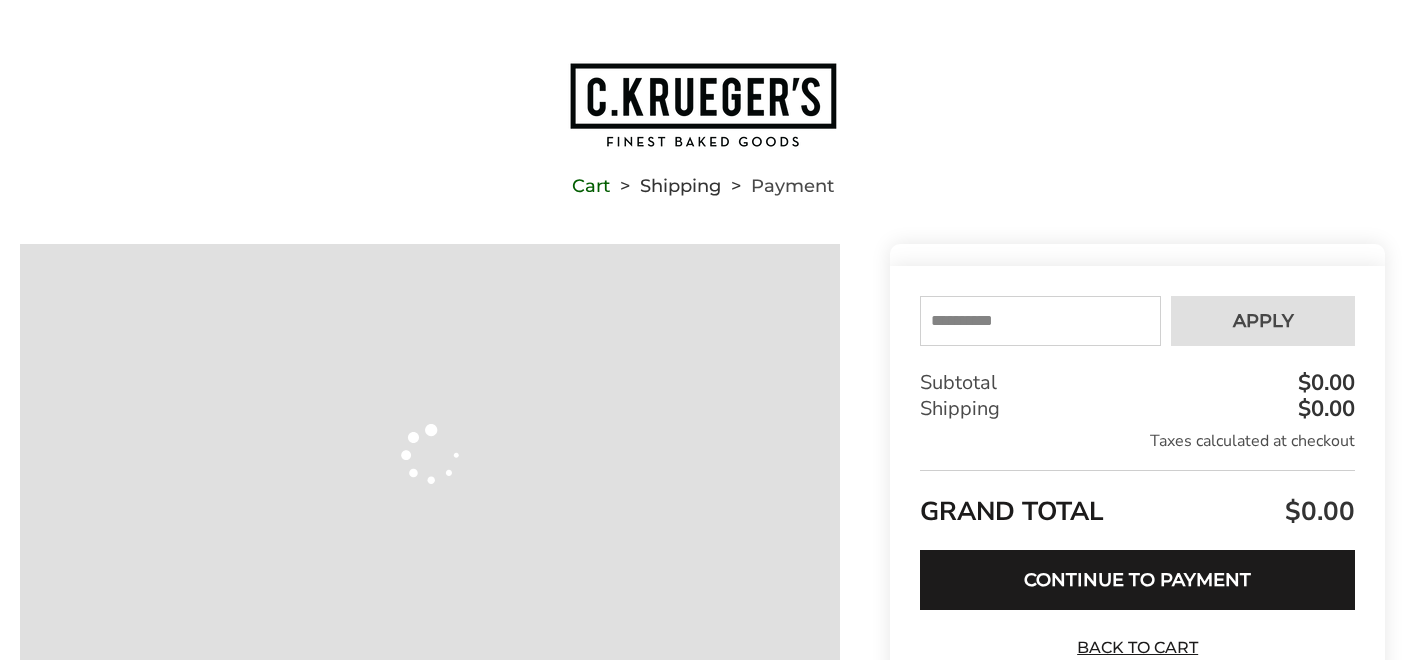 type on "**********" 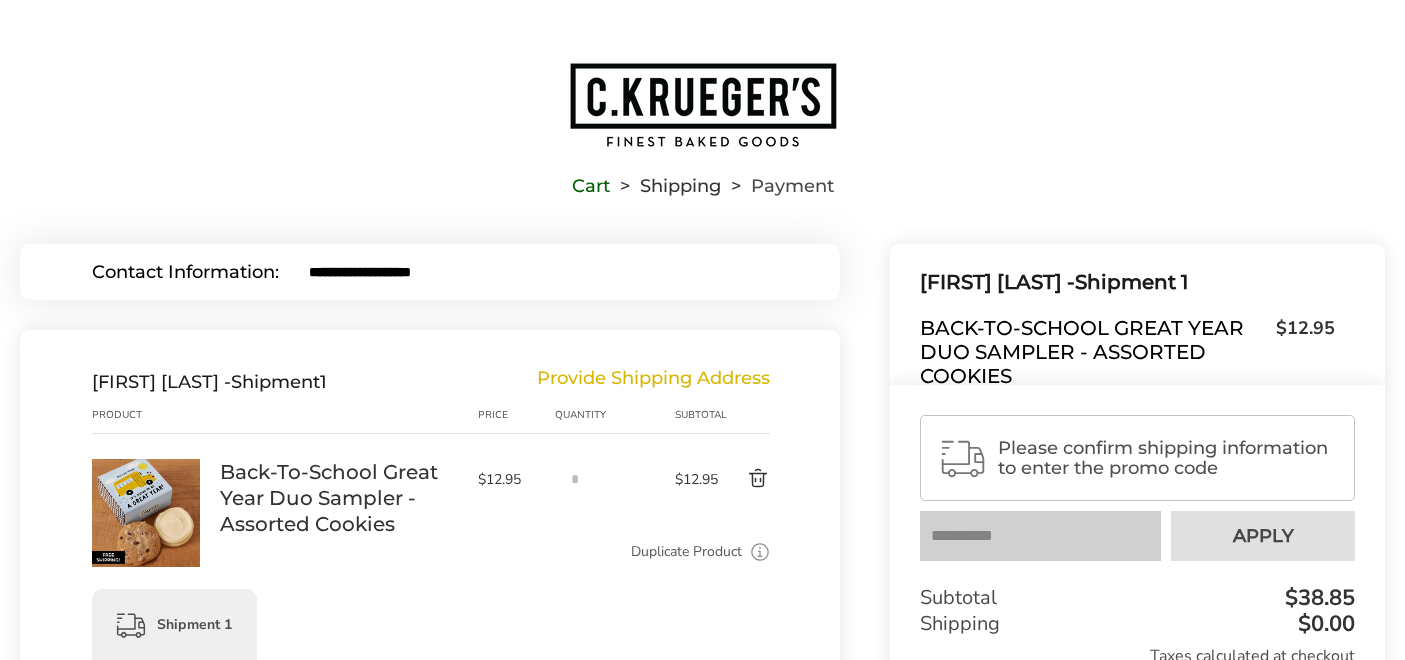 scroll, scrollTop: 0, scrollLeft: 0, axis: both 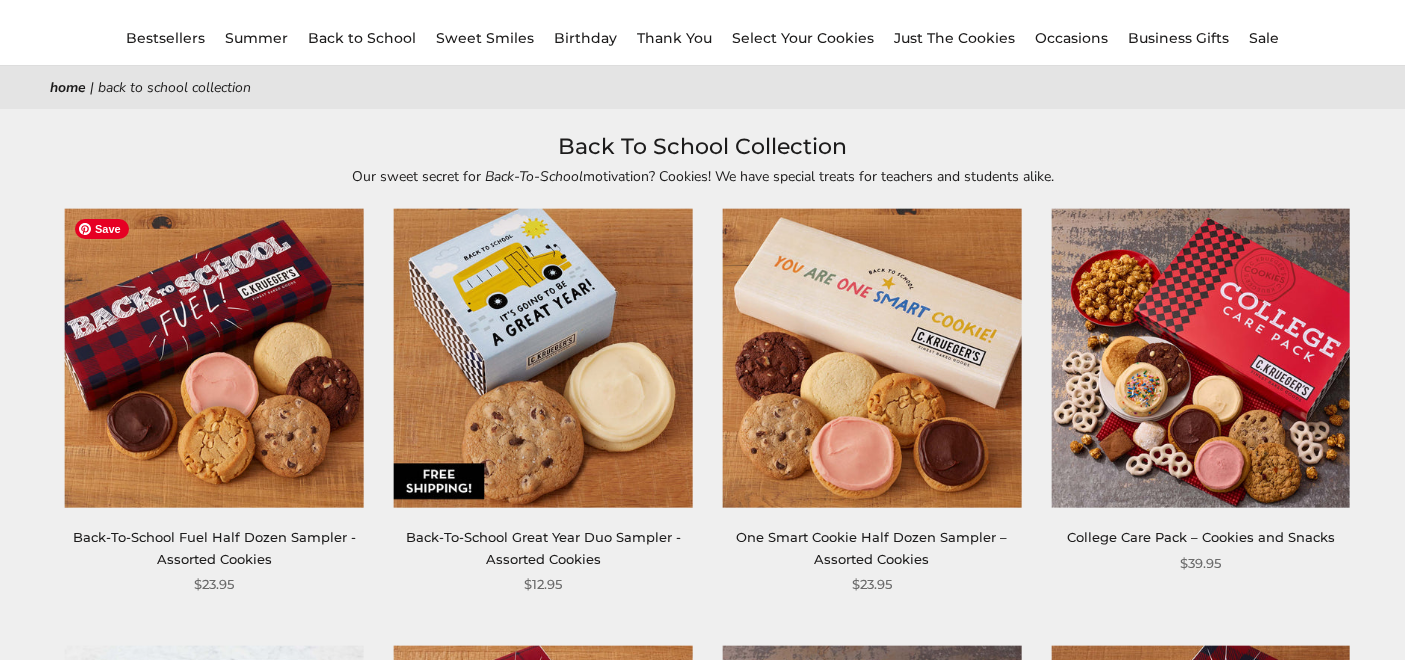 click at bounding box center [214, 358] 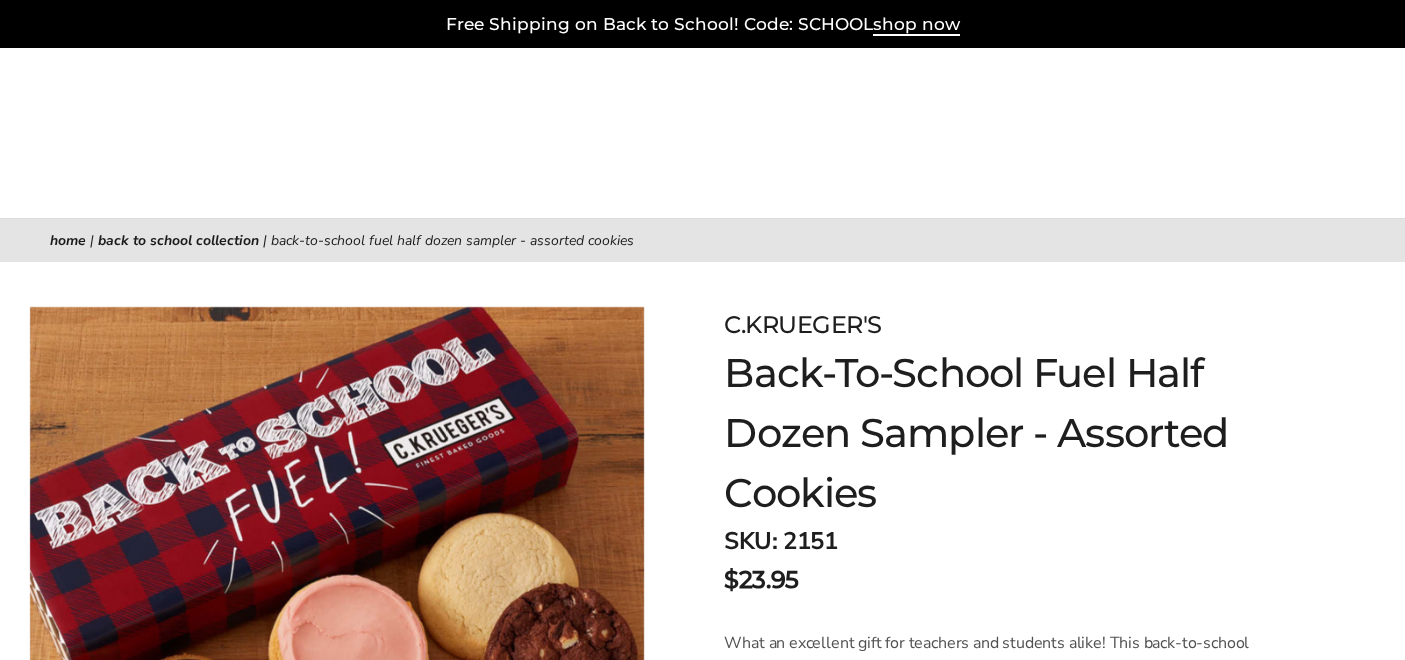 scroll, scrollTop: 0, scrollLeft: 0, axis: both 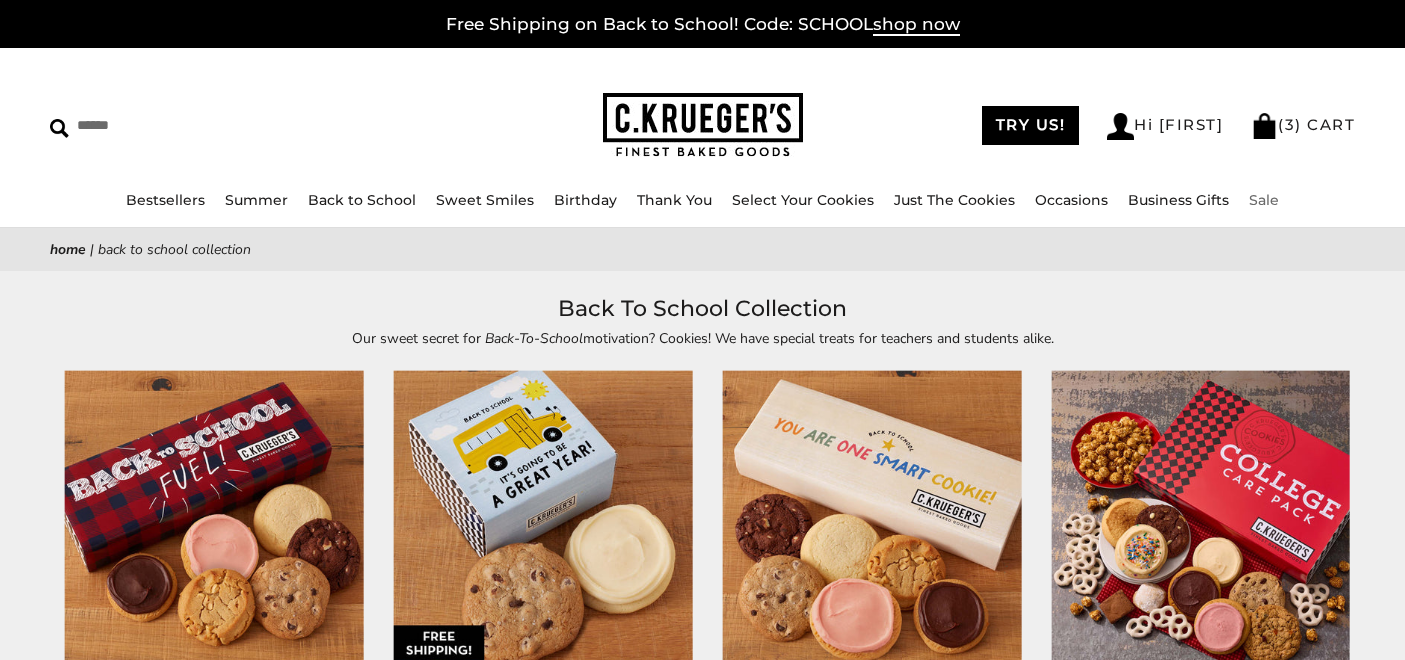 click on "Sale" at bounding box center (1264, 200) 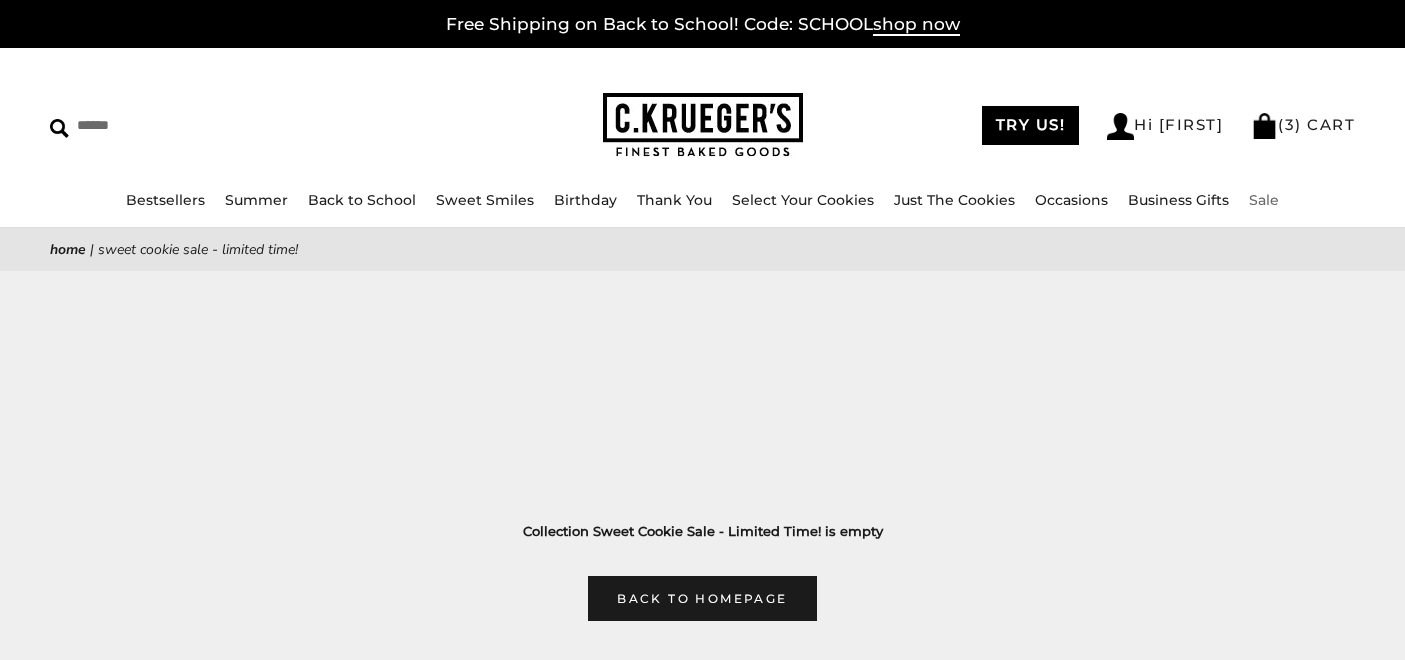 scroll, scrollTop: 0, scrollLeft: 0, axis: both 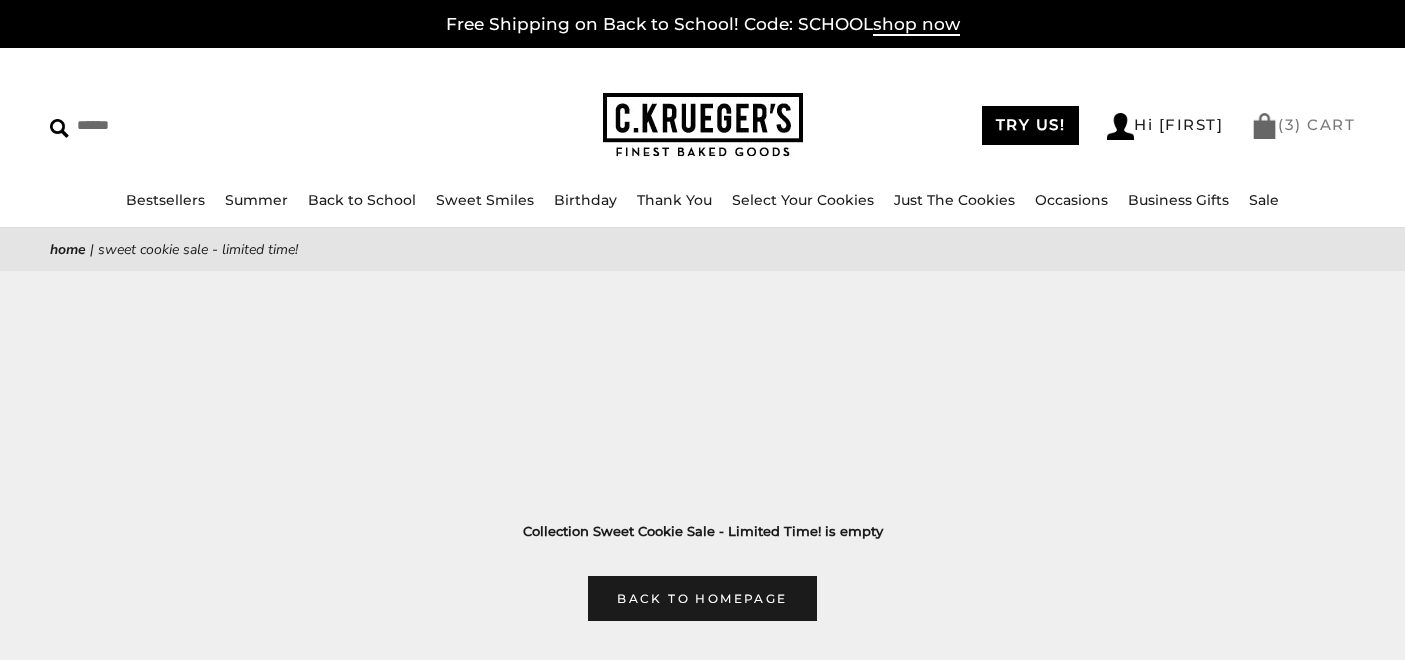 click on "( 3 )  CART" at bounding box center [1303, 124] 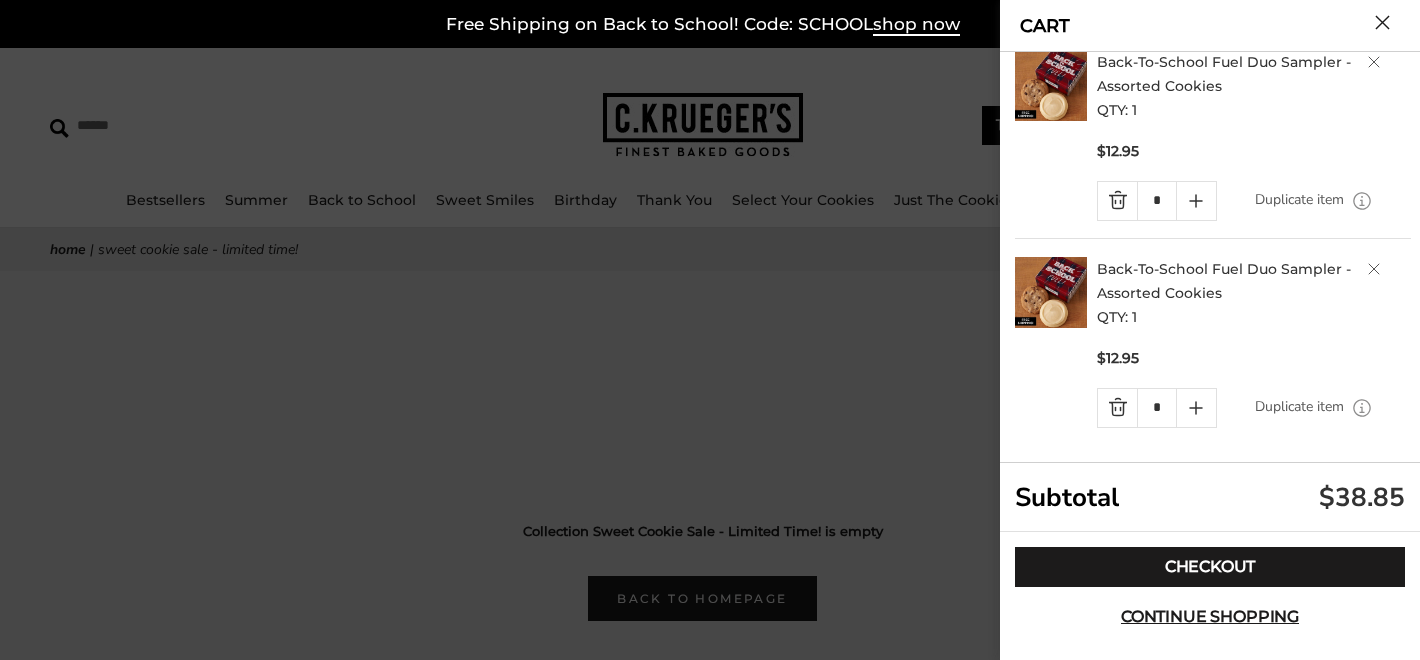 scroll, scrollTop: 249, scrollLeft: 0, axis: vertical 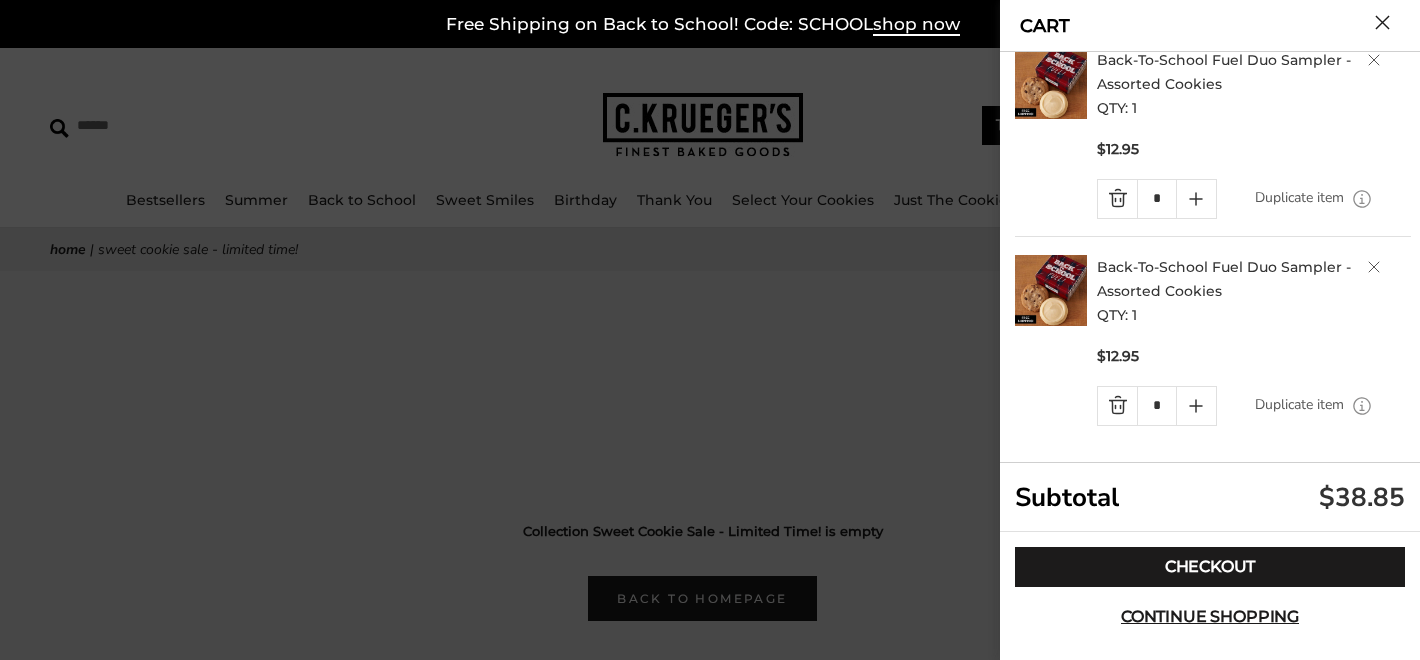 click at bounding box center (1117, 406) 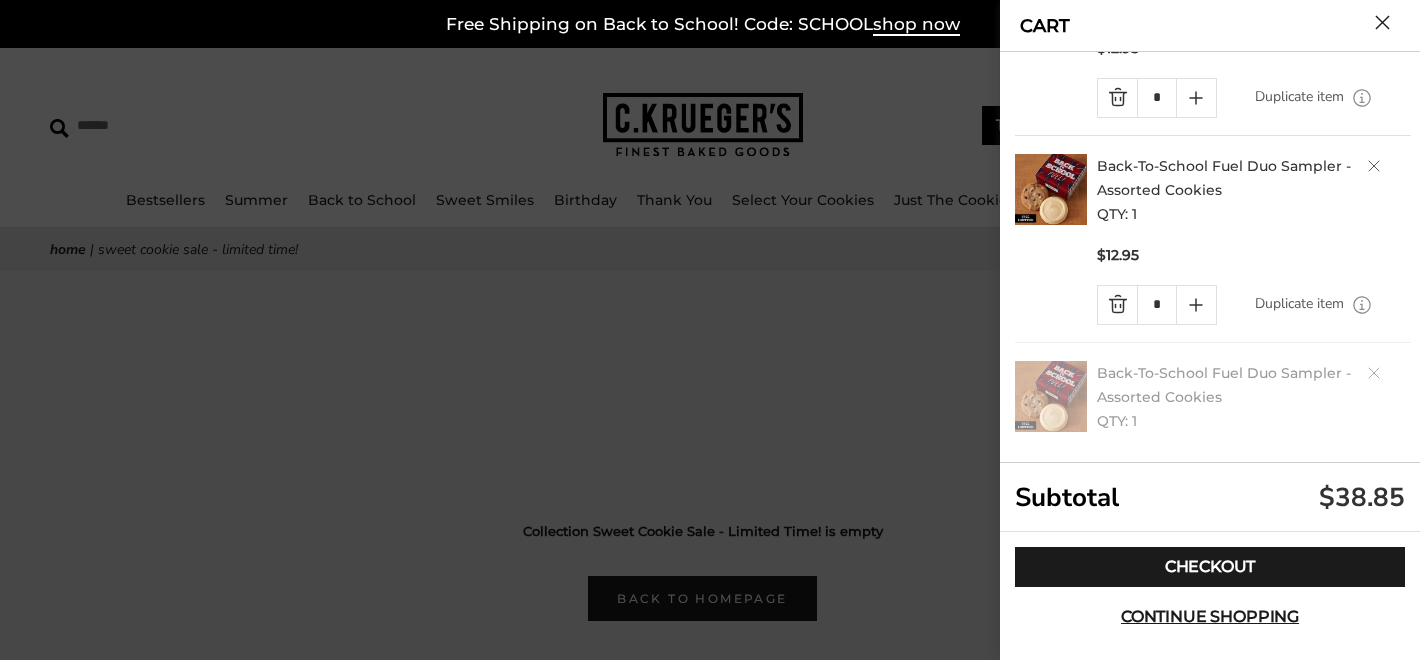 scroll, scrollTop: 78, scrollLeft: 0, axis: vertical 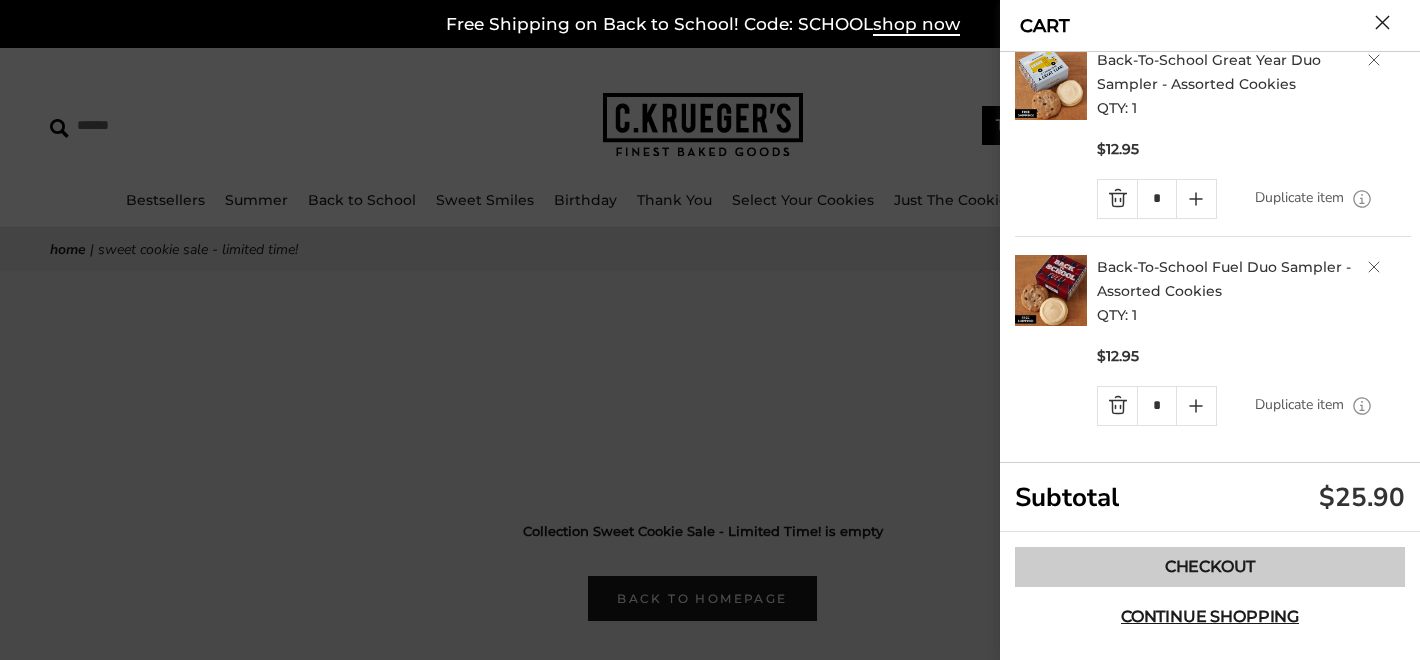 click on "Checkout" at bounding box center (1210, 567) 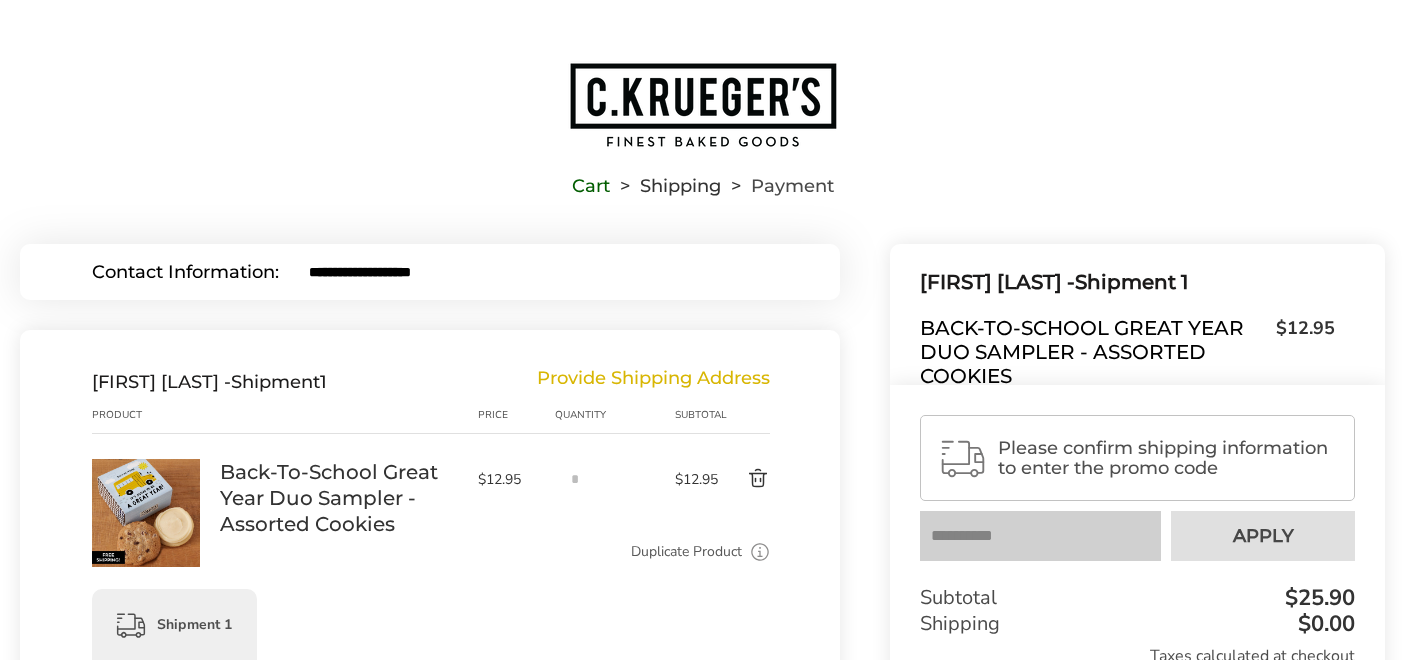 scroll, scrollTop: 0, scrollLeft: 0, axis: both 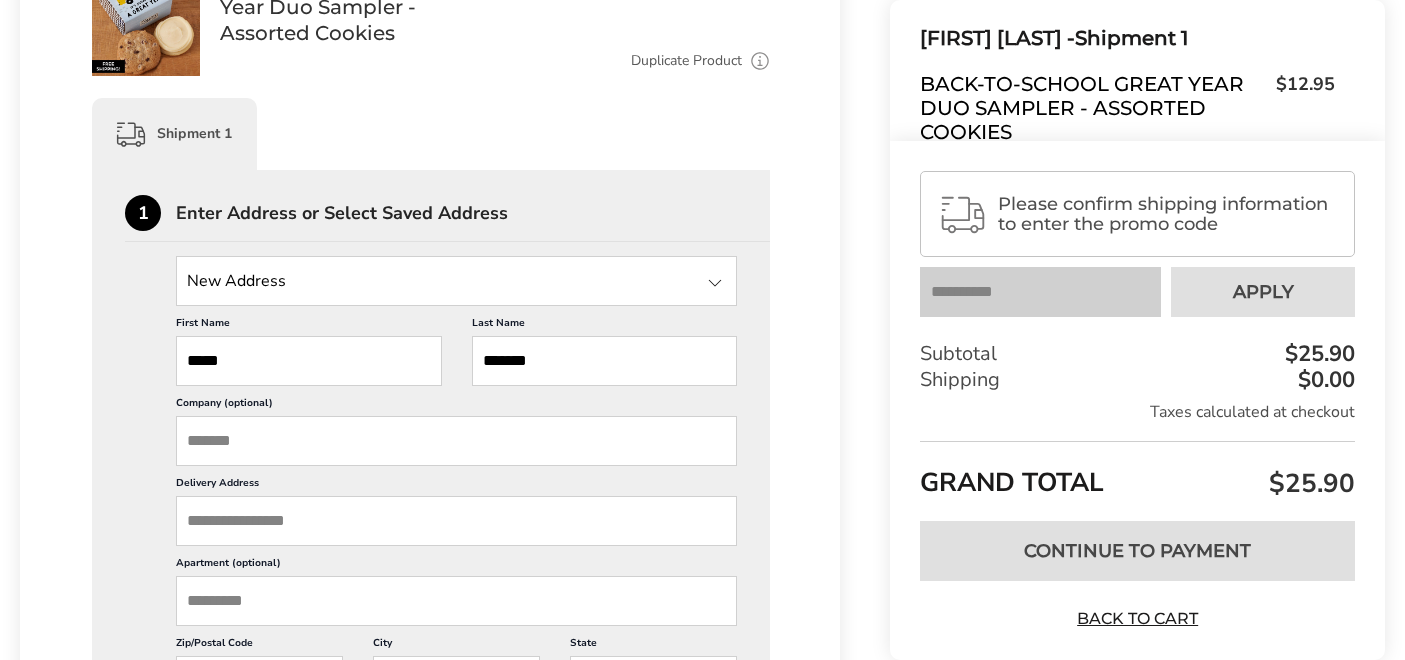 click at bounding box center [715, 283] 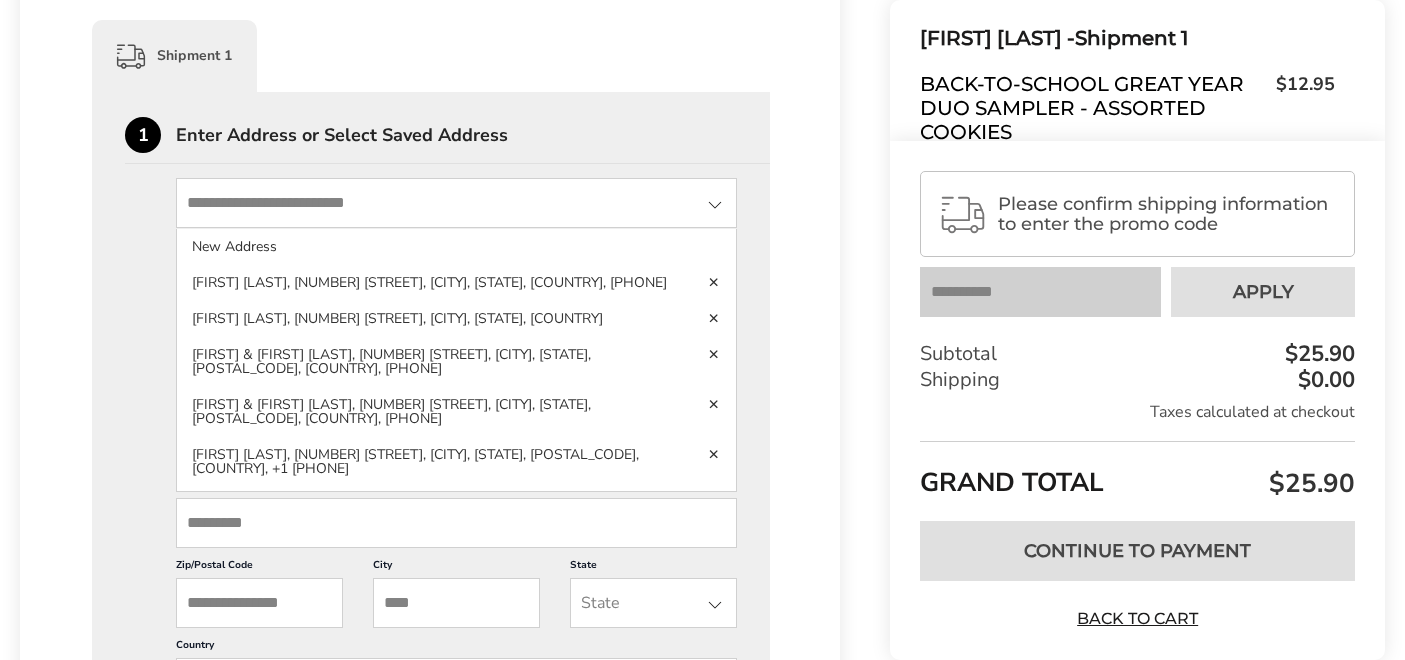 scroll, scrollTop: 572, scrollLeft: 0, axis: vertical 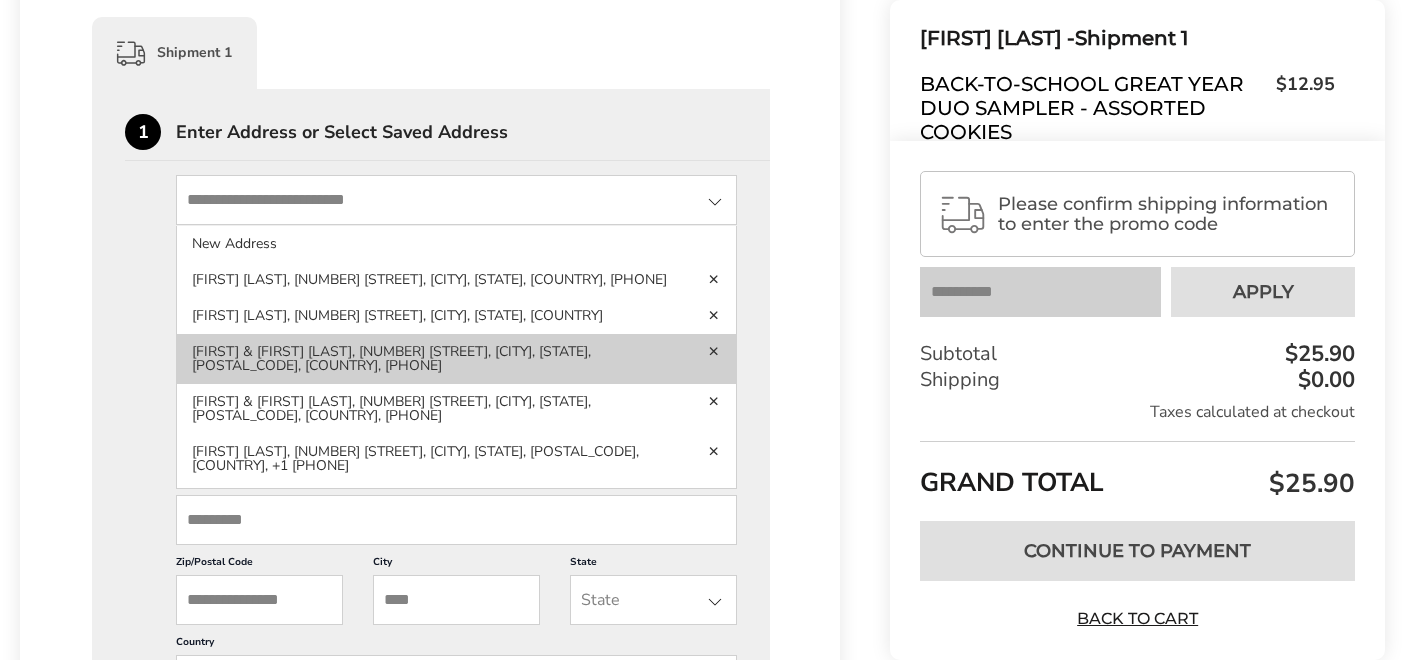 click on "Drake &amp; Quinn Weisman, 3885 FULTON GROVE RD,  CINCINNATI, OH, 45245-2504, United States, 513-604-4378" 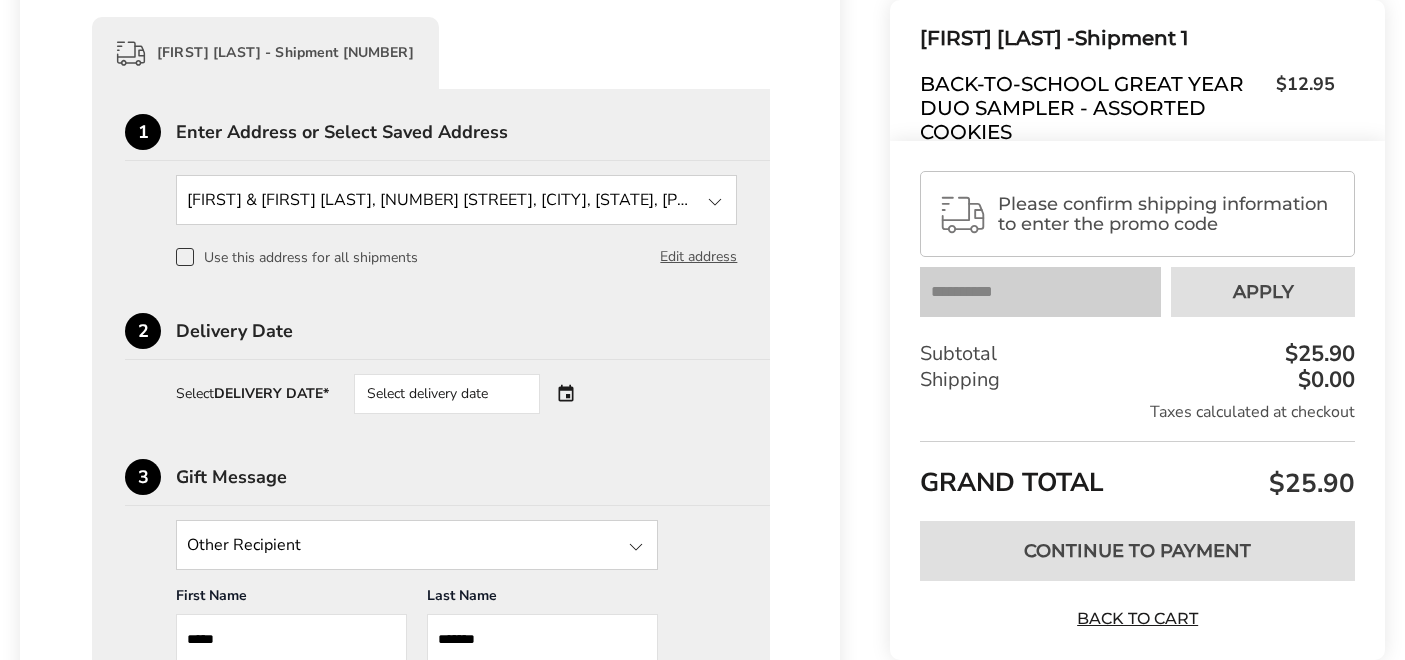click at bounding box center [456, 200] 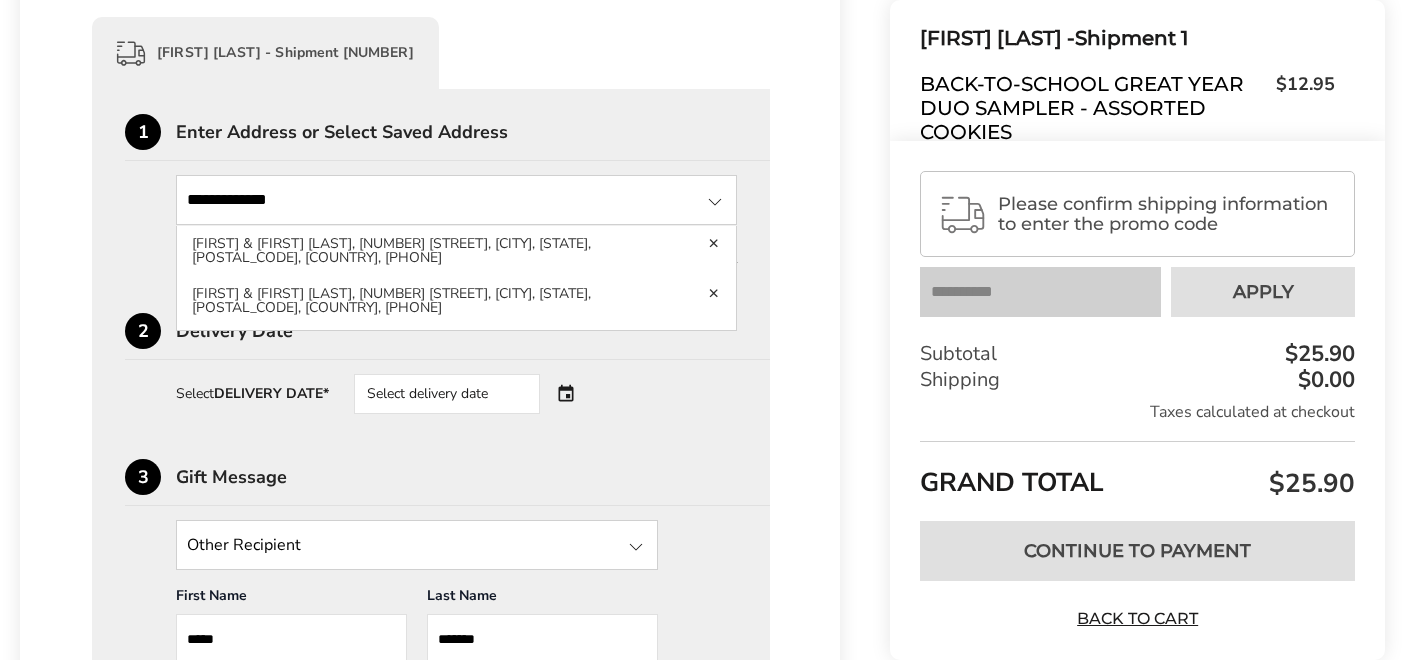 type on "**********" 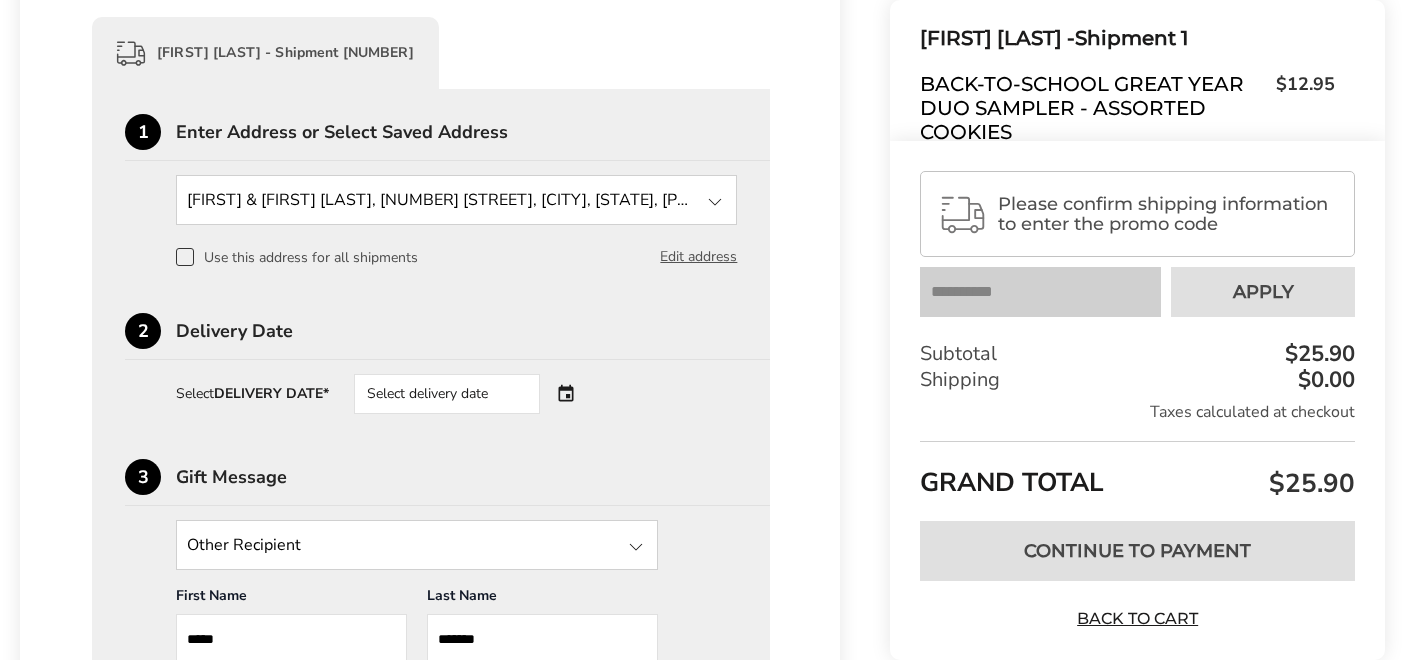 type 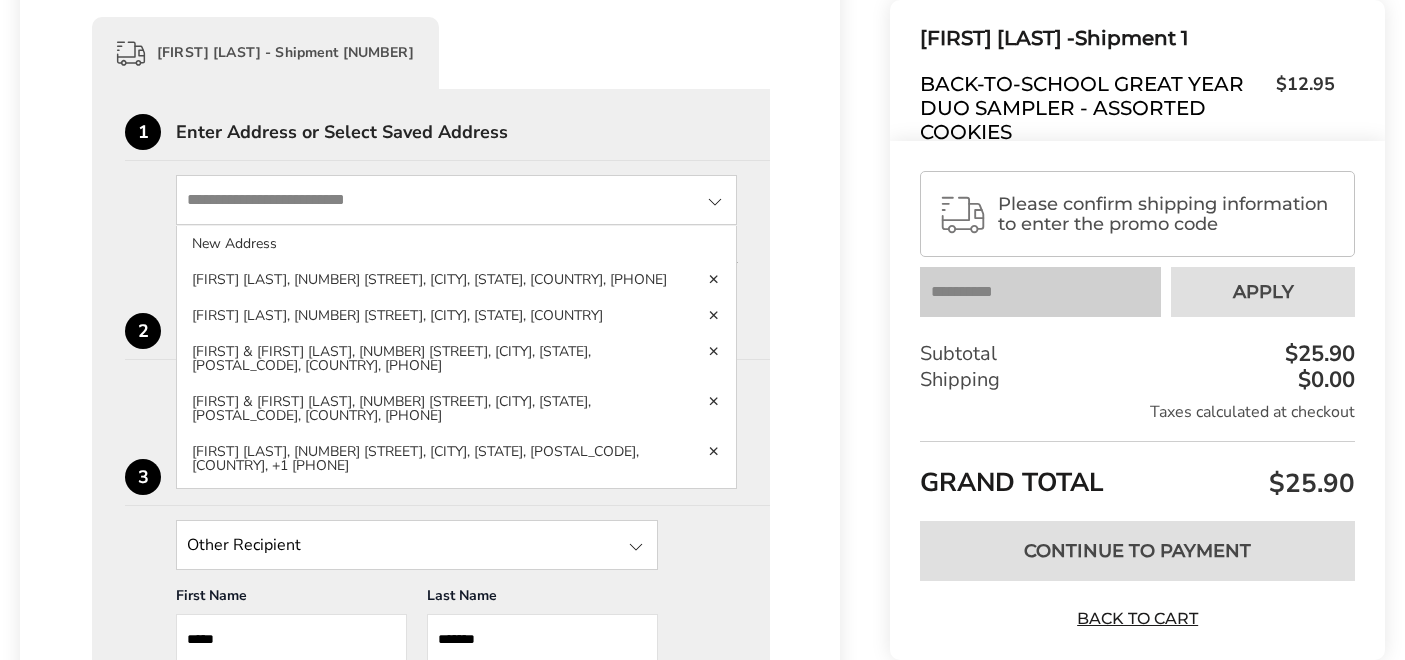 click at bounding box center (456, 200) 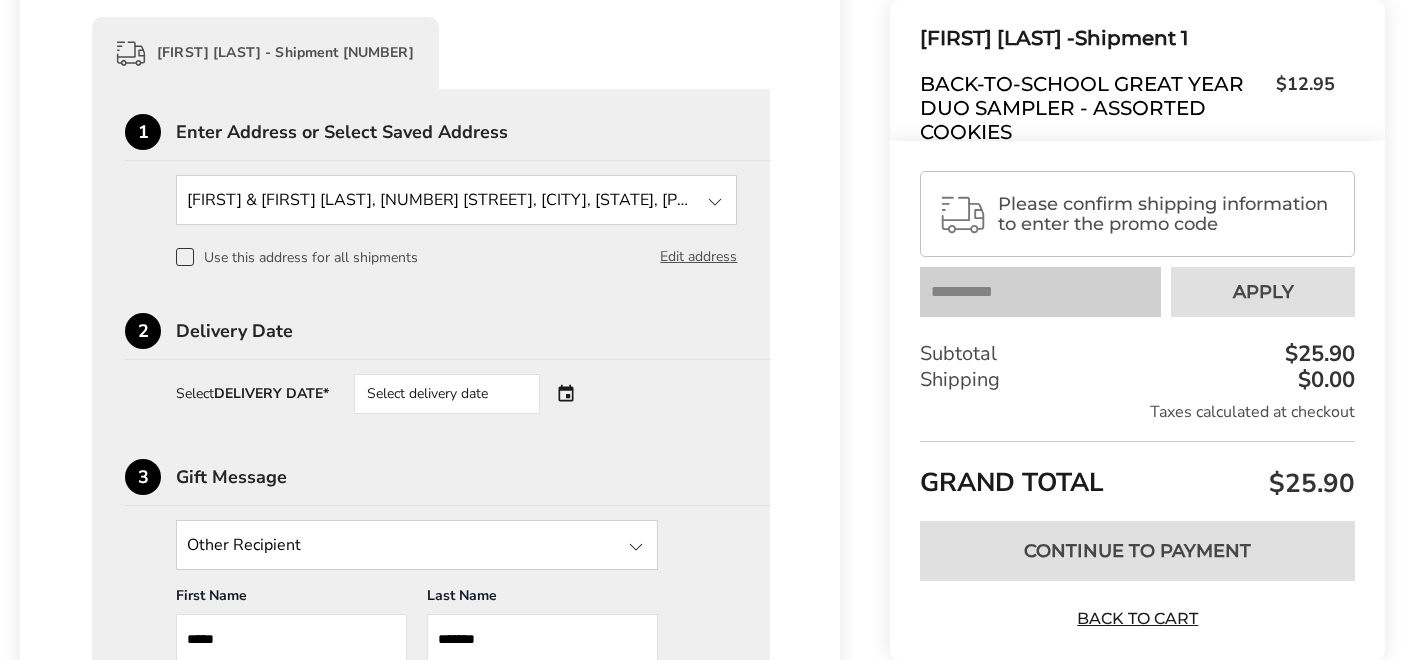 click at bounding box center [715, 202] 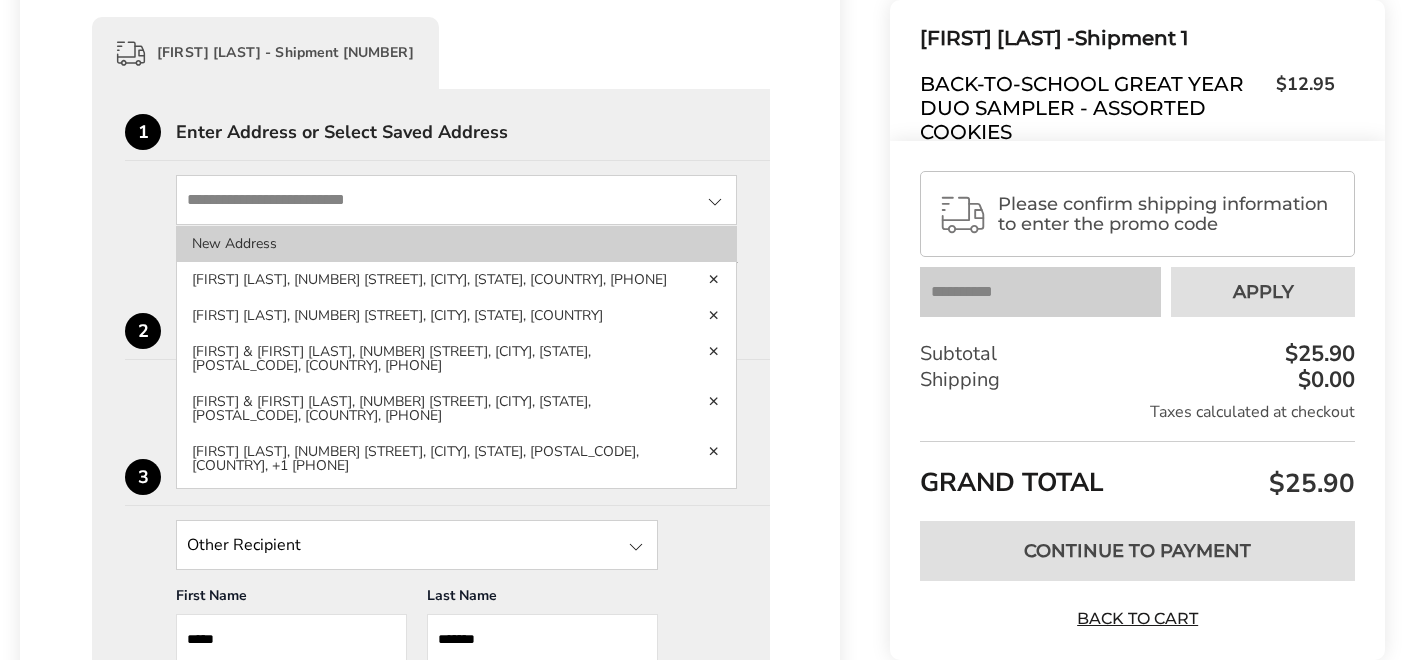 click on "New Address" 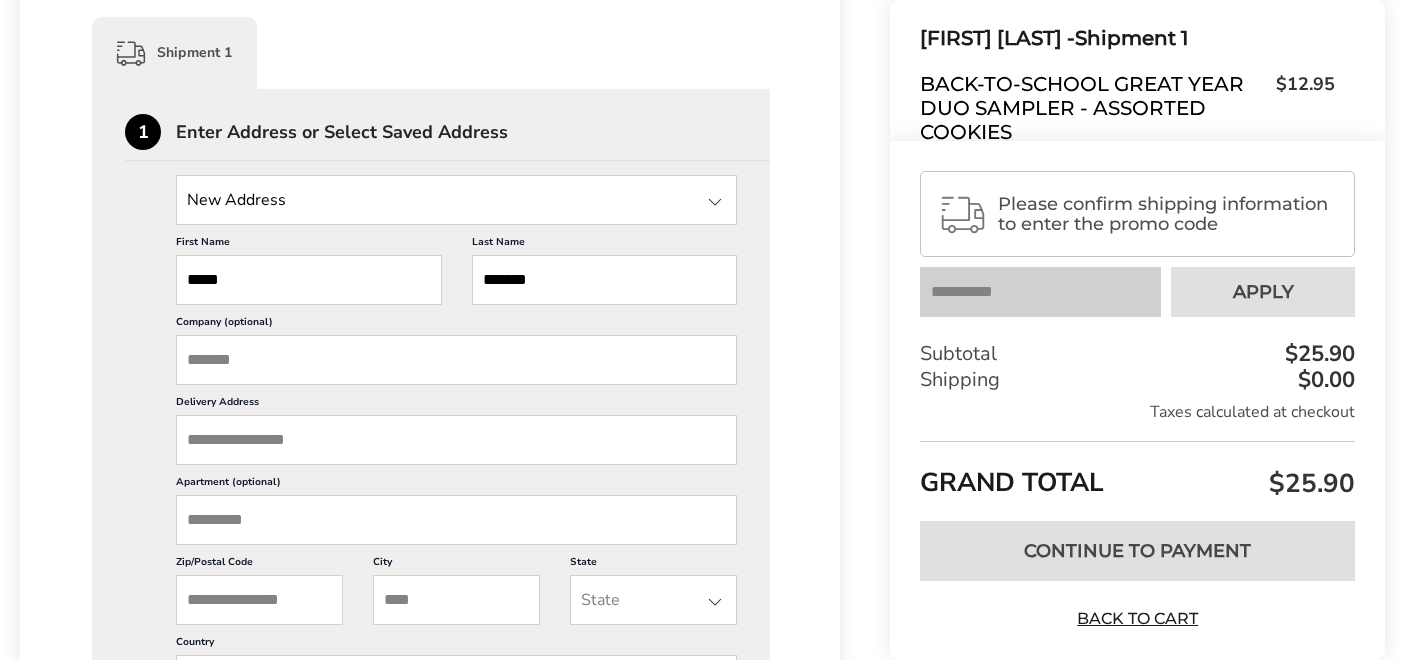 click on "Delivery Address" at bounding box center (456, 440) 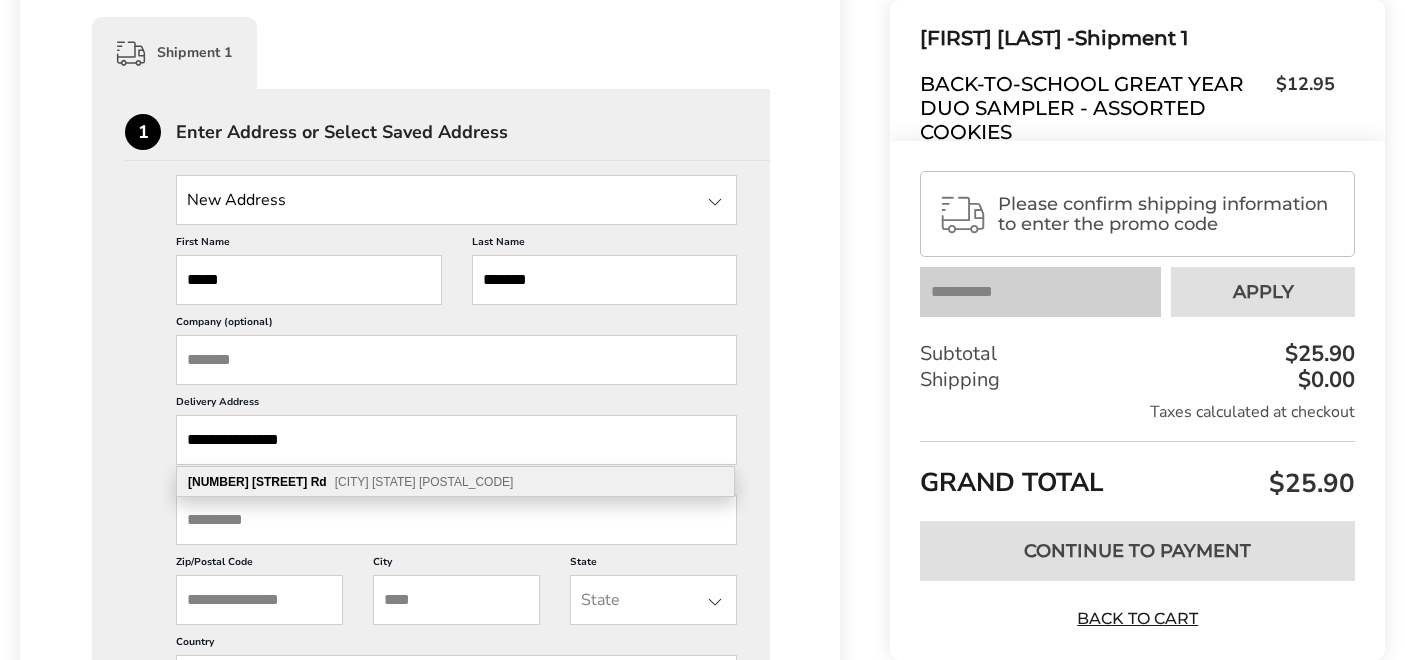 type on "**********" 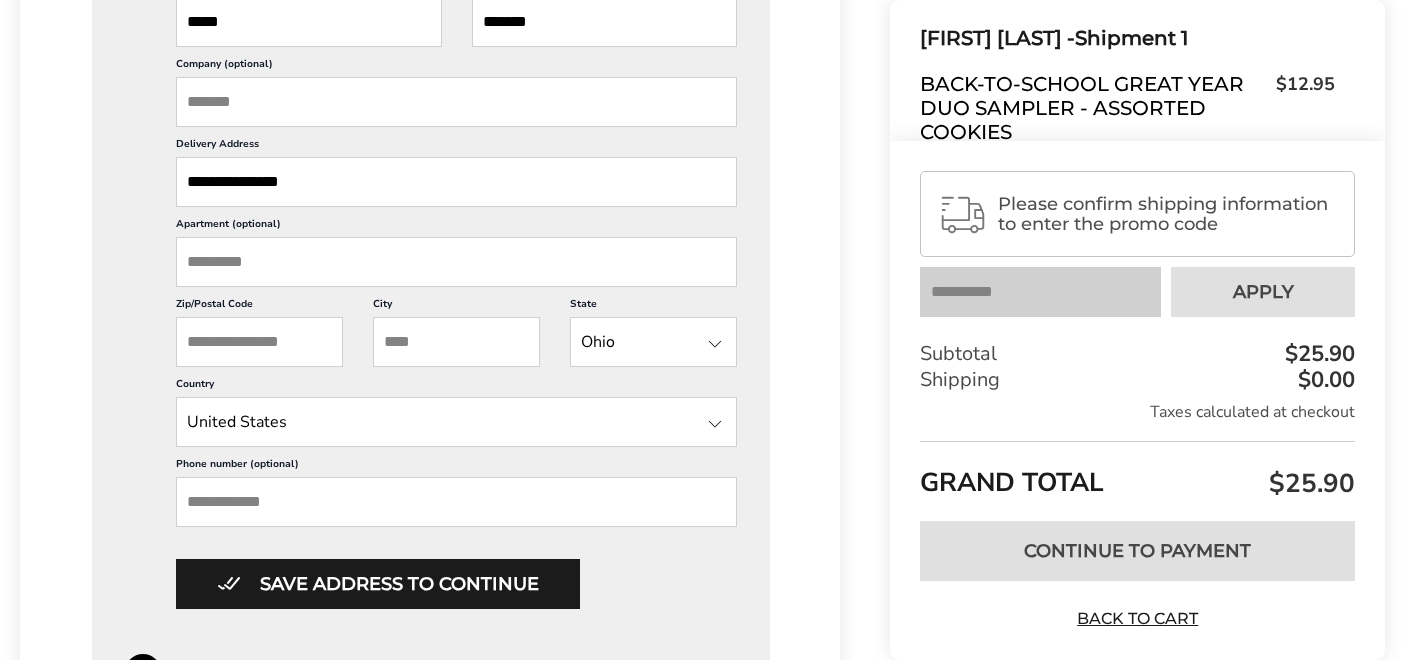 scroll, scrollTop: 835, scrollLeft: 0, axis: vertical 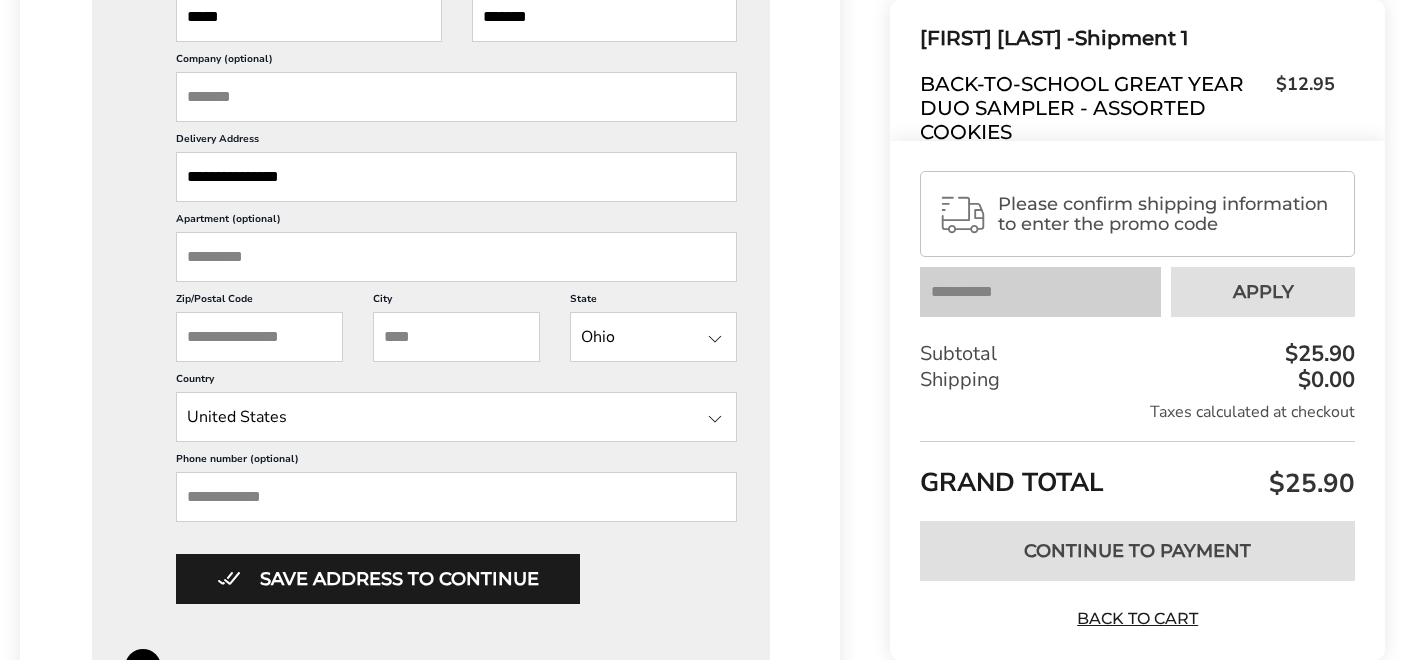 click on "Phone number (optional)" at bounding box center [456, 497] 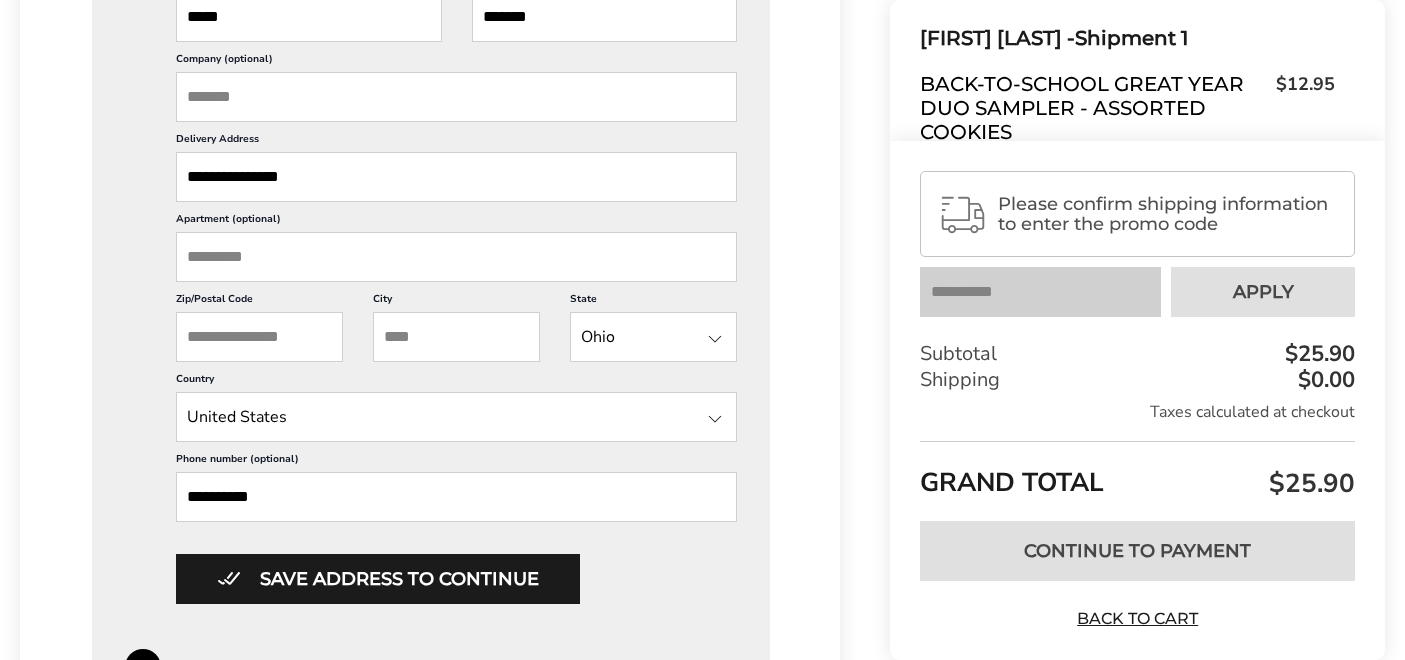 type on "*****" 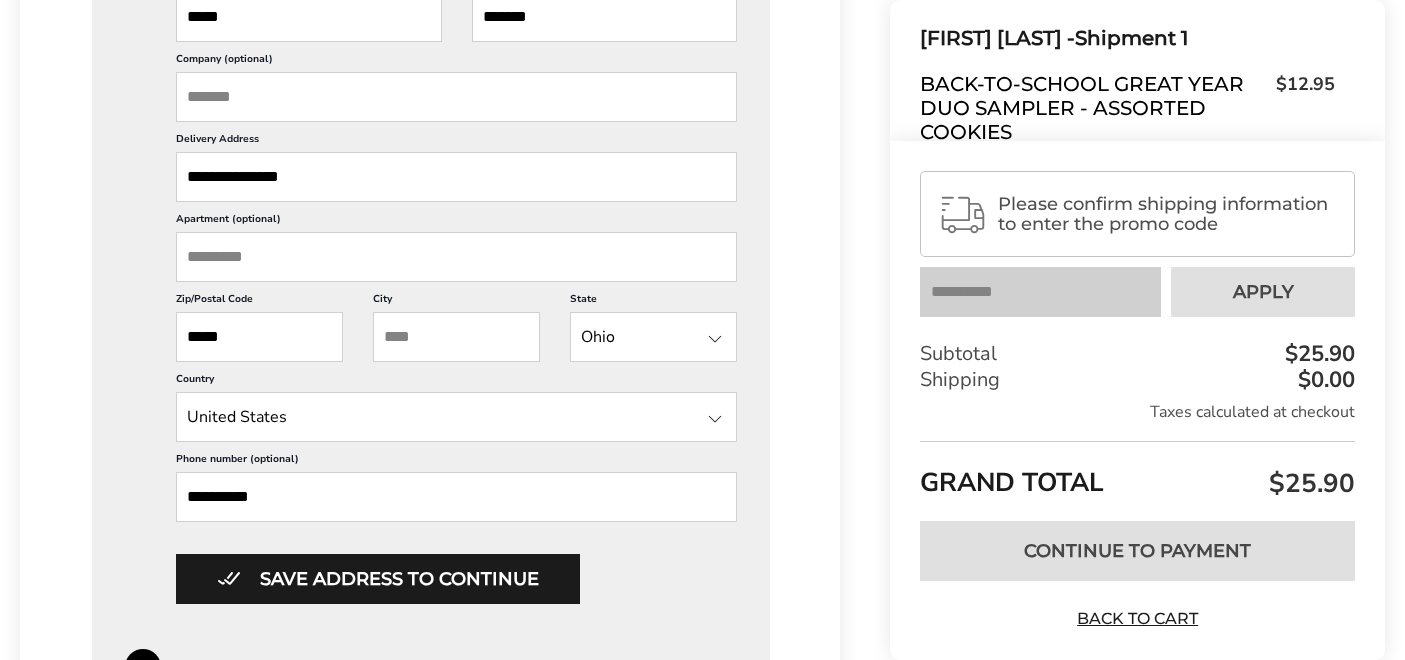 type on "****" 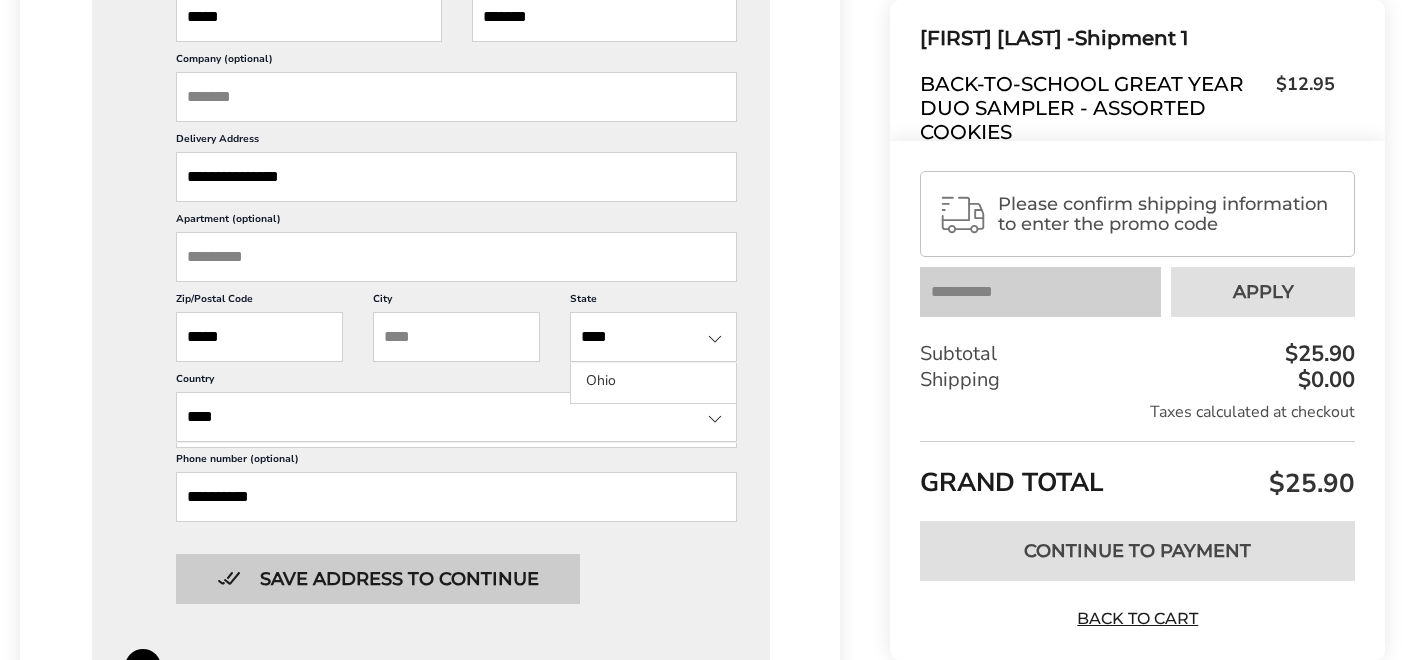 click on "Save address to continue" at bounding box center (378, 579) 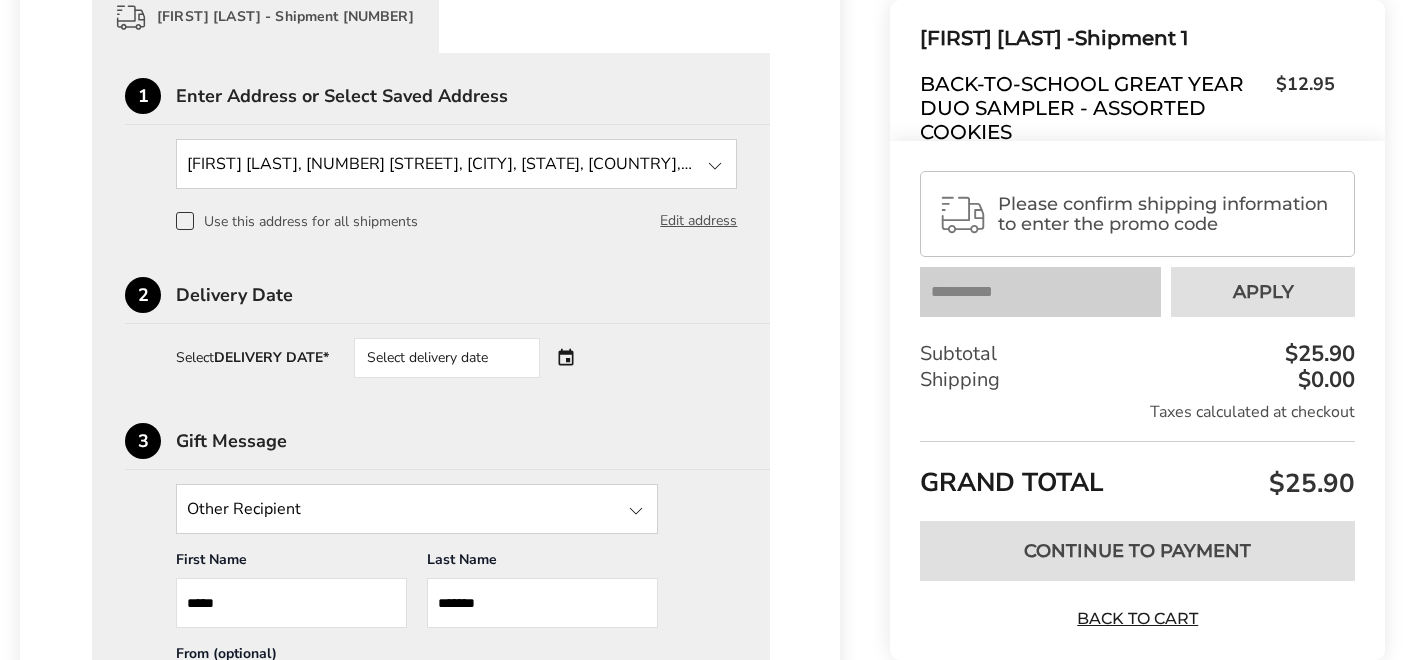 scroll, scrollTop: 611, scrollLeft: 0, axis: vertical 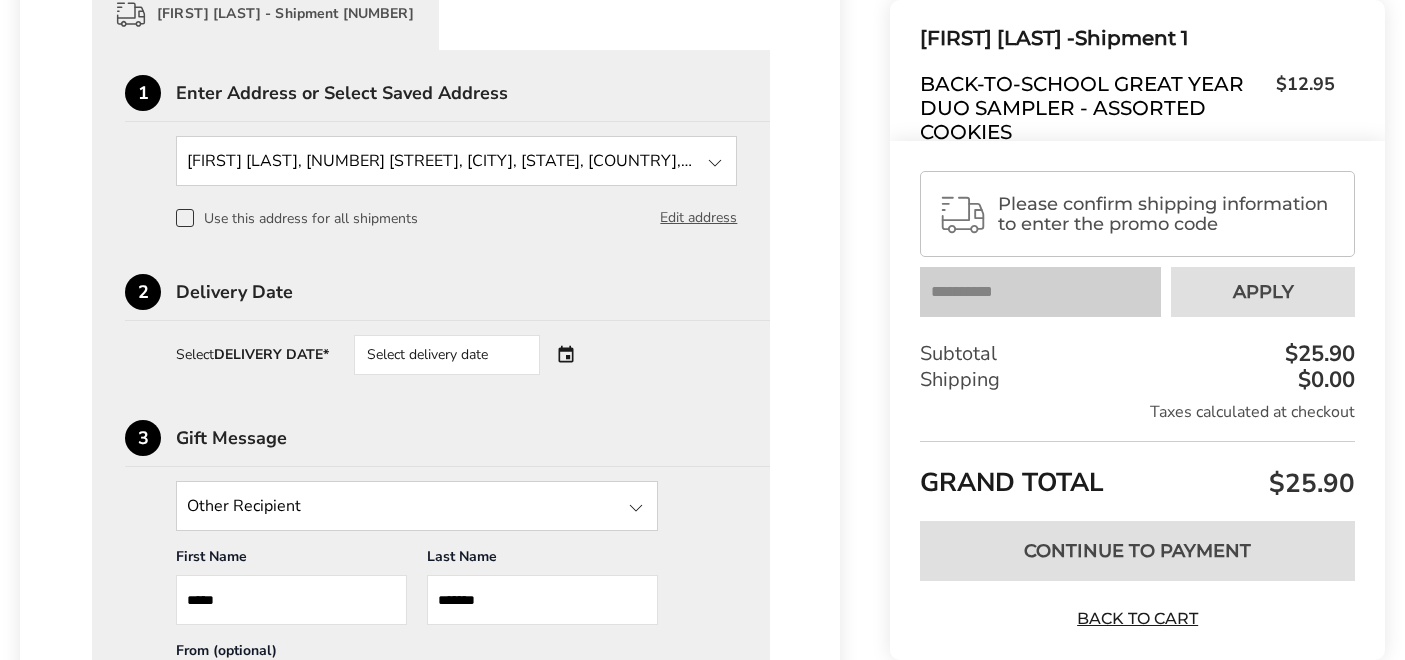 click at bounding box center (715, 163) 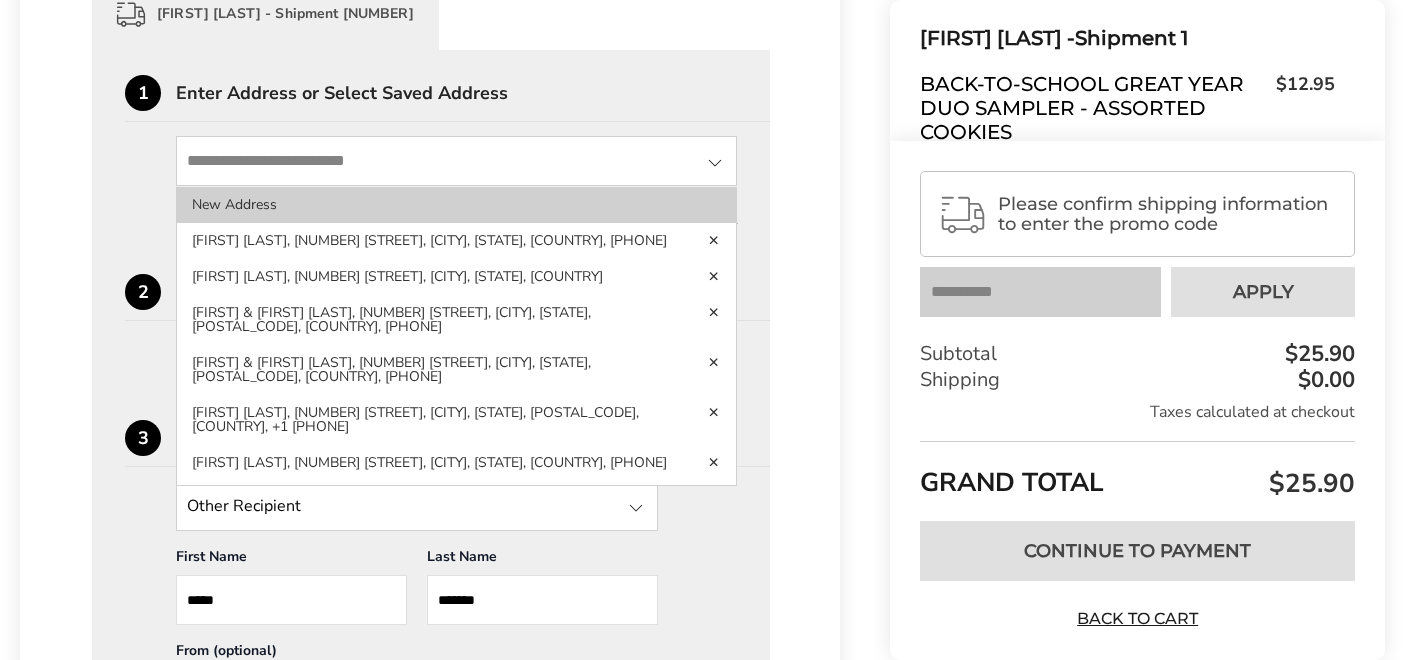 click on "New Address" 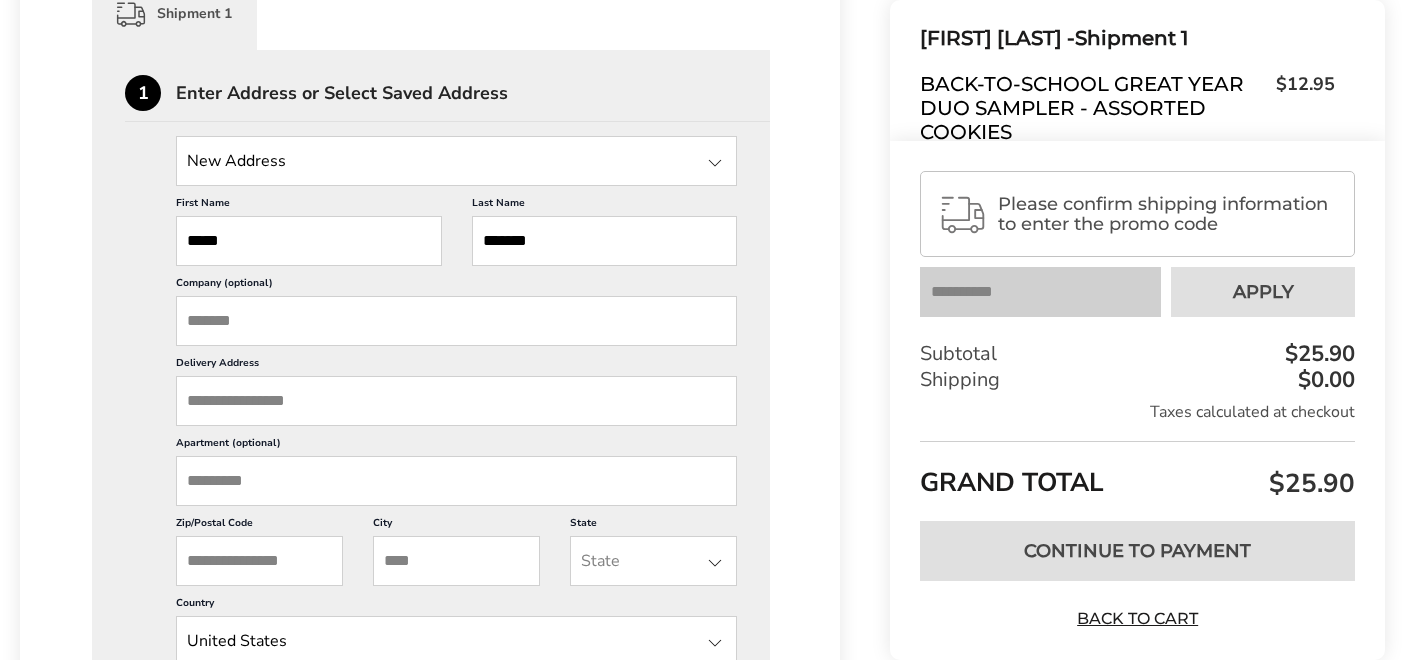 click on "*****" at bounding box center [309, 241] 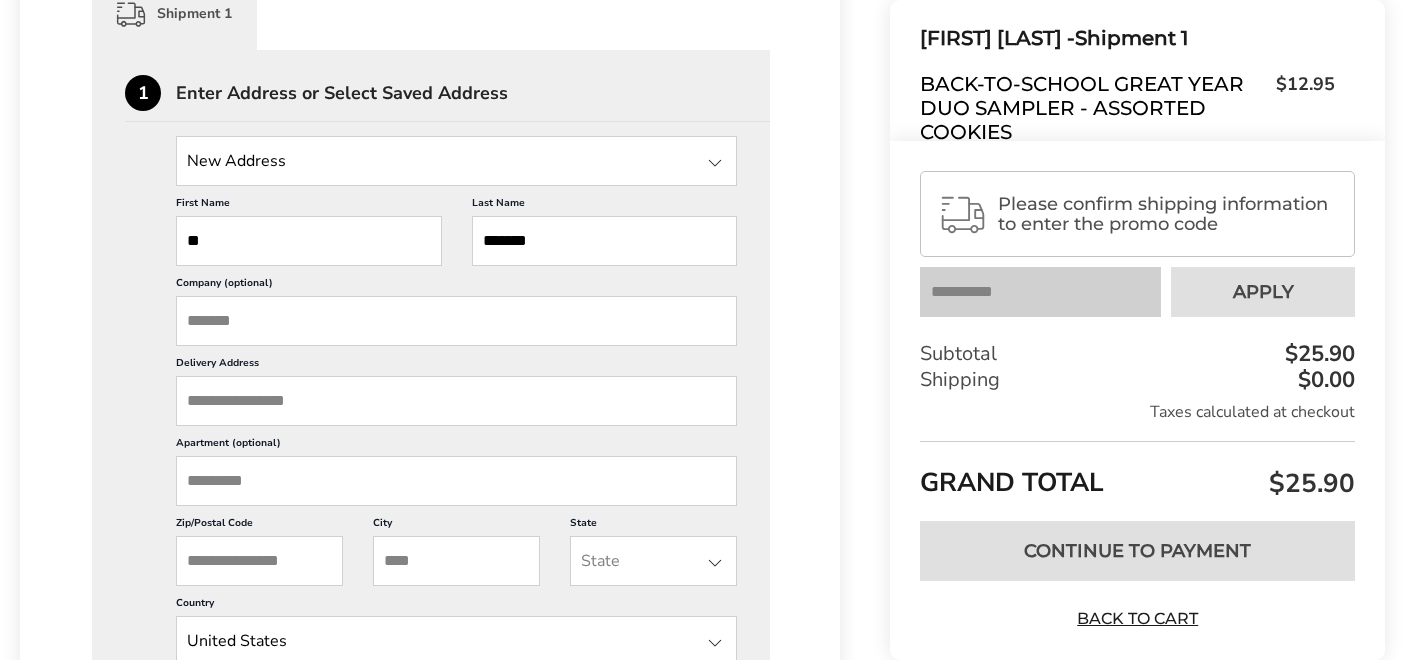 type on "*" 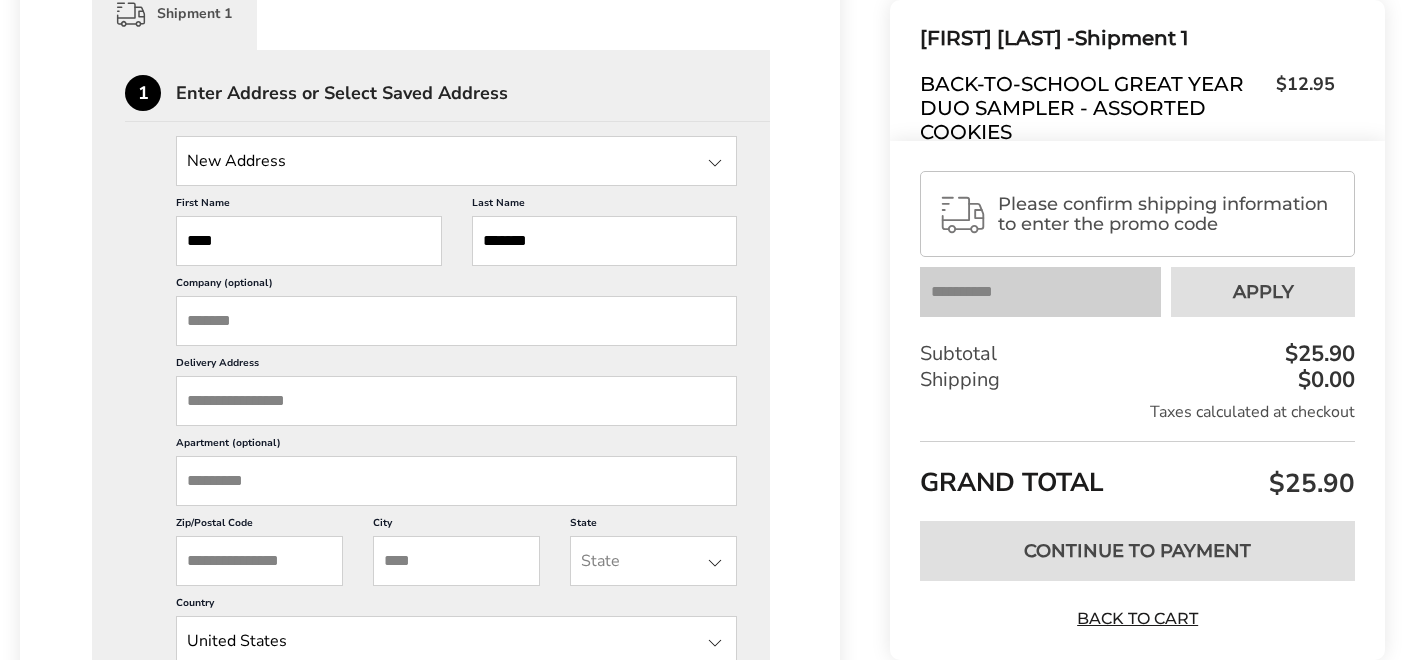 type on "*****" 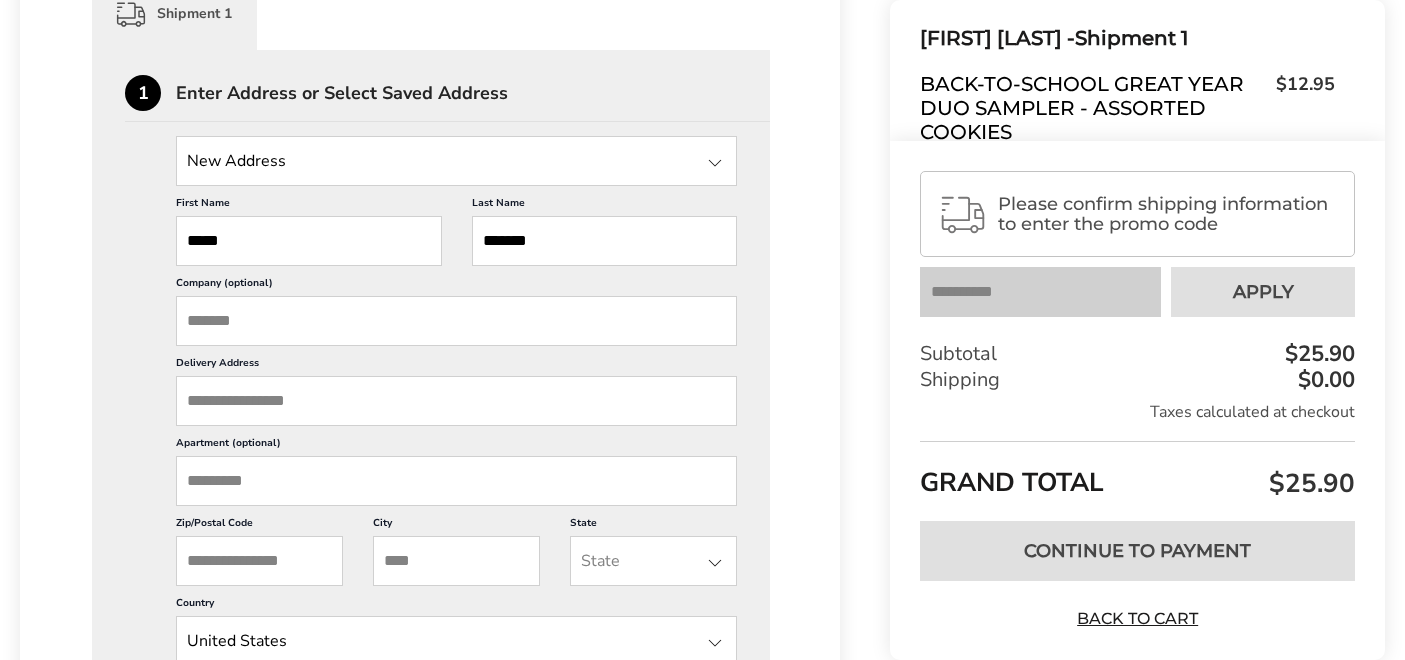type on "*****" 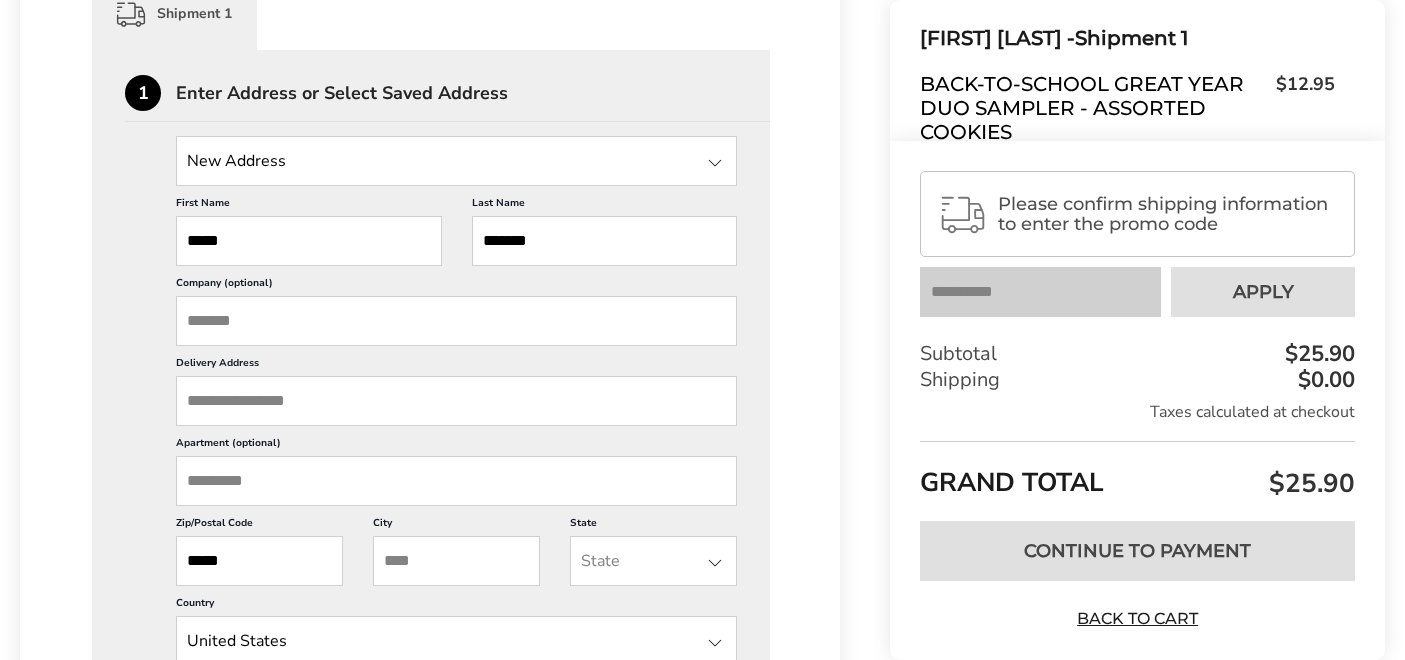 type on "**********" 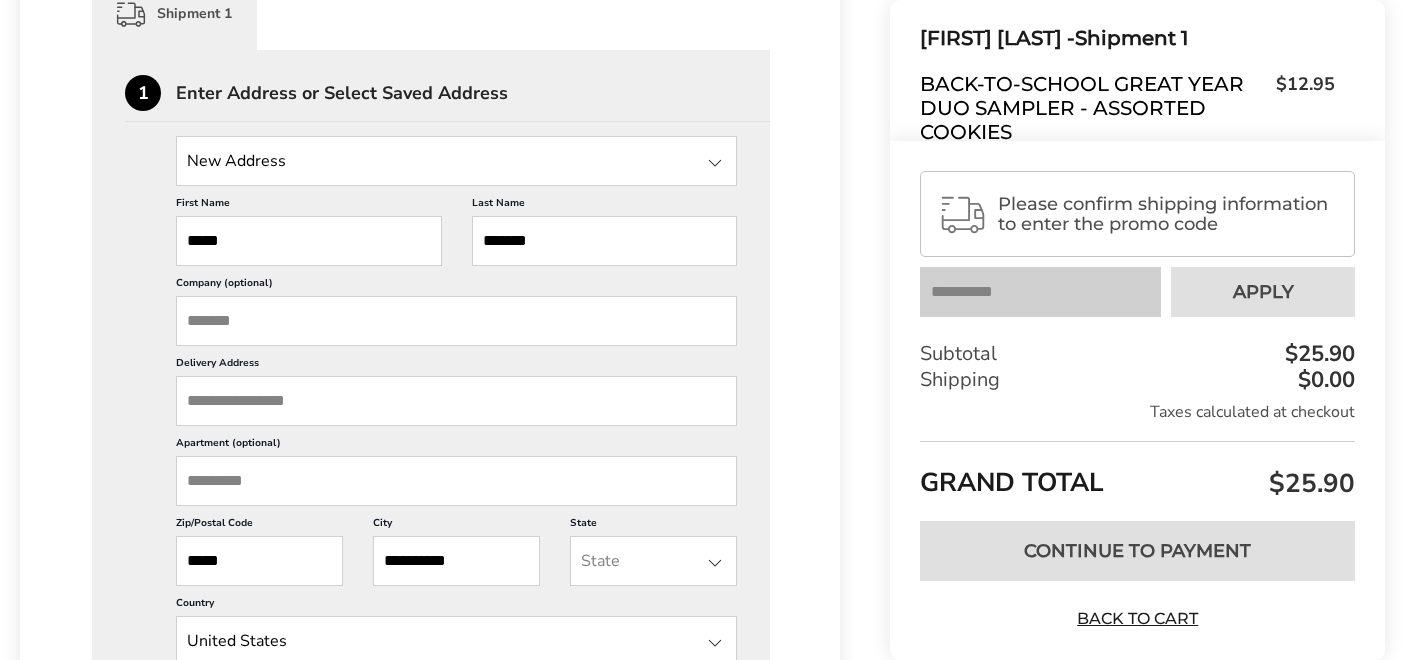 type on "****" 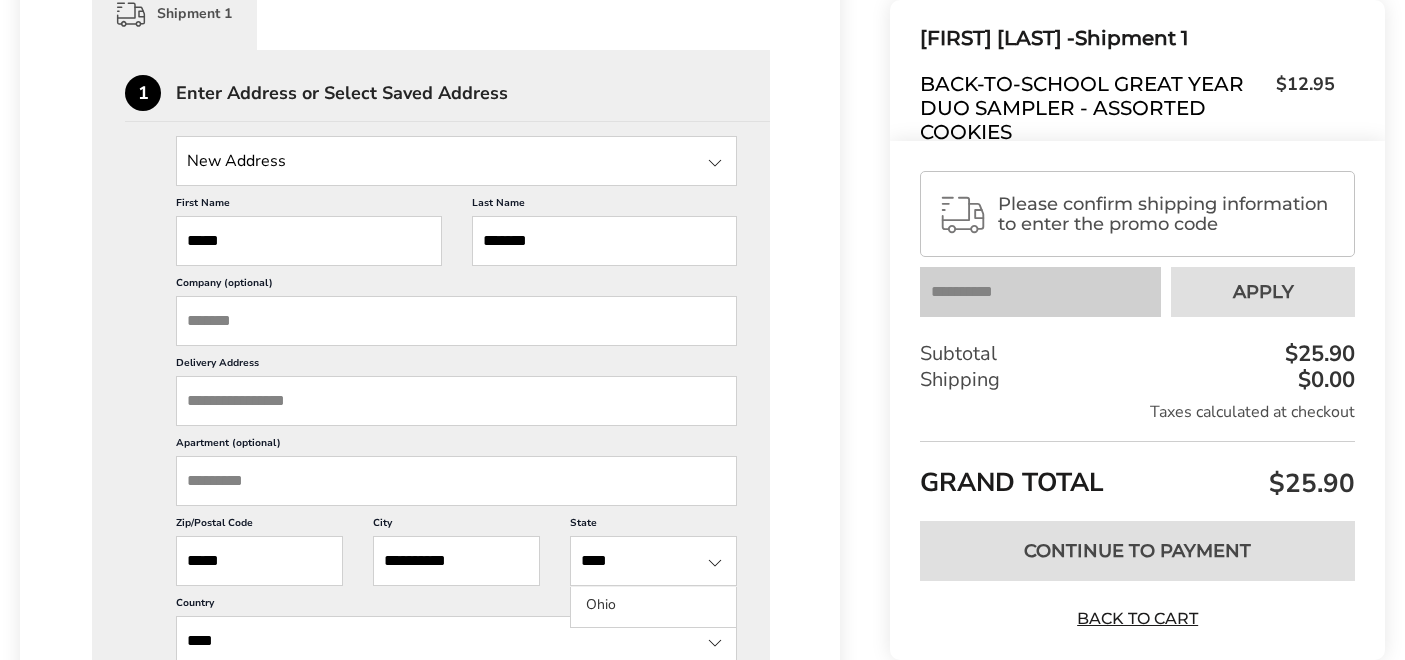 type on "*****" 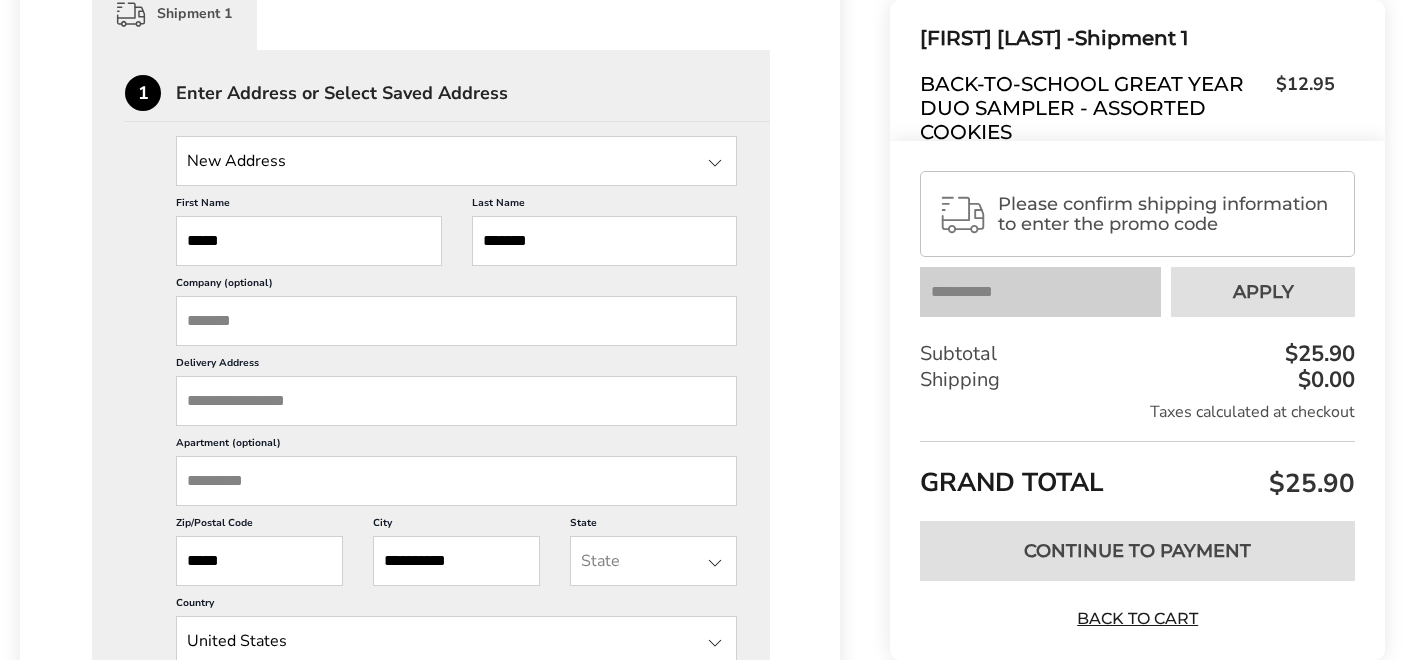 click on "Delivery Address" at bounding box center [456, 401] 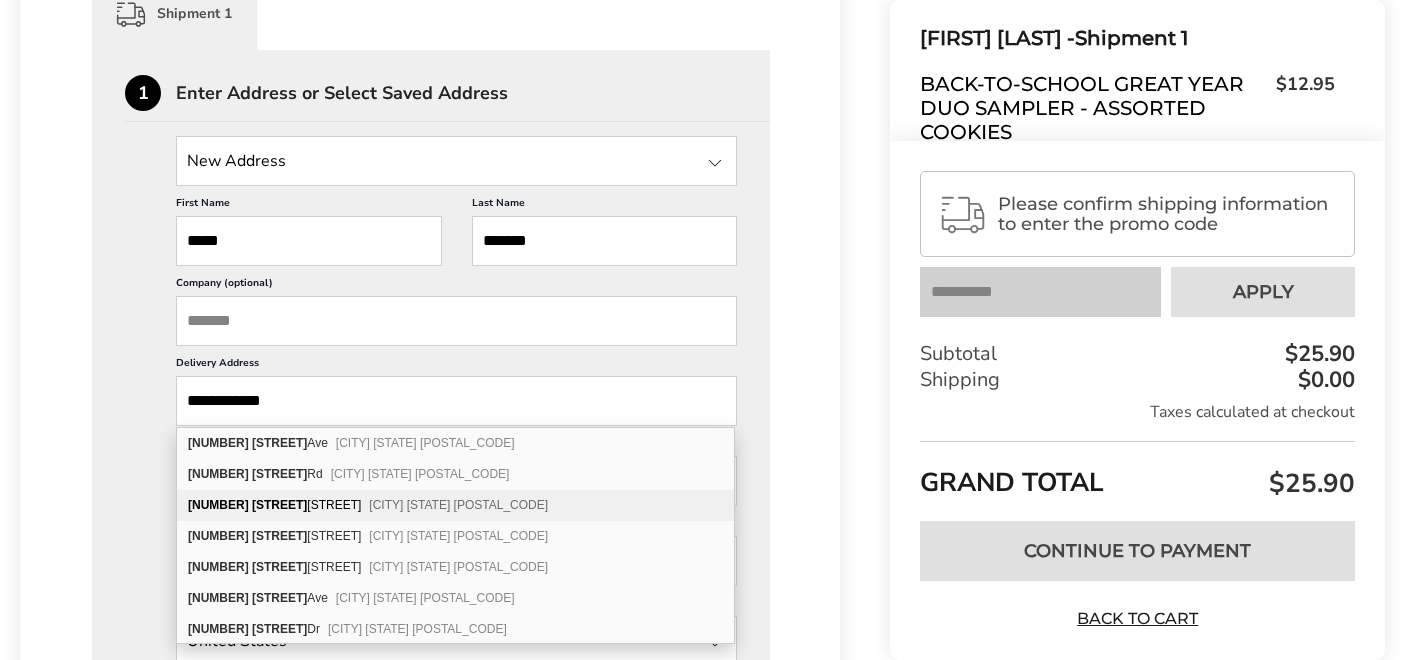 type on "**********" 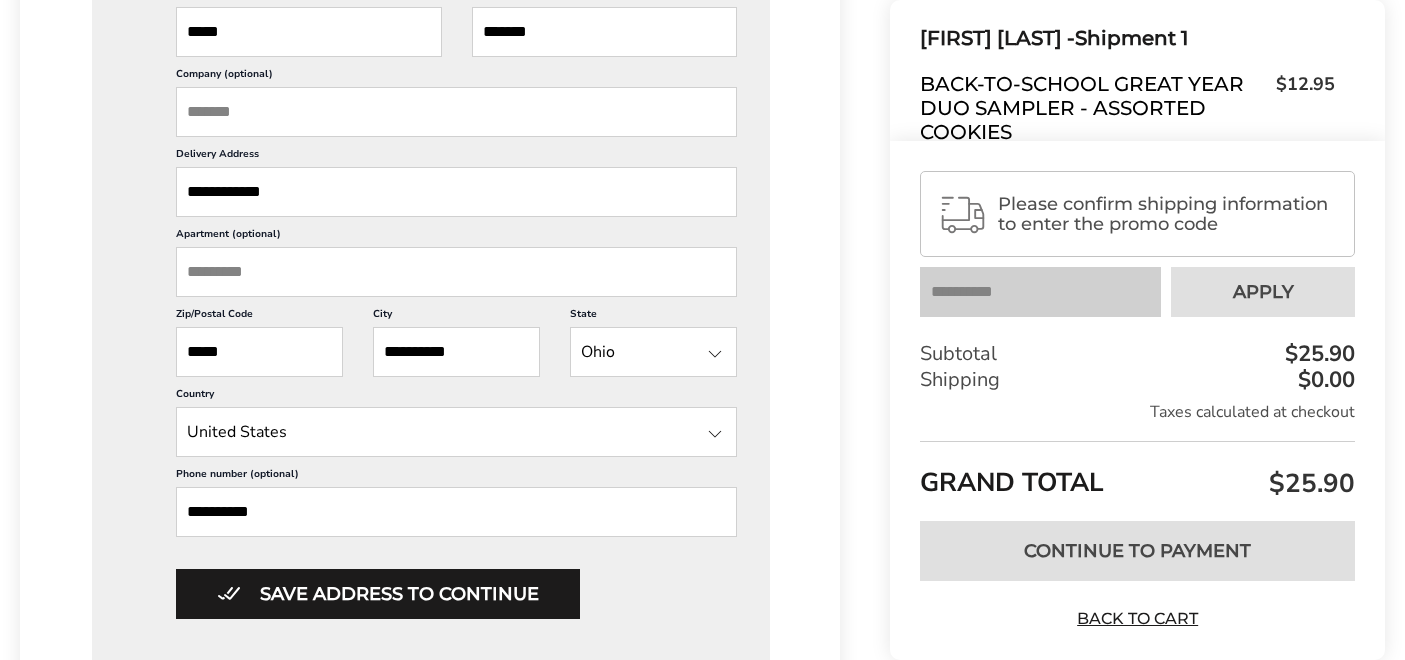 scroll, scrollTop: 825, scrollLeft: 0, axis: vertical 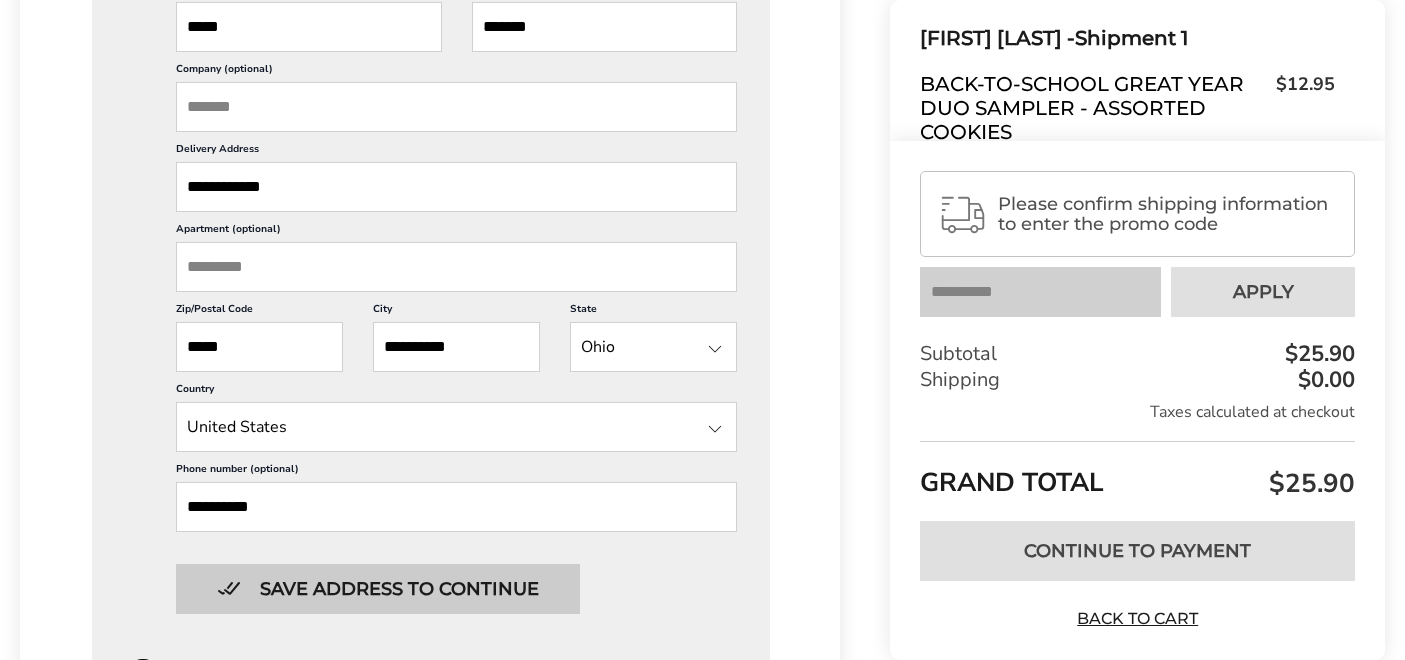 click on "Save address to continue" at bounding box center (378, 589) 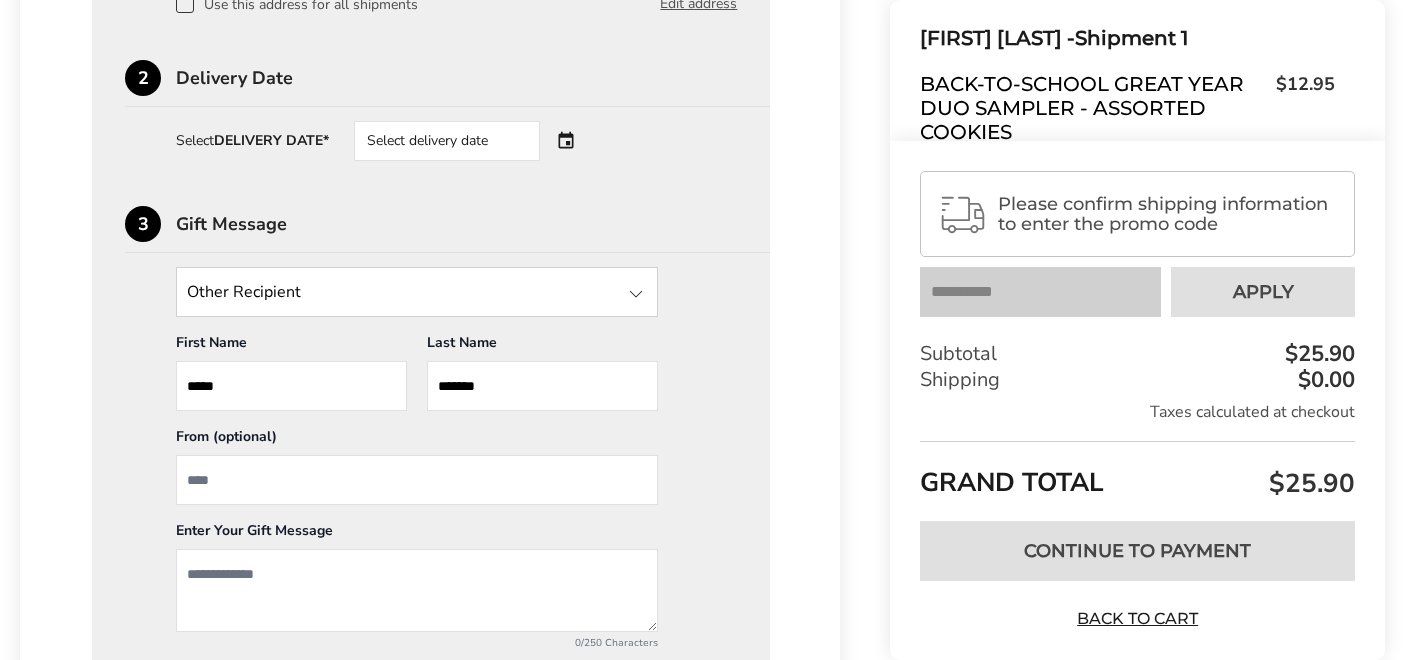 click on "Select delivery date" at bounding box center (475, 141) 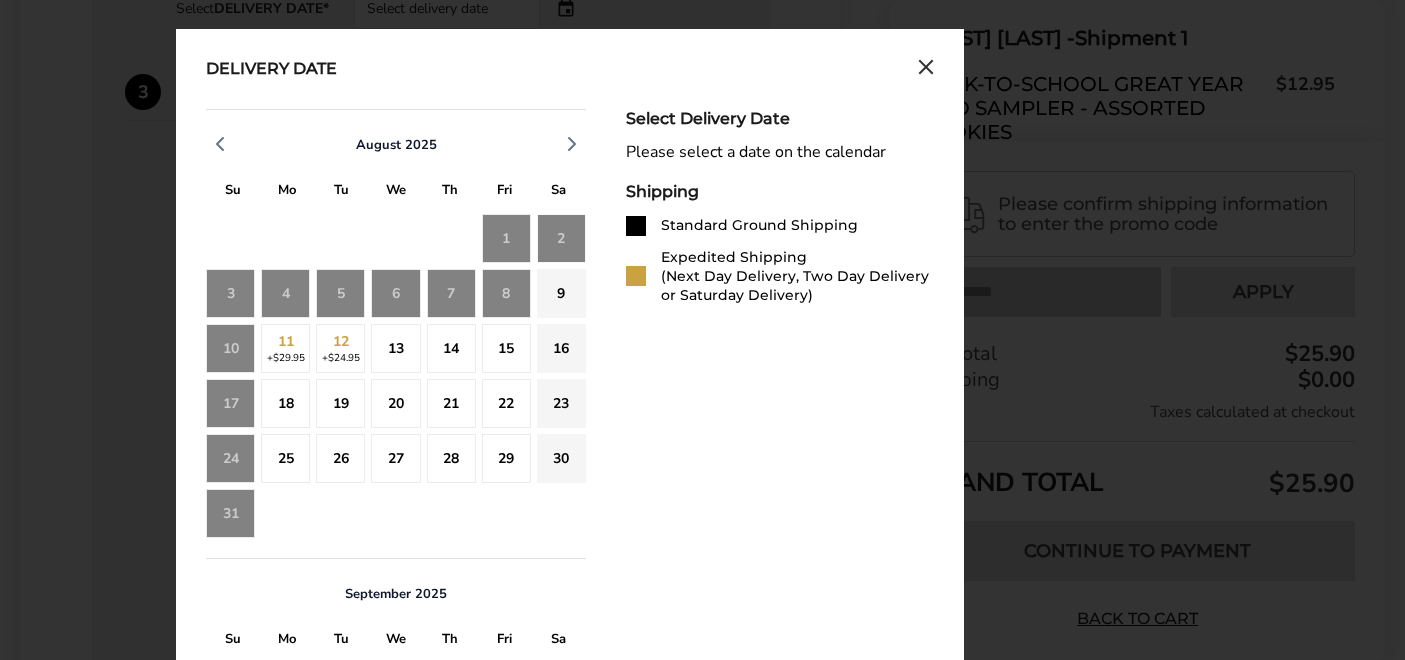 scroll, scrollTop: 960, scrollLeft: 0, axis: vertical 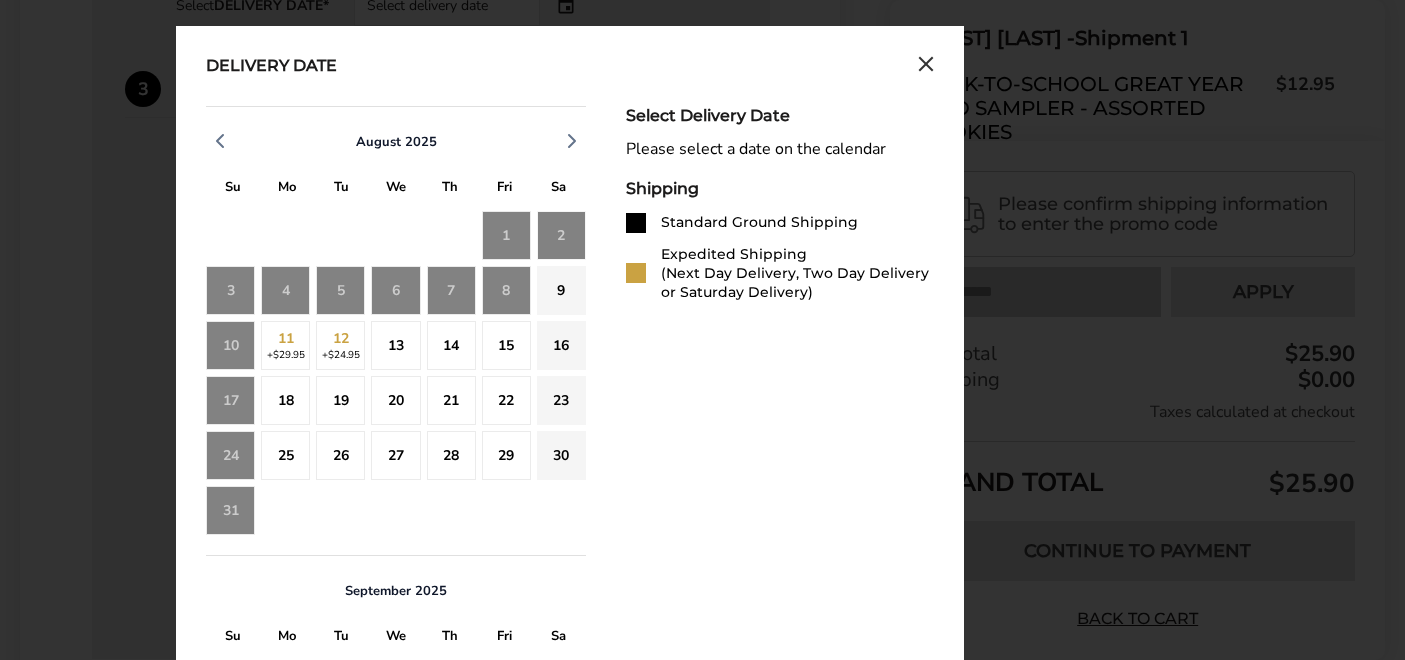 click at bounding box center (636, 223) 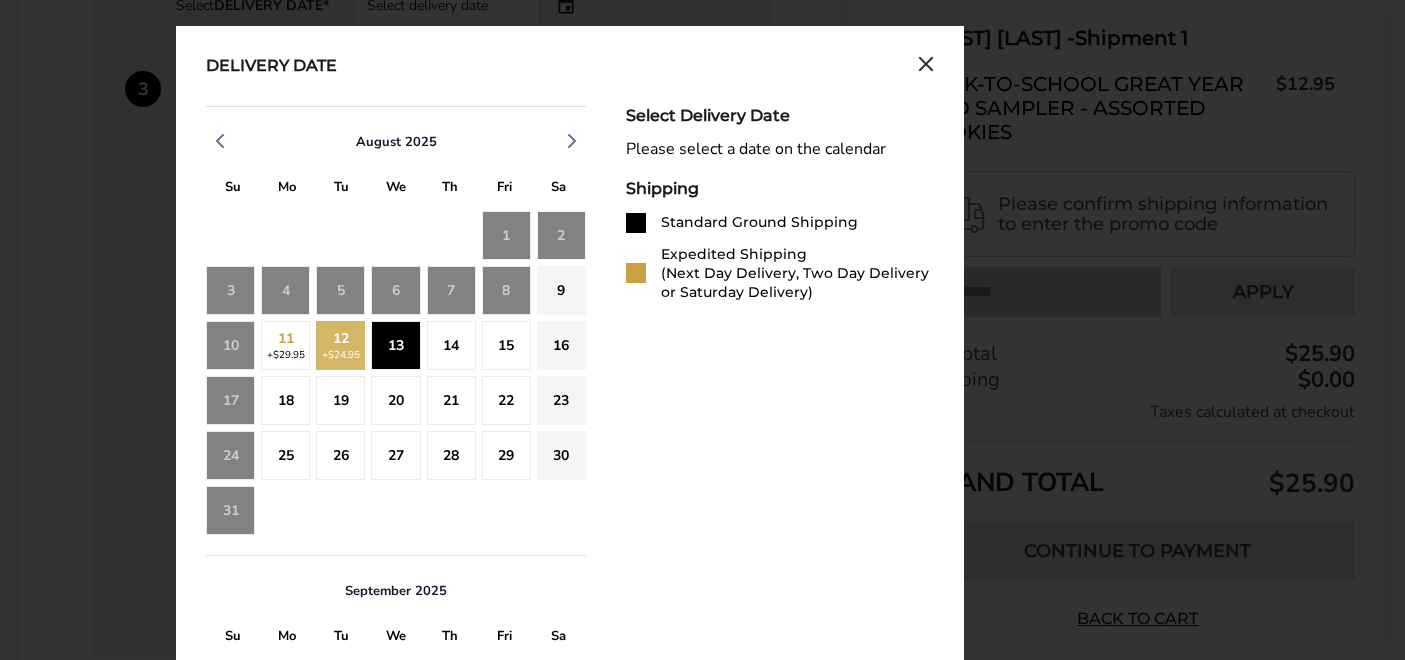 click on "13" 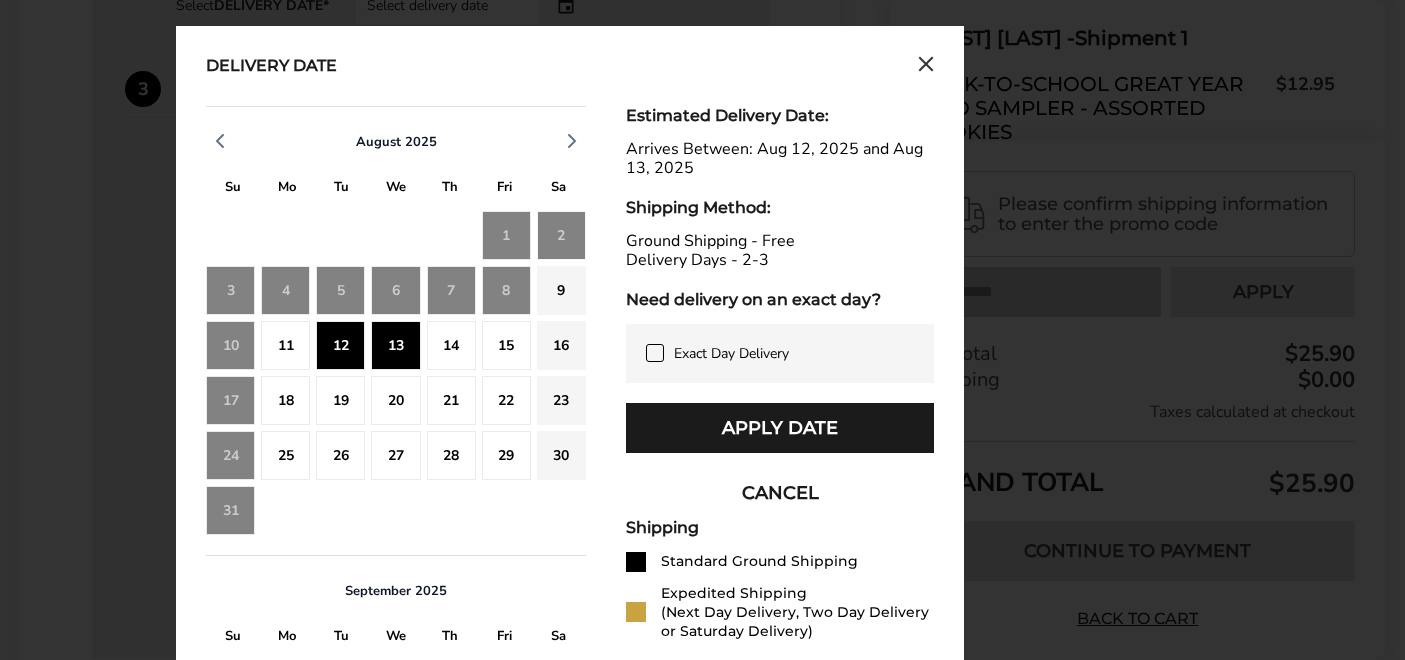 click on "11" 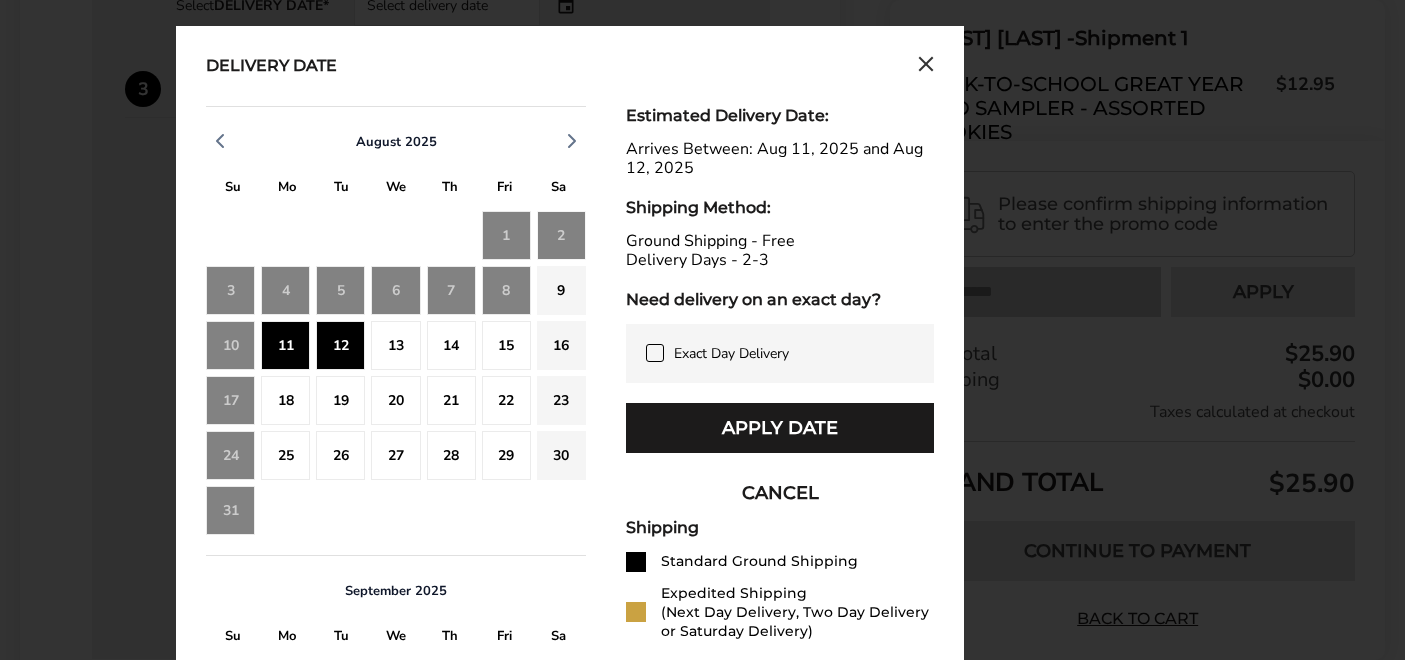 click on "11" 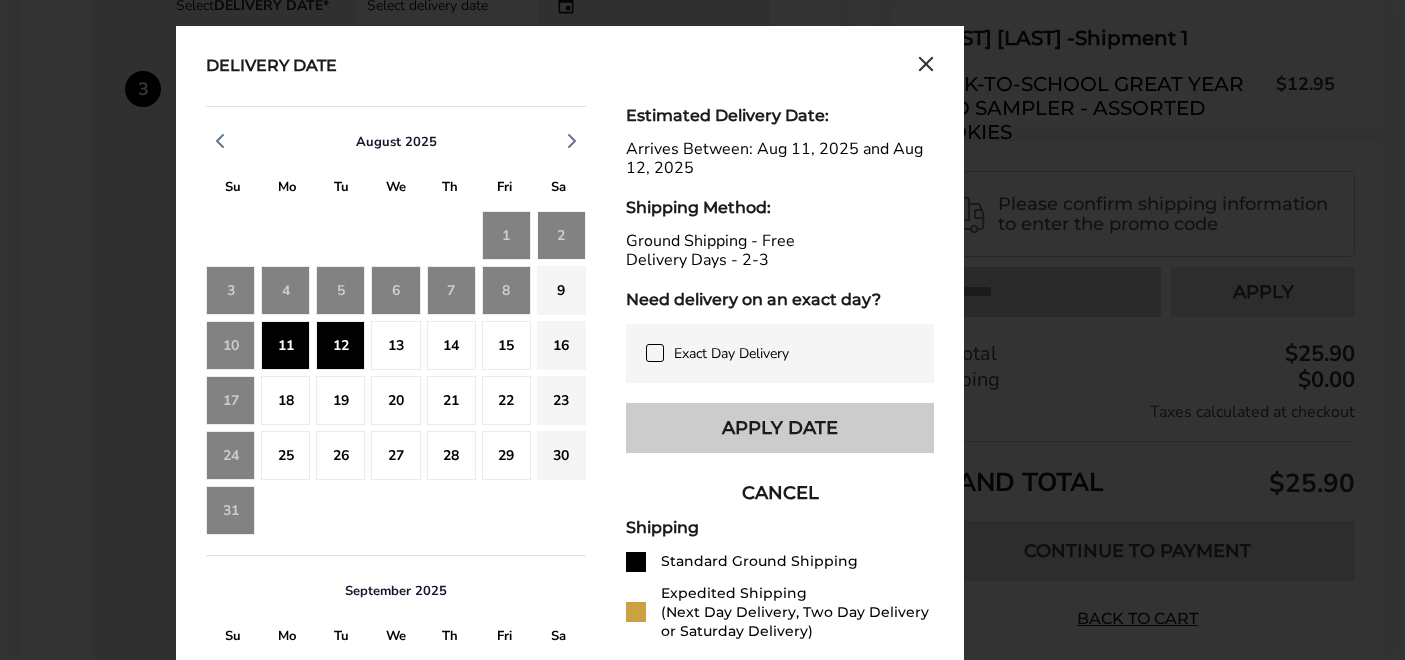 click on "Apply Date" at bounding box center (780, 428) 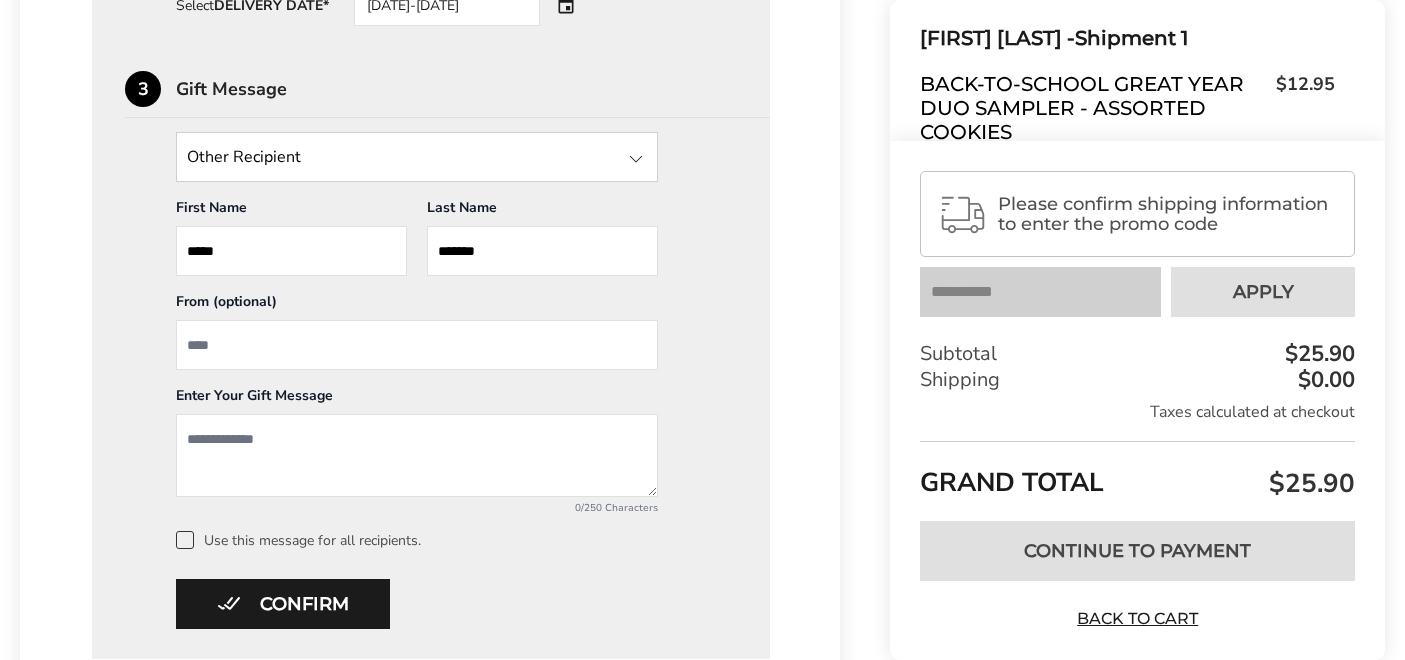 click at bounding box center (417, 455) 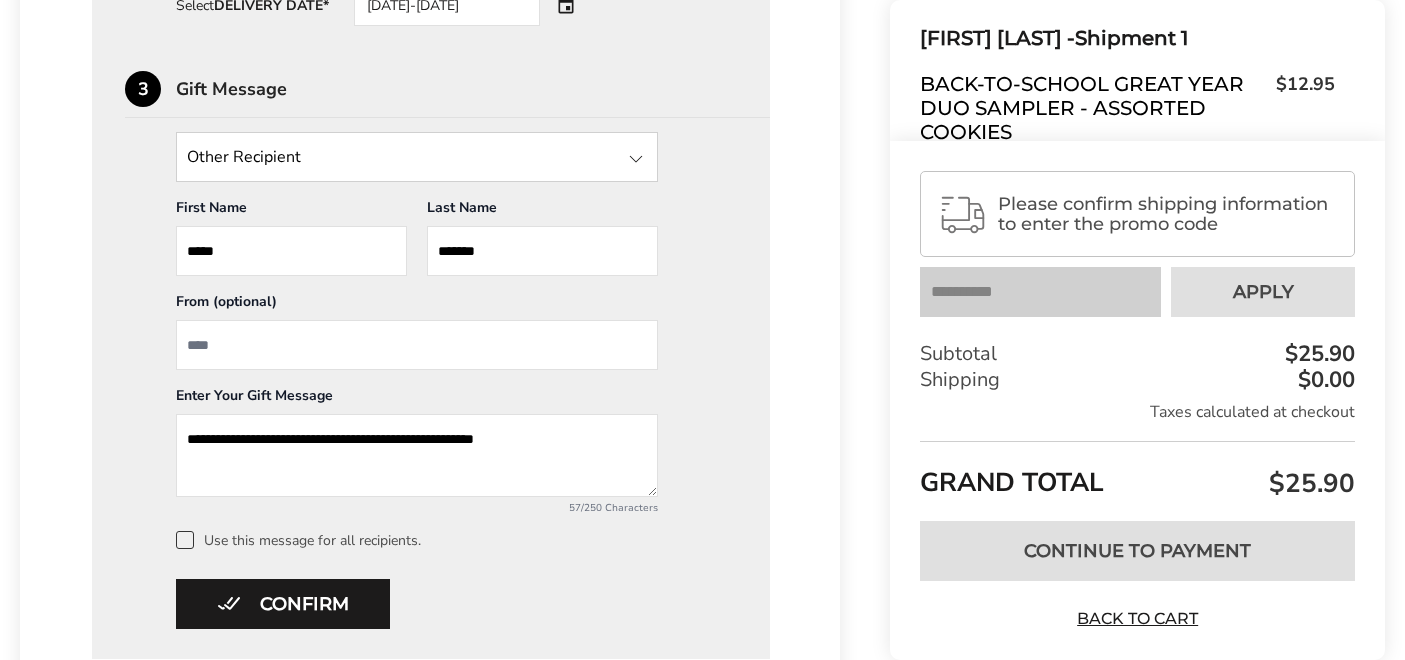 type on "**********" 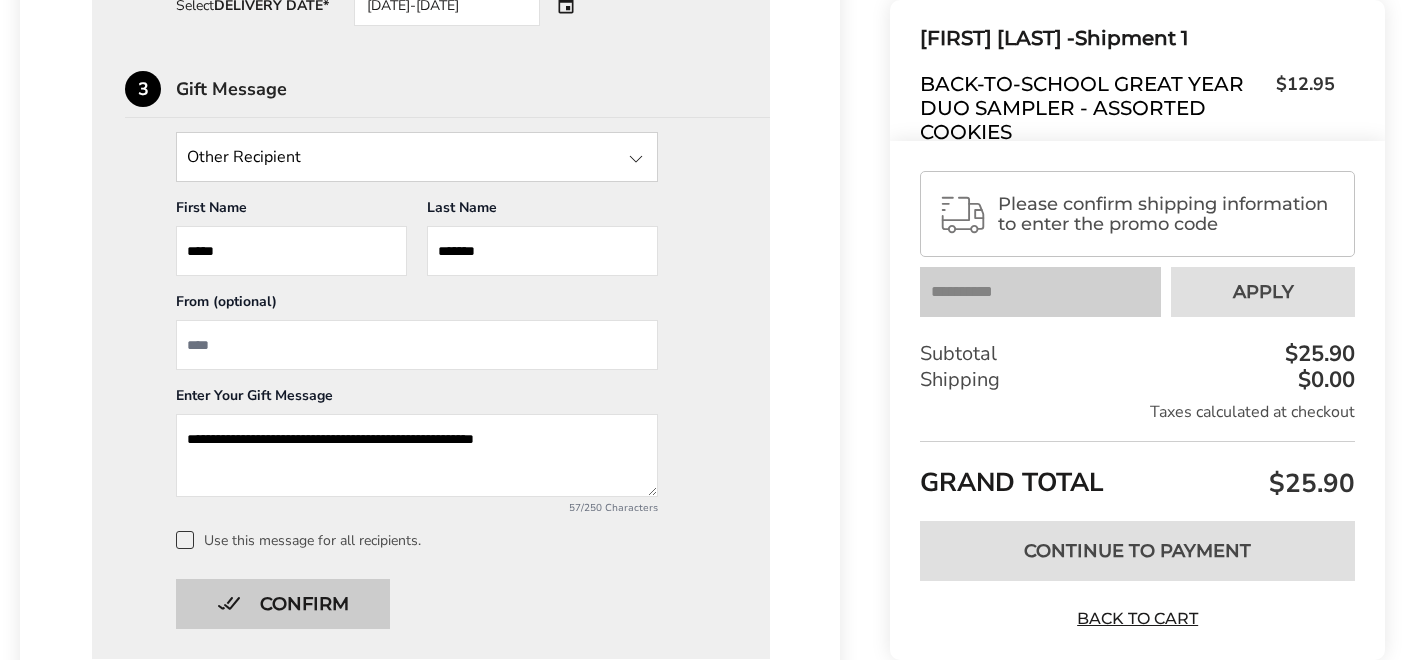 click on "Confirm" at bounding box center (283, 604) 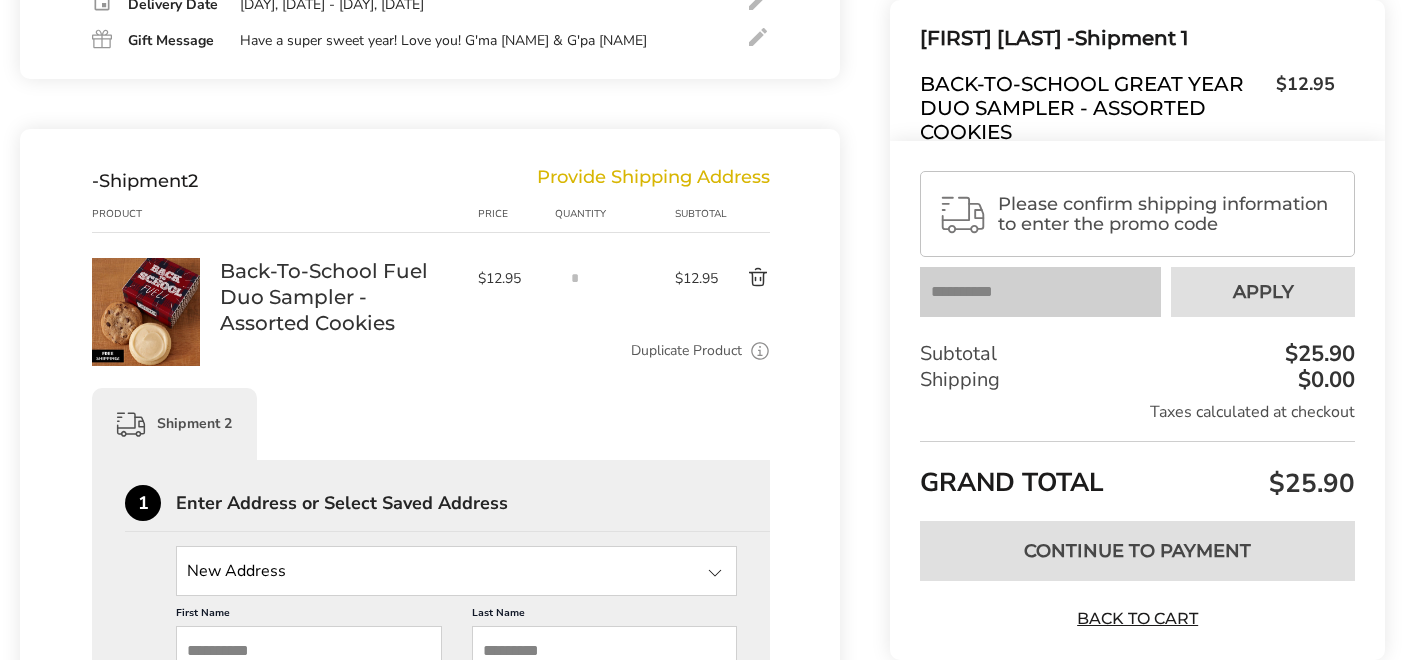 scroll, scrollTop: 675, scrollLeft: 0, axis: vertical 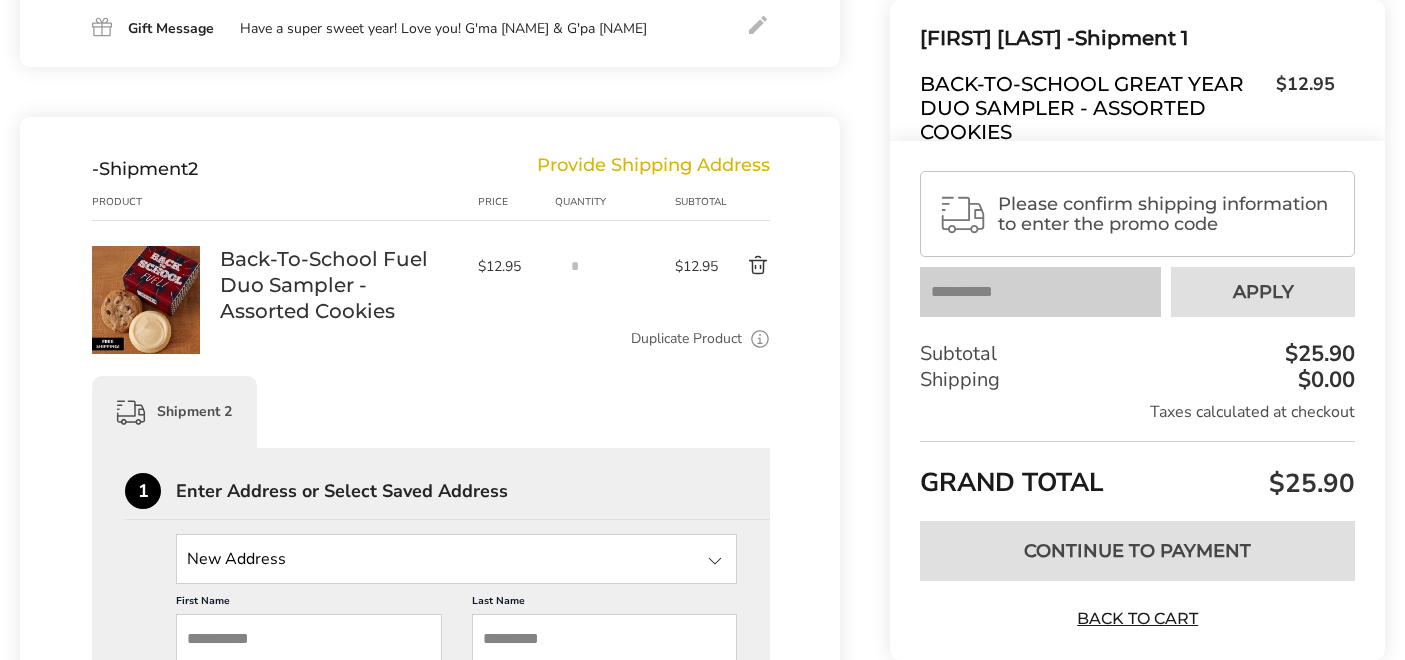 click at bounding box center [456, 559] 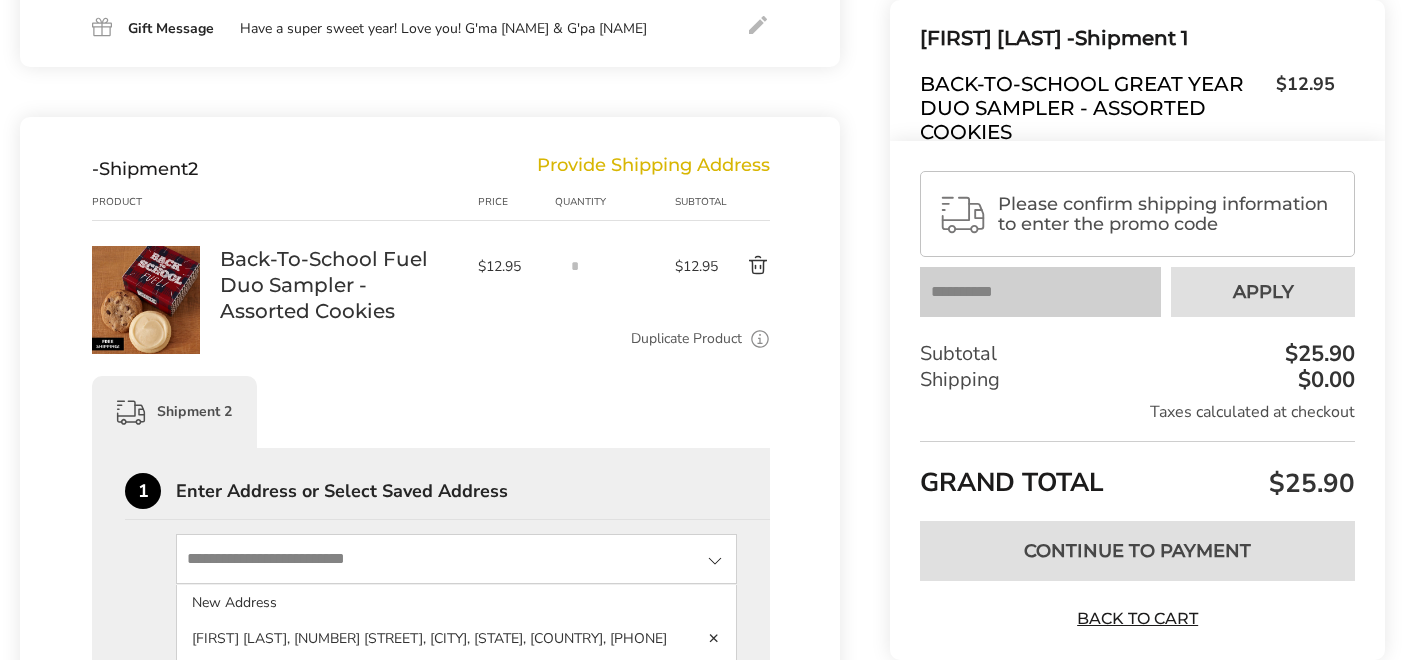 type on "**********" 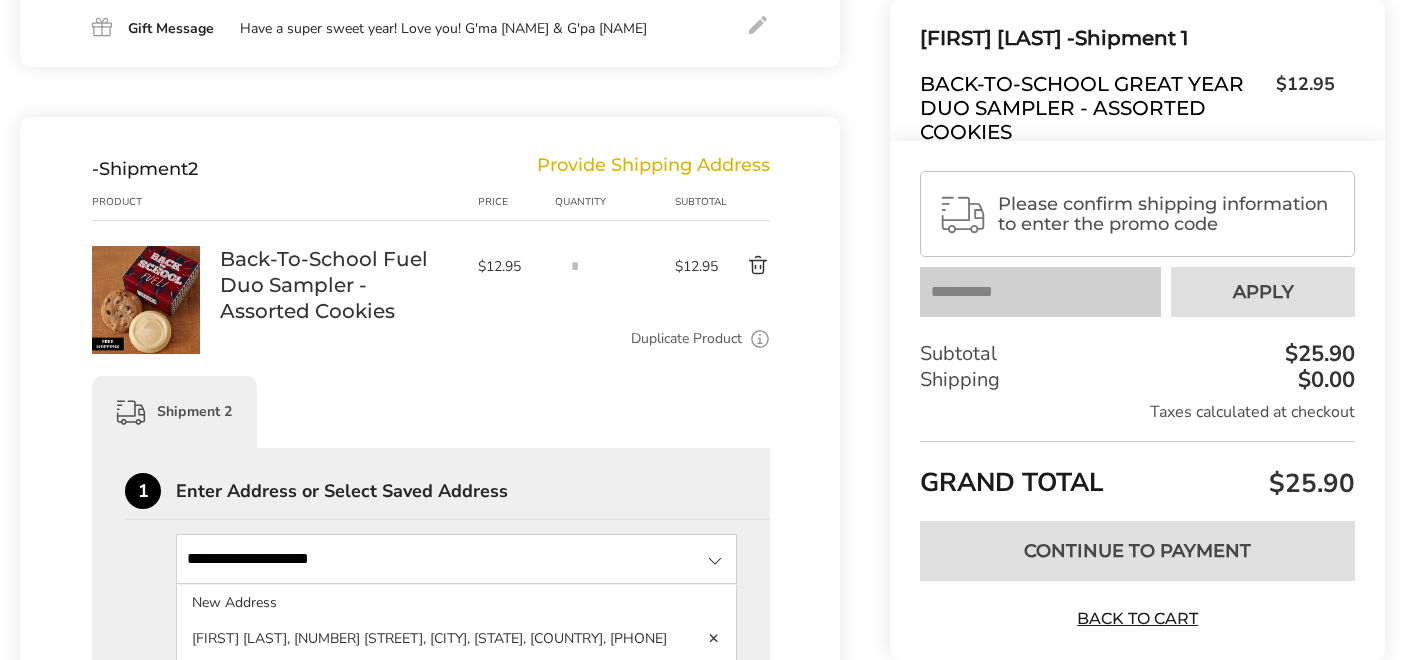 type on "*****" 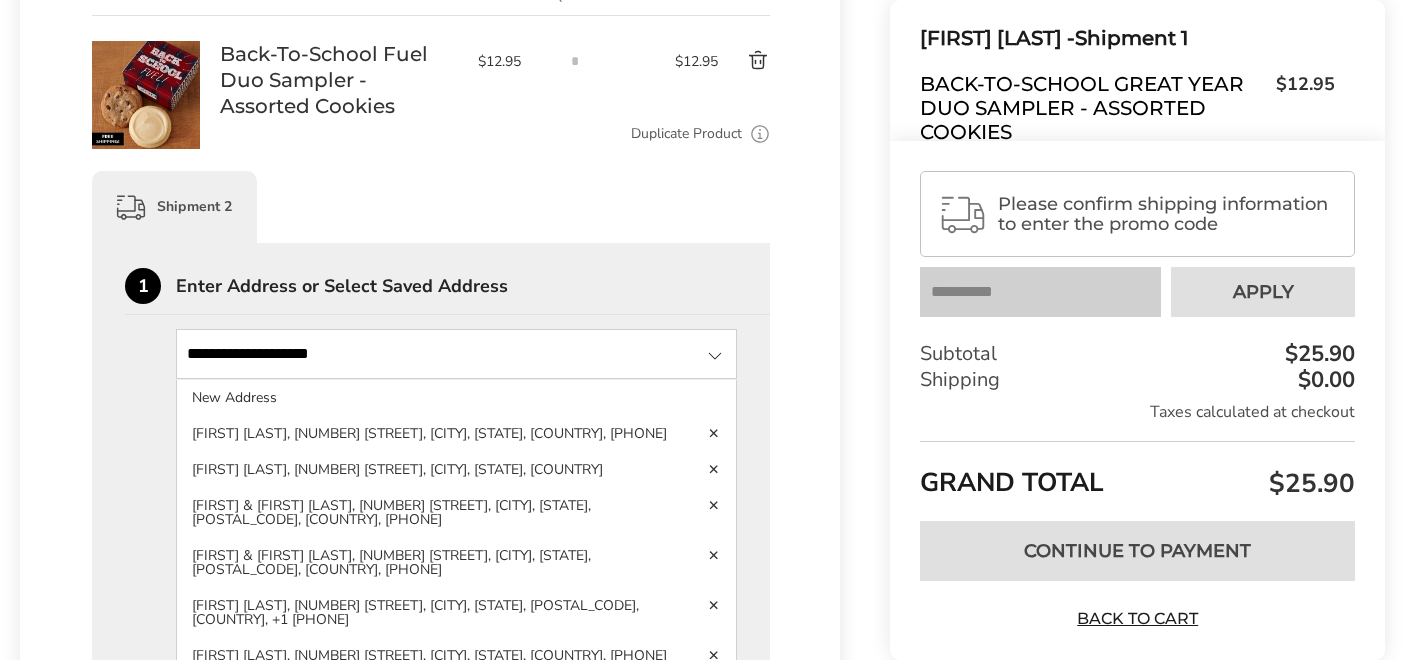 scroll, scrollTop: 887, scrollLeft: 0, axis: vertical 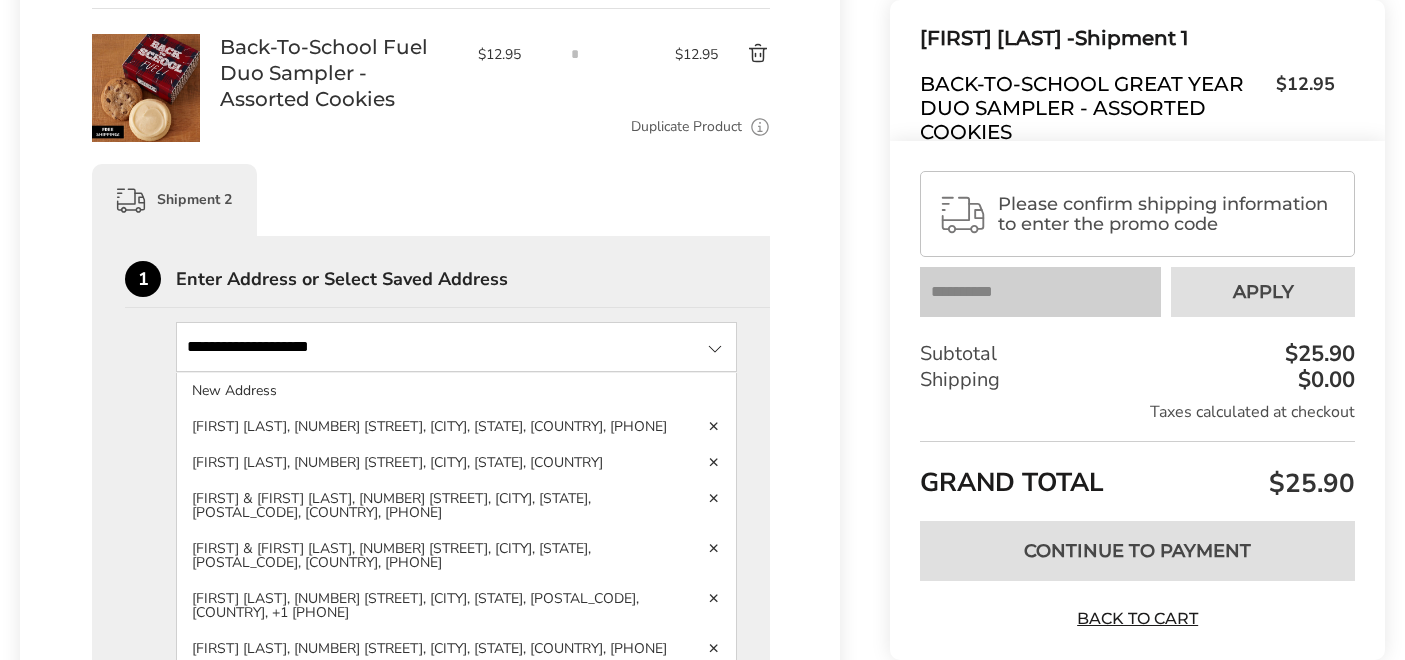 click at bounding box center (715, 349) 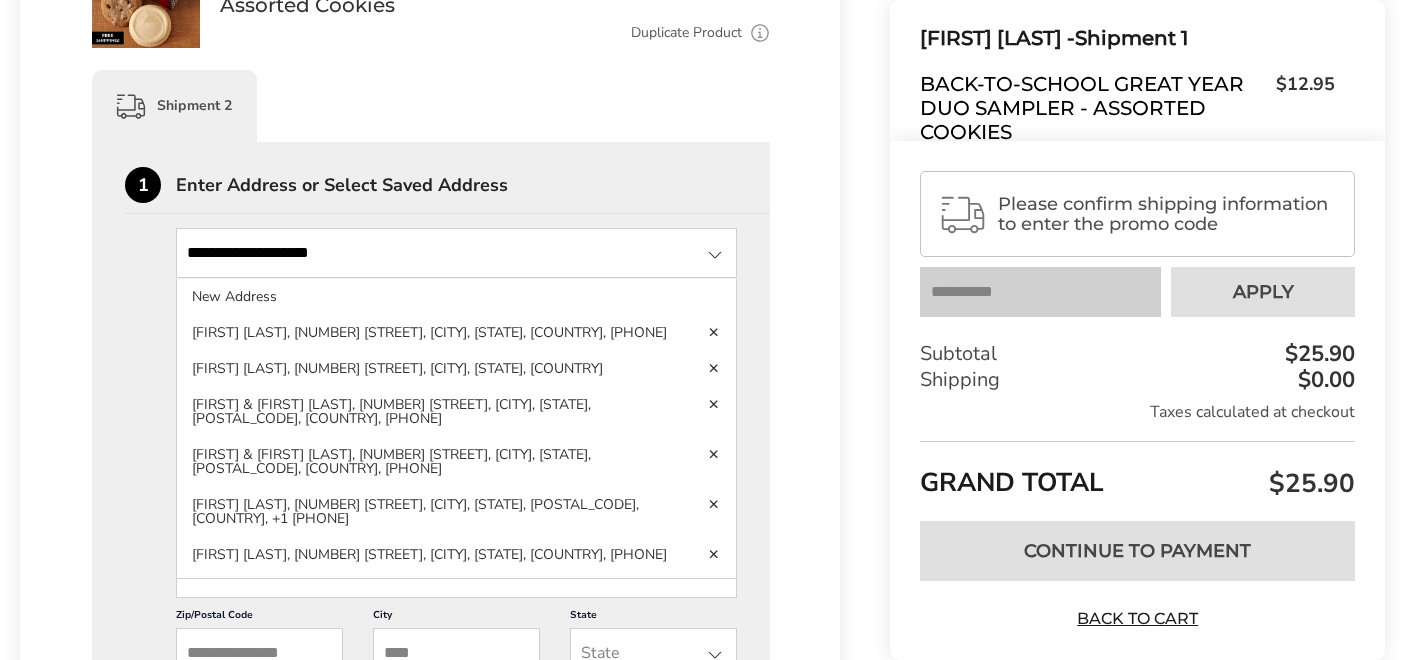 scroll, scrollTop: 992, scrollLeft: 0, axis: vertical 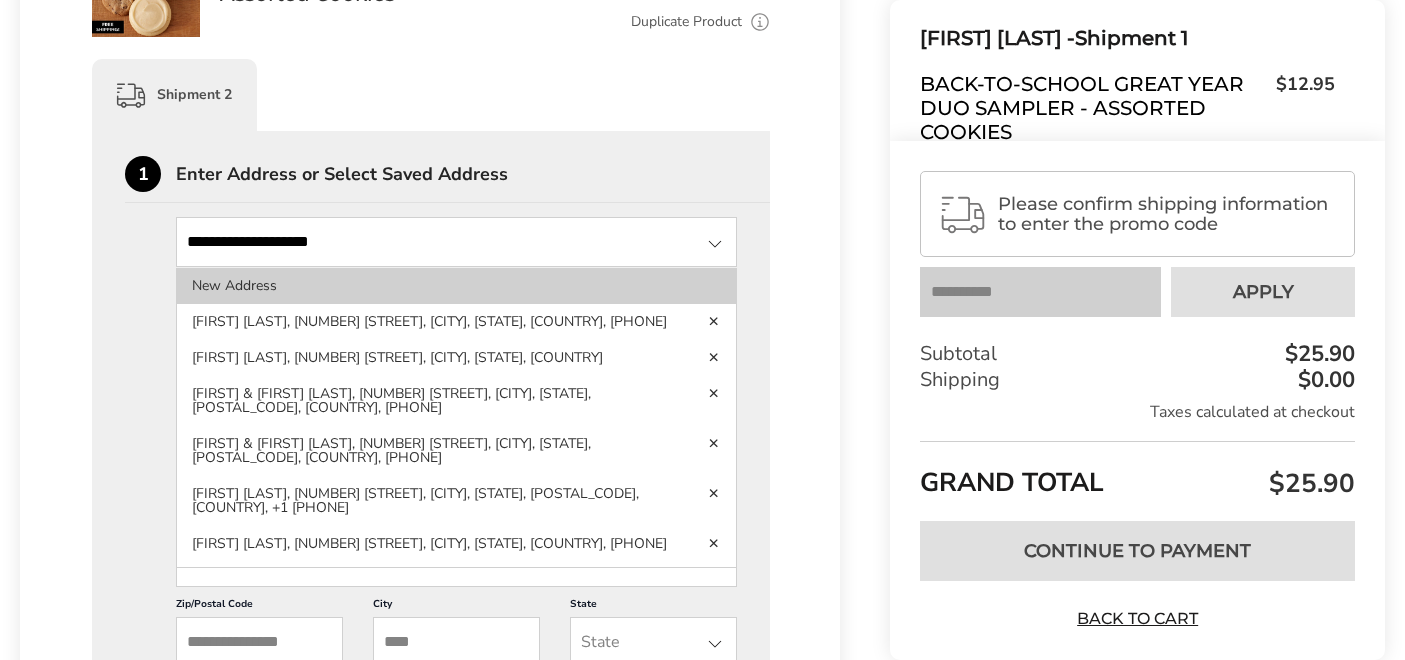 click on "New Address" 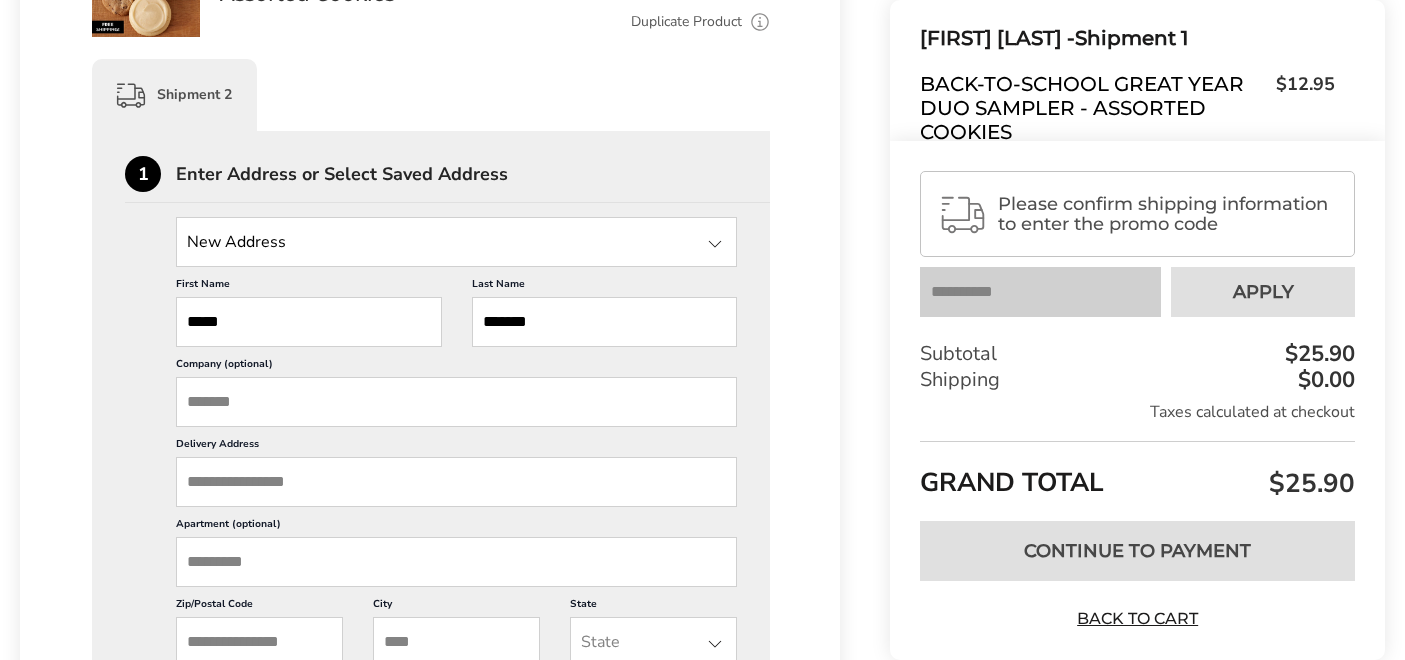click on "Delivery Address" at bounding box center [456, 482] 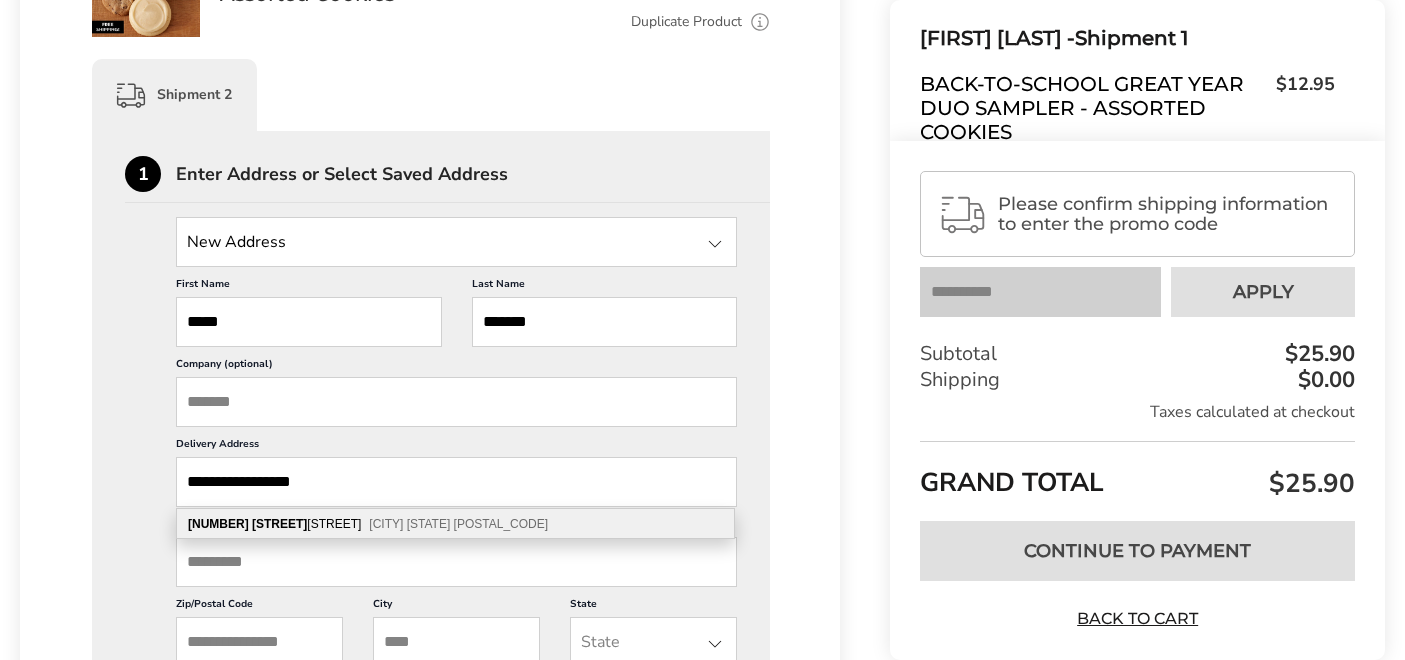 type on "**********" 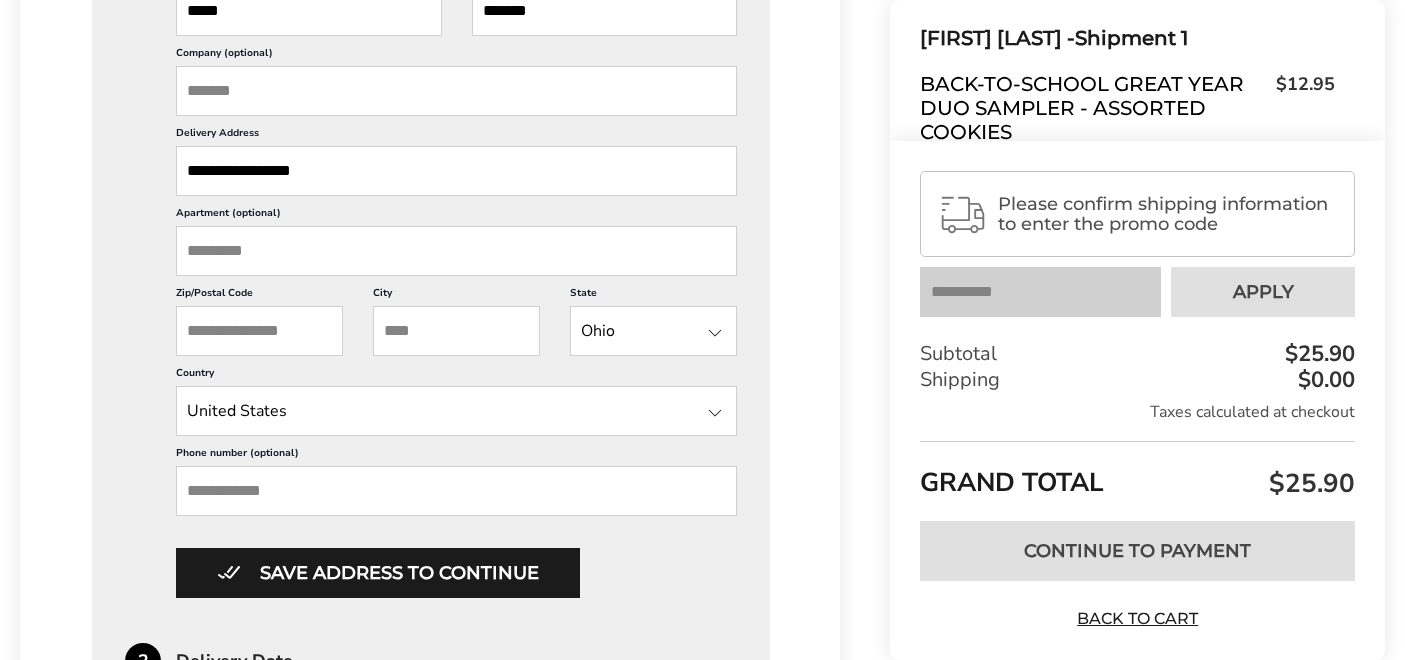 scroll, scrollTop: 1305, scrollLeft: 0, axis: vertical 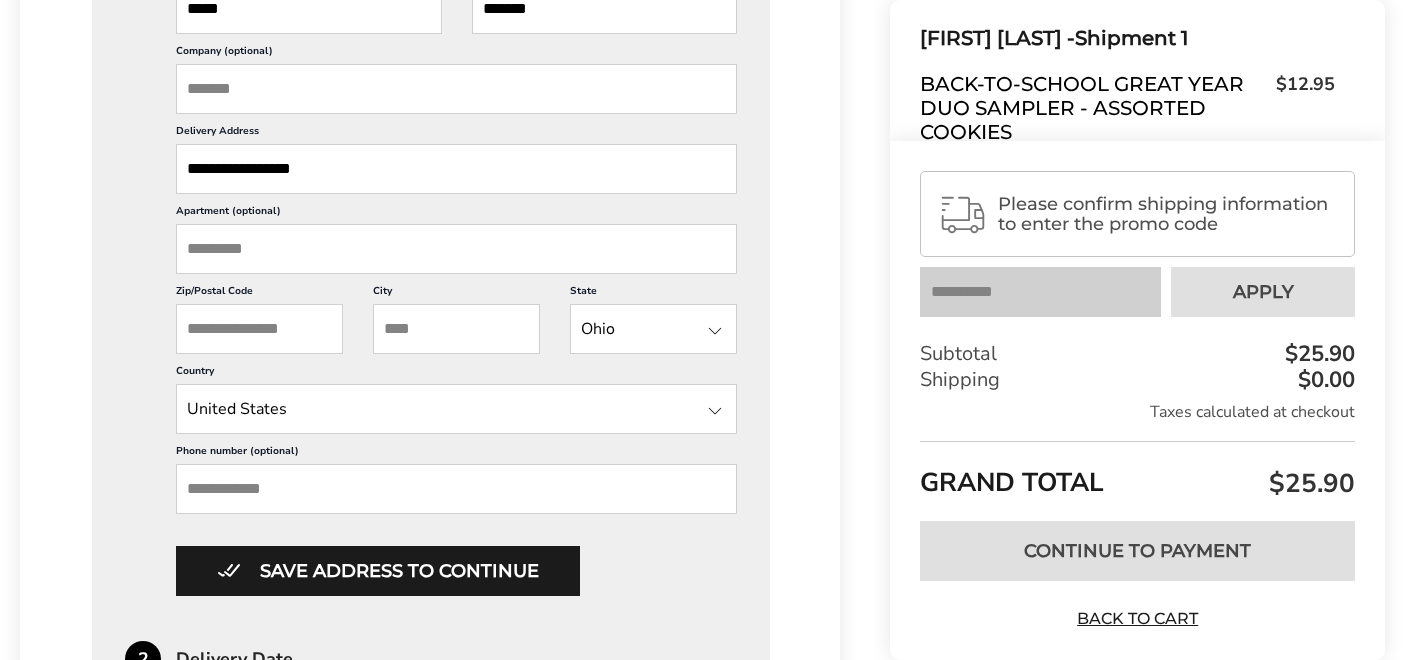 click on "Phone number (optional)" at bounding box center [456, 489] 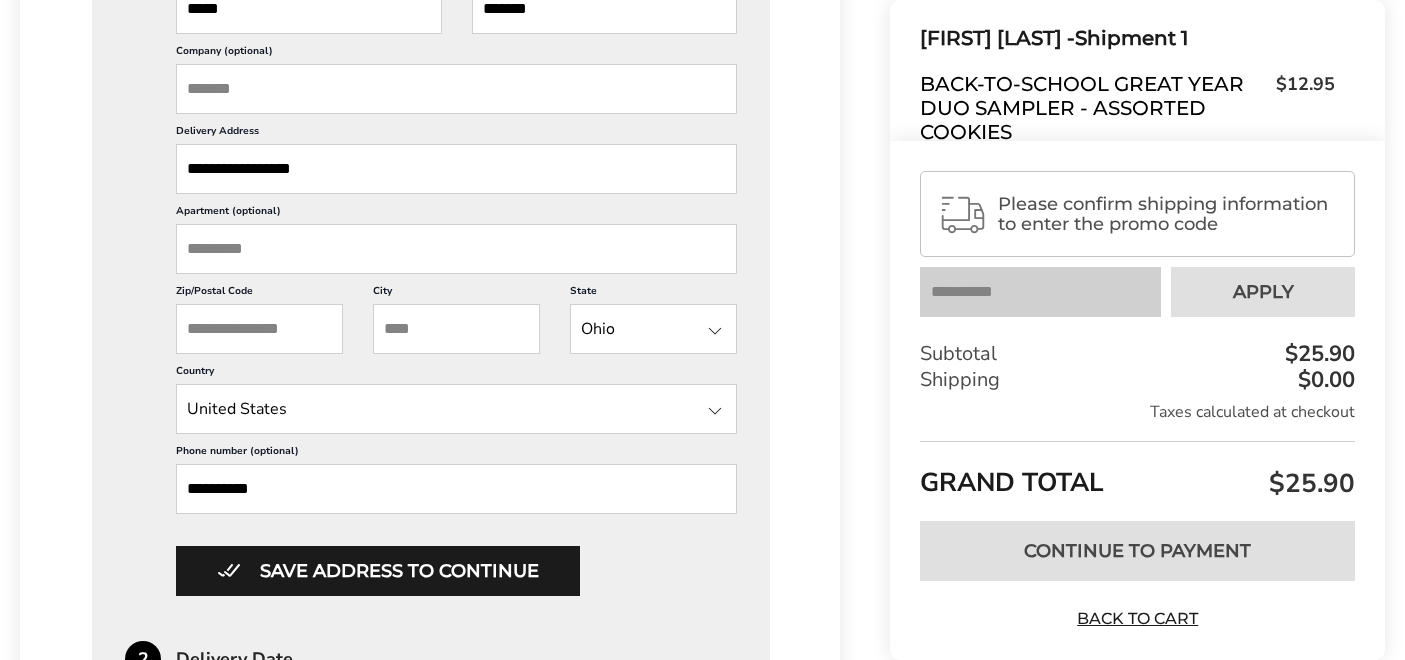 type on "*****" 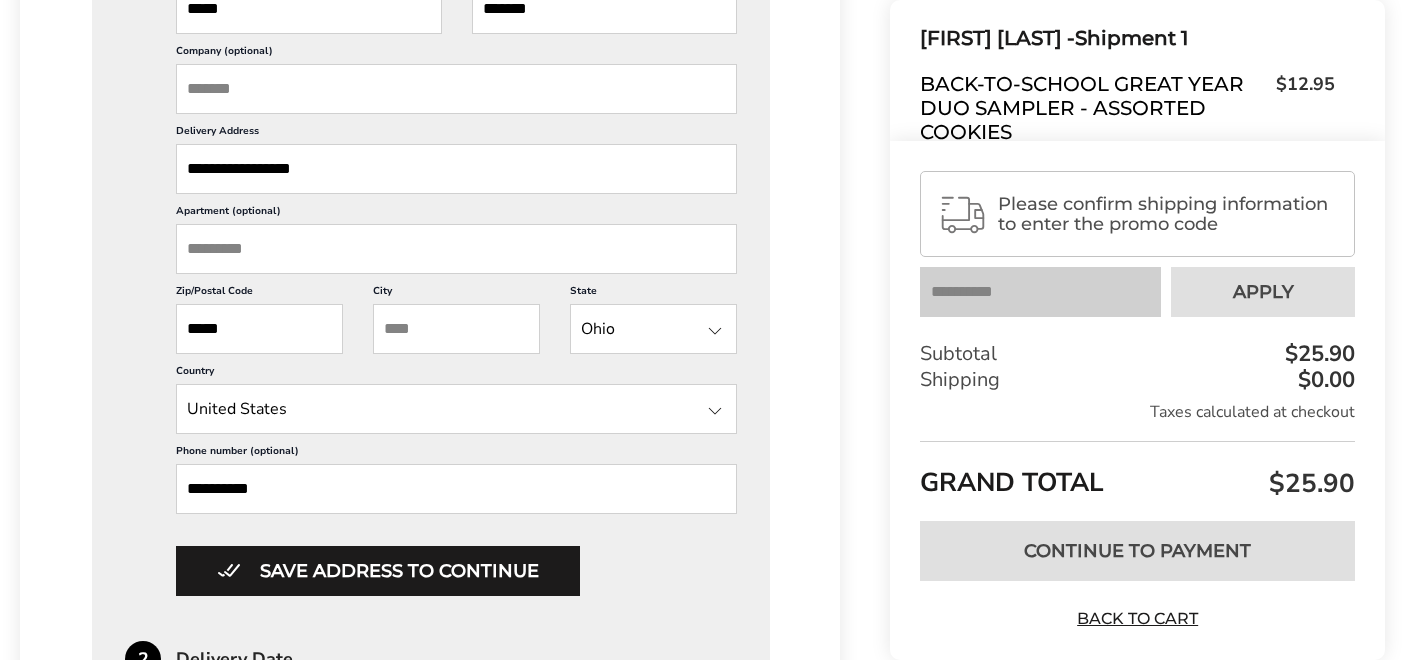 type on "****" 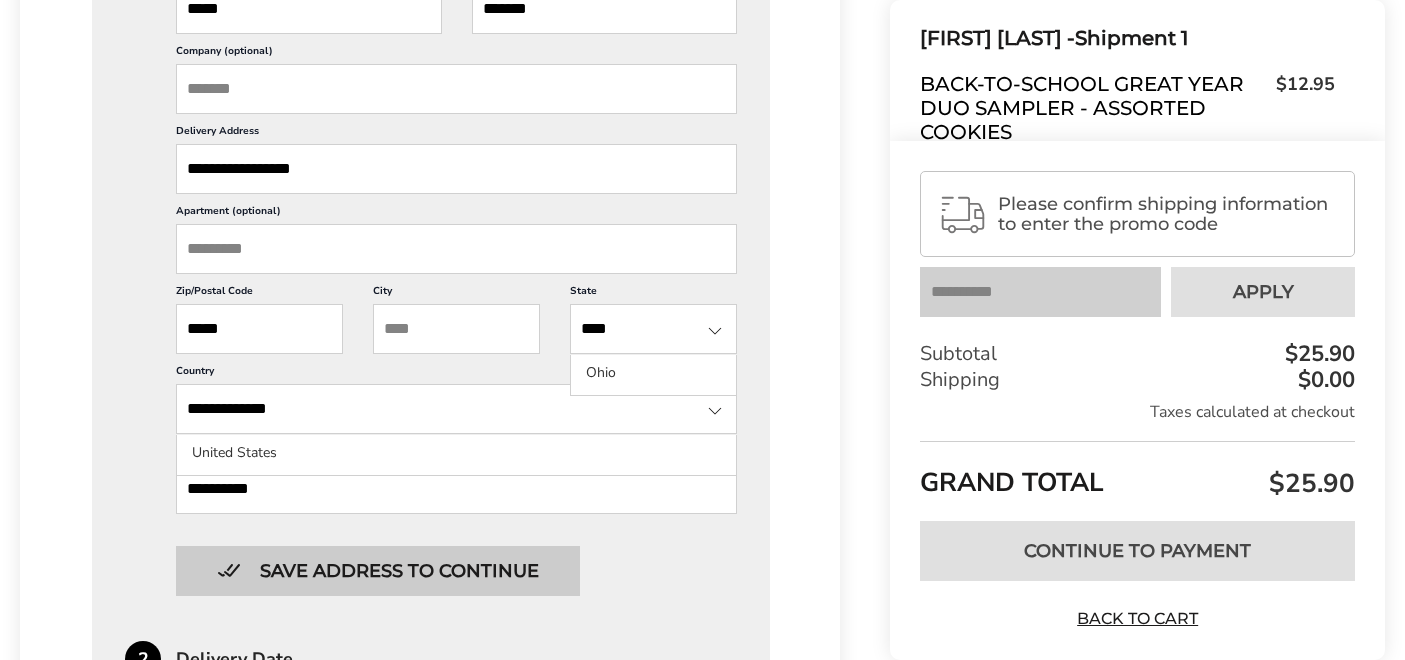 click on "Save address to continue" at bounding box center [378, 571] 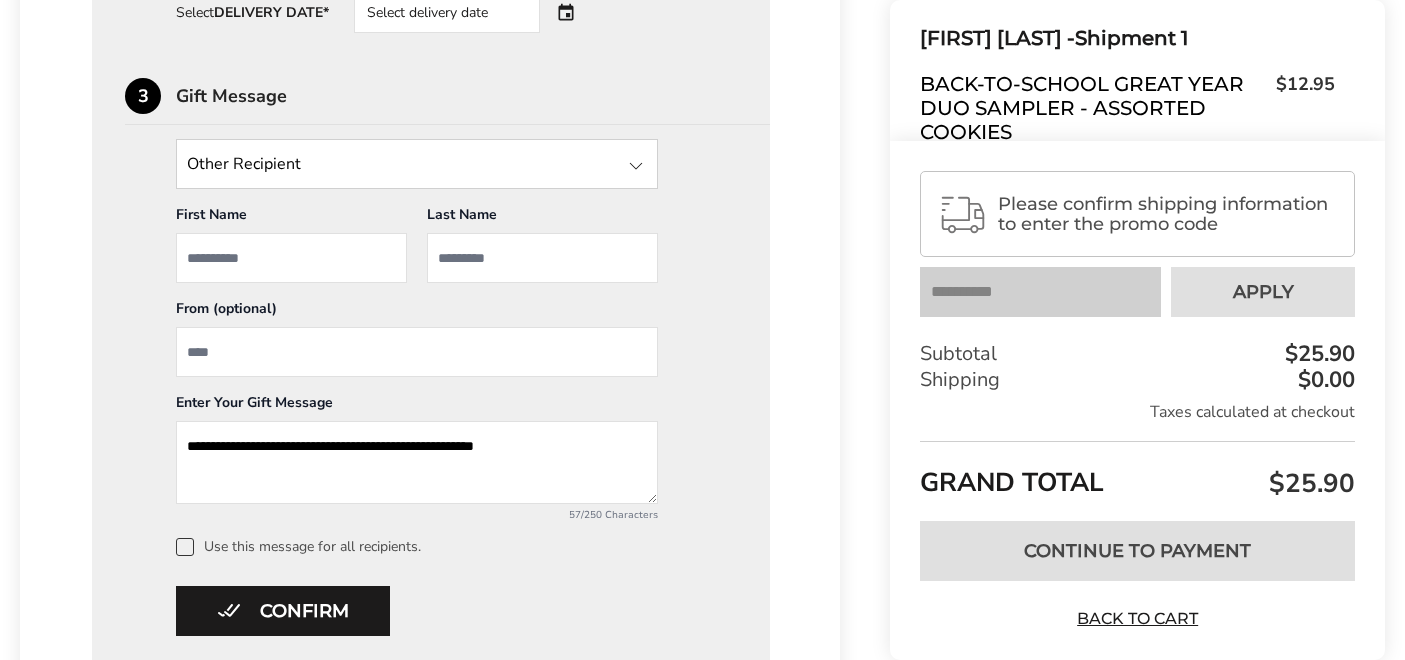 scroll, scrollTop: 1430, scrollLeft: 0, axis: vertical 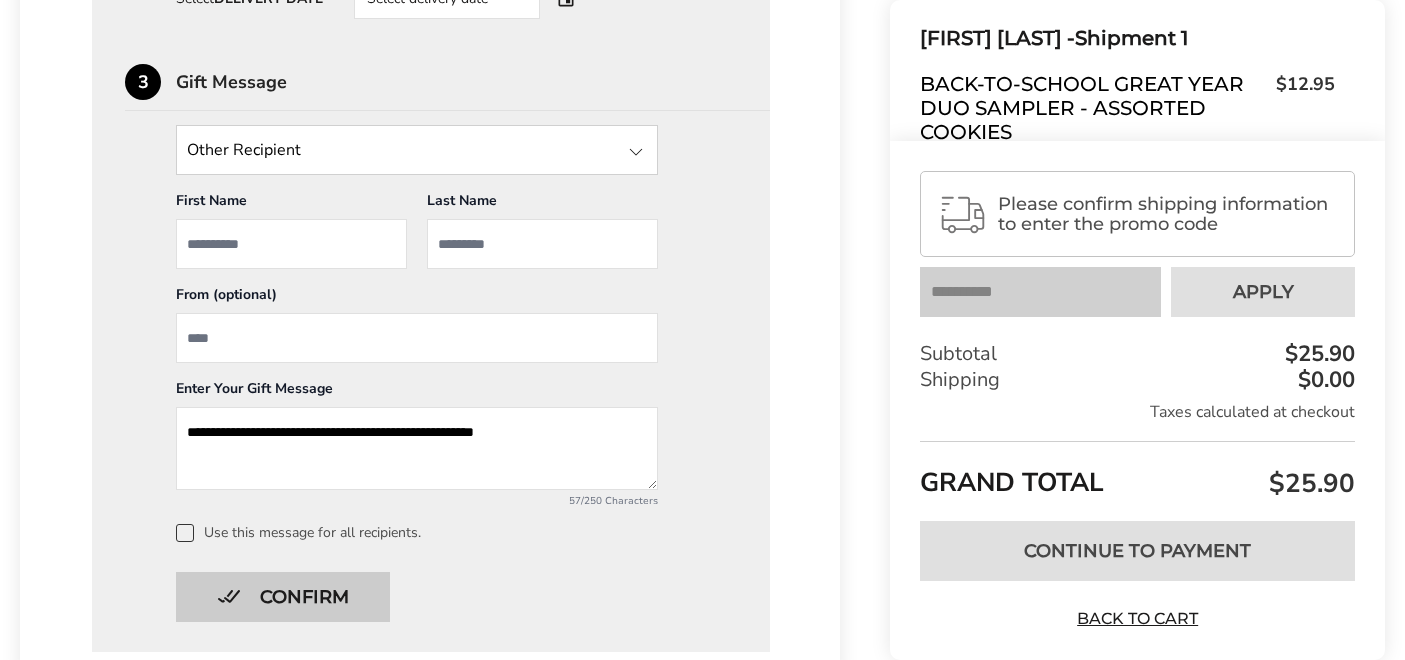 click on "Confirm" at bounding box center [283, 597] 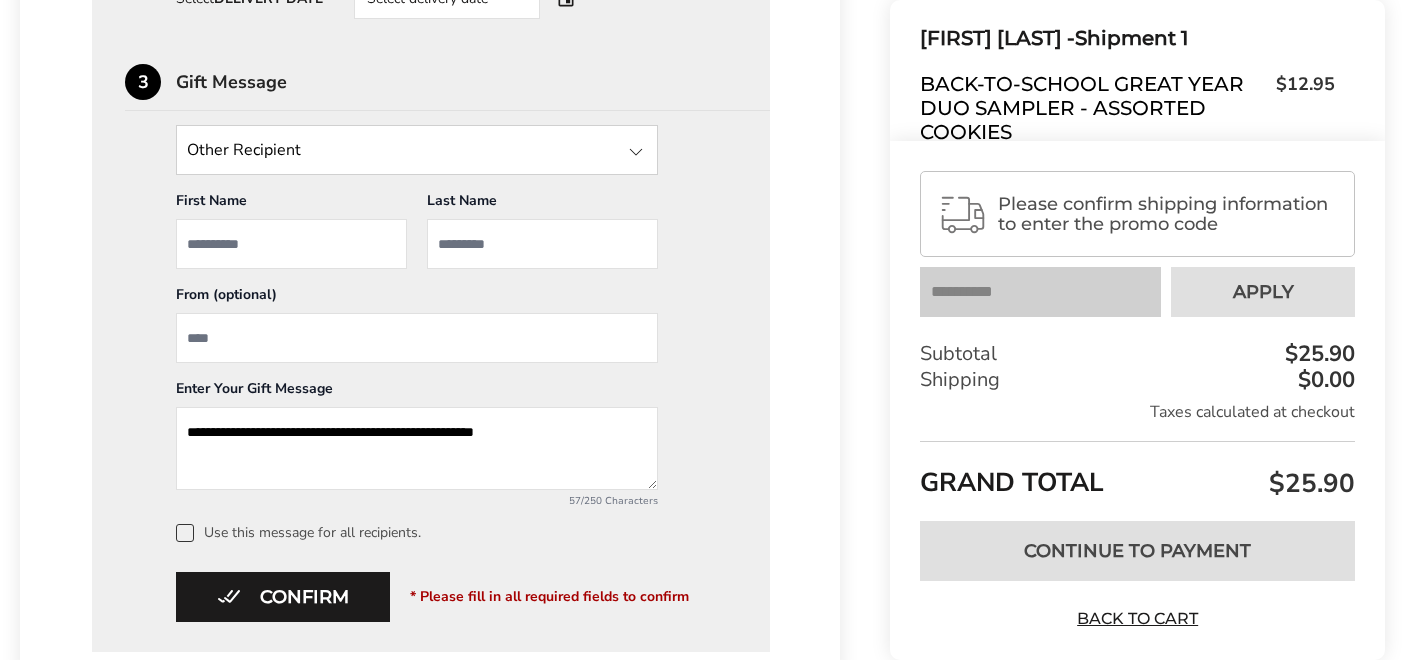 click at bounding box center (185, 533) 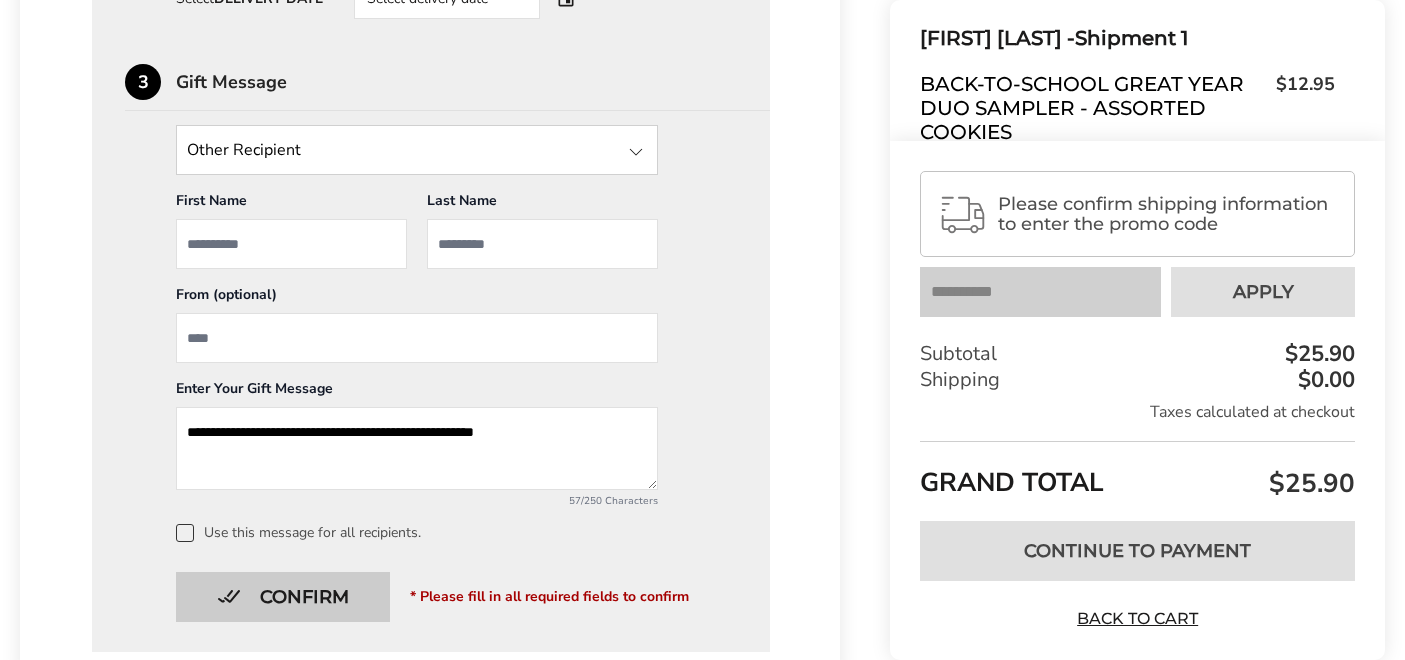 click on "Confirm" at bounding box center (283, 597) 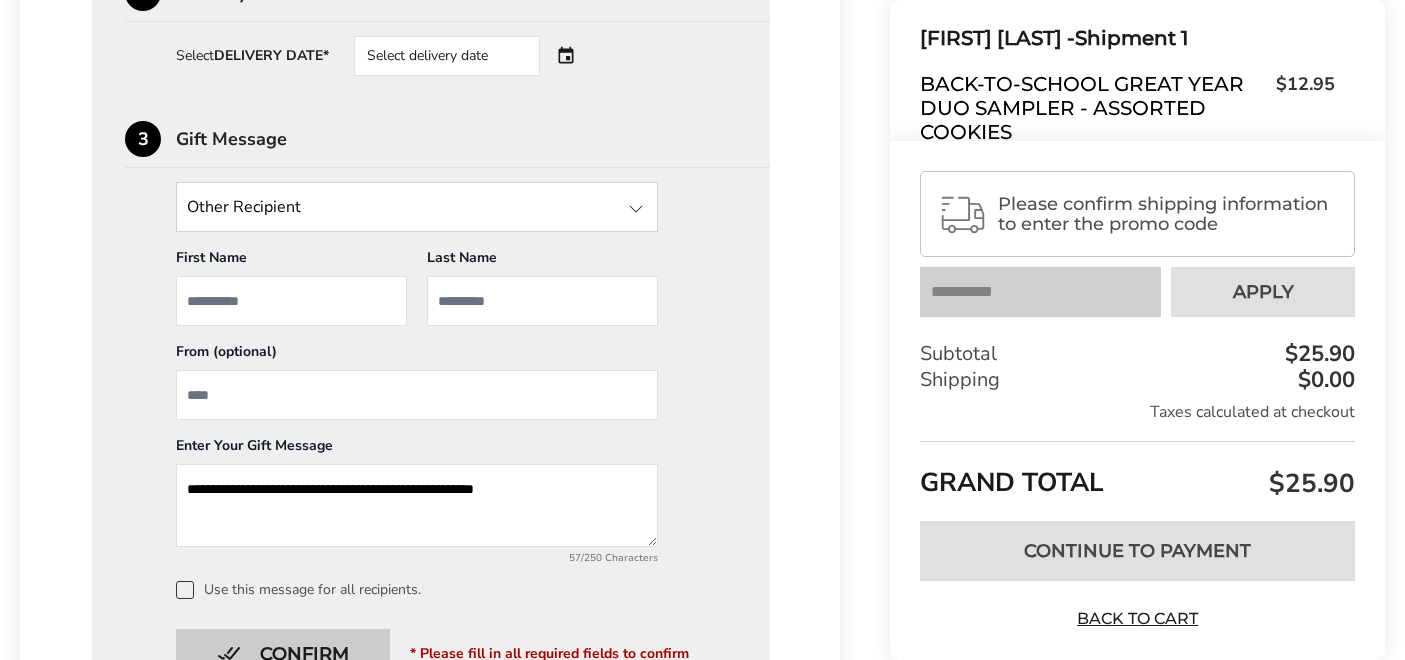 scroll, scrollTop: 1363, scrollLeft: 0, axis: vertical 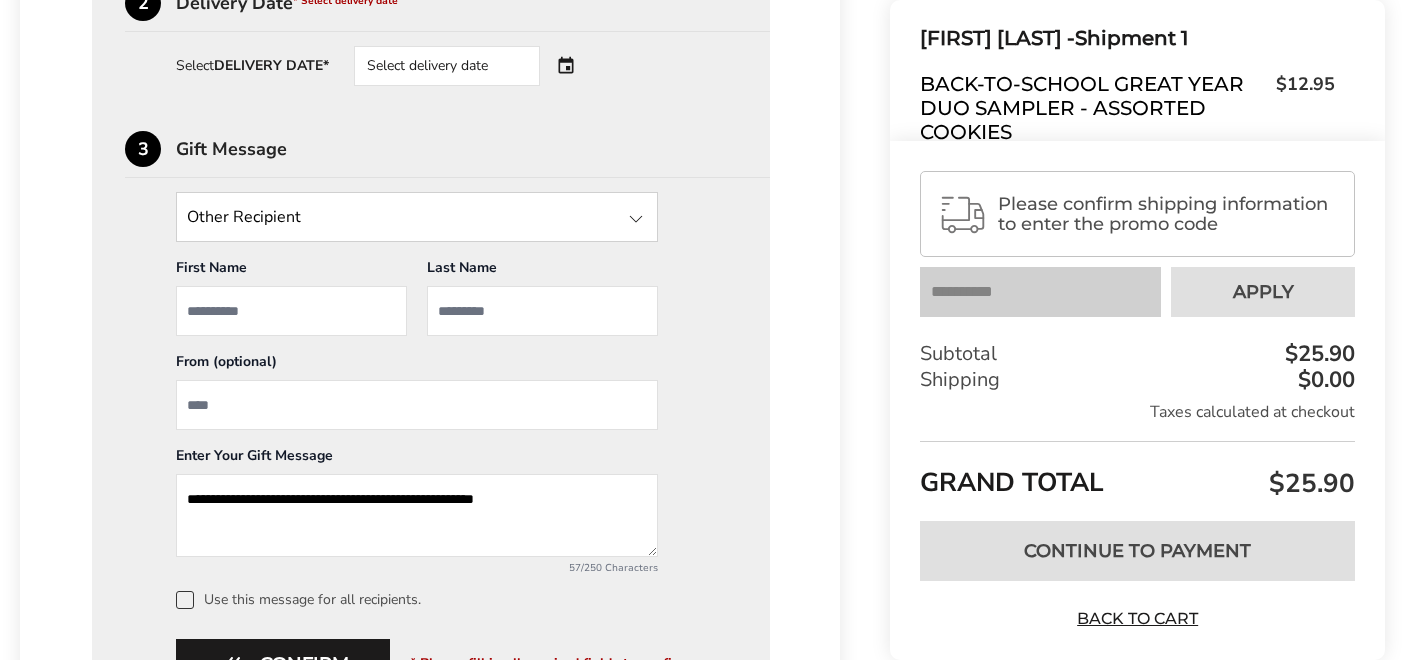 click at bounding box center [417, 405] 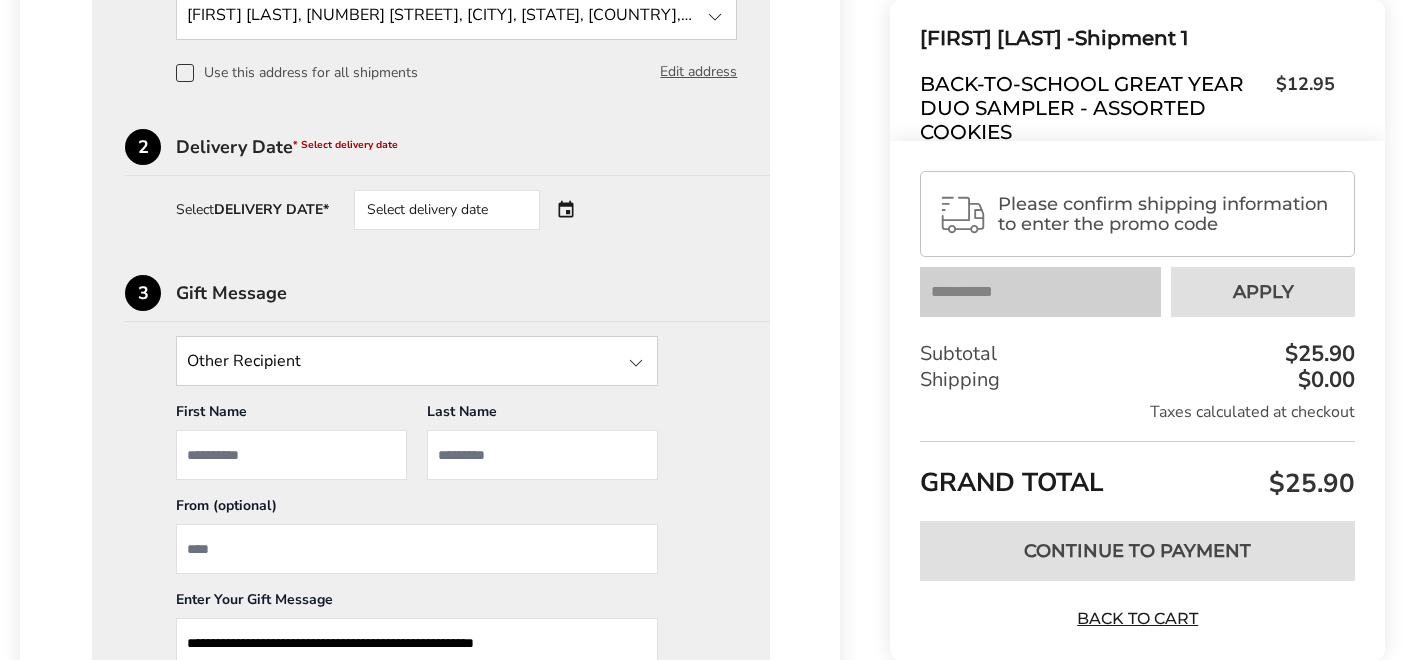 scroll, scrollTop: 1213, scrollLeft: 0, axis: vertical 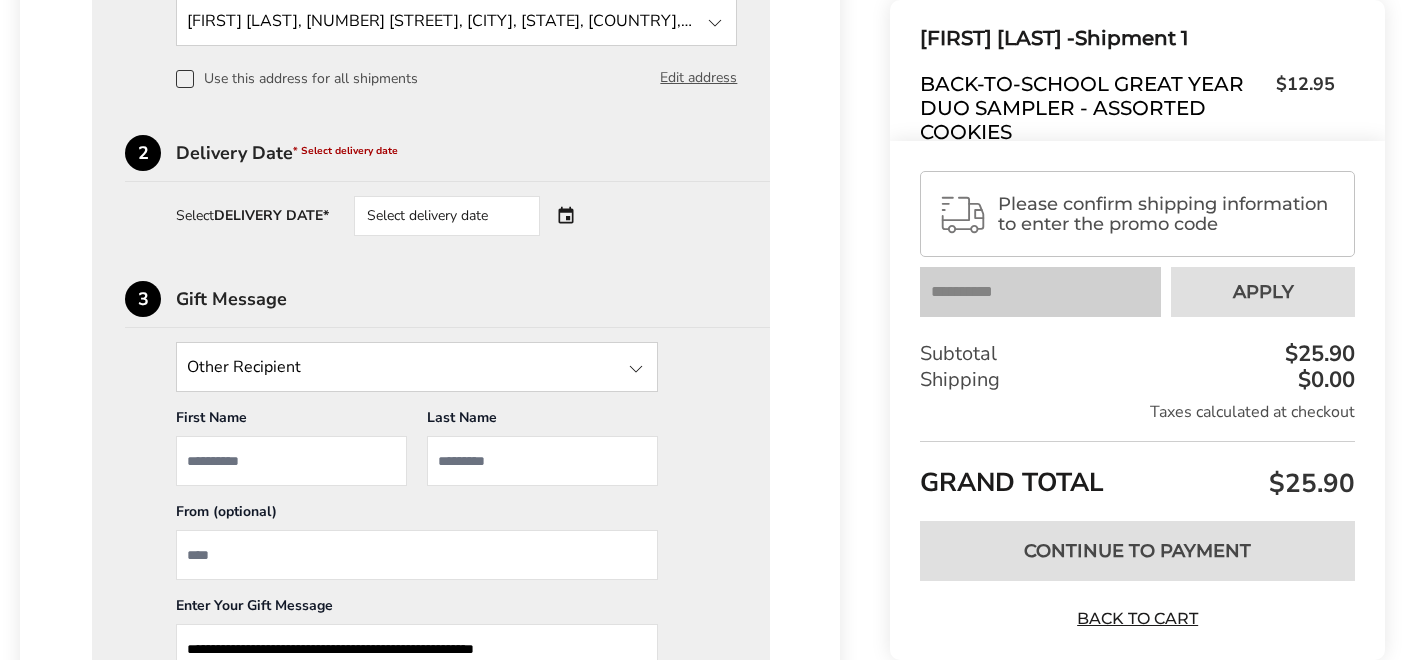 click on "Select delivery date" at bounding box center (447, 216) 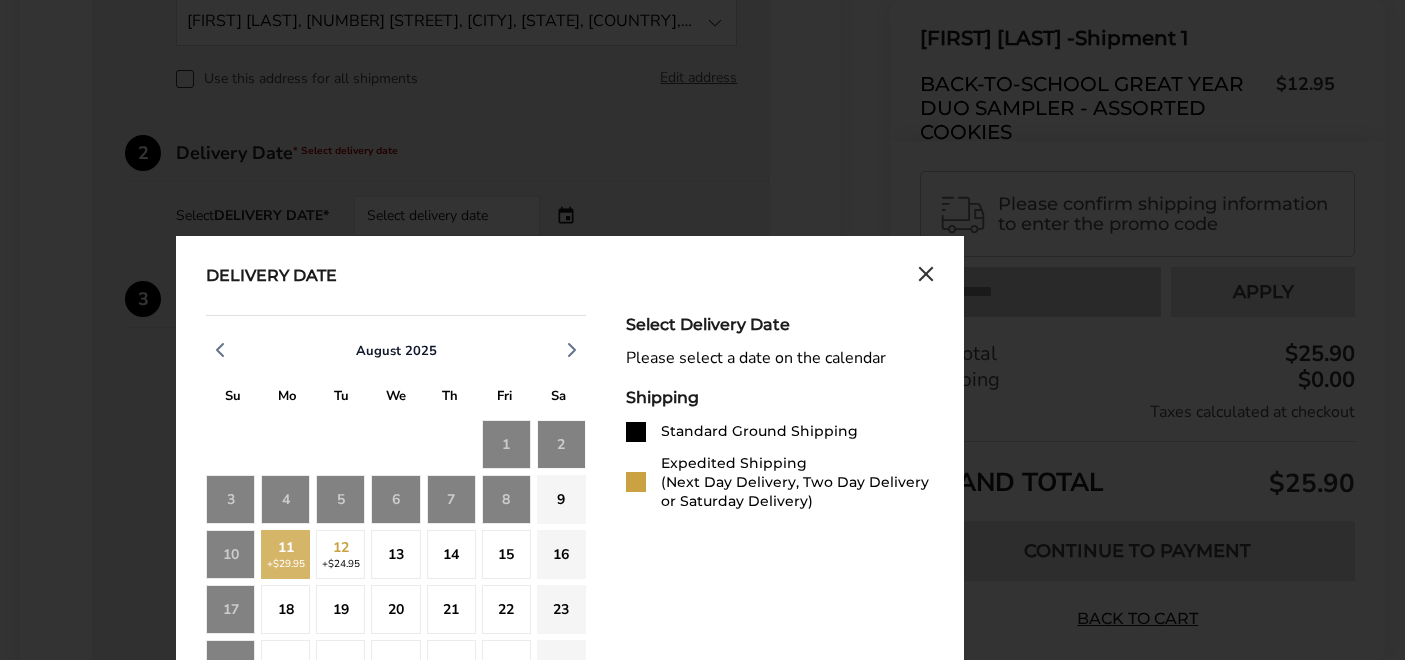 click on "11  +$29.95" 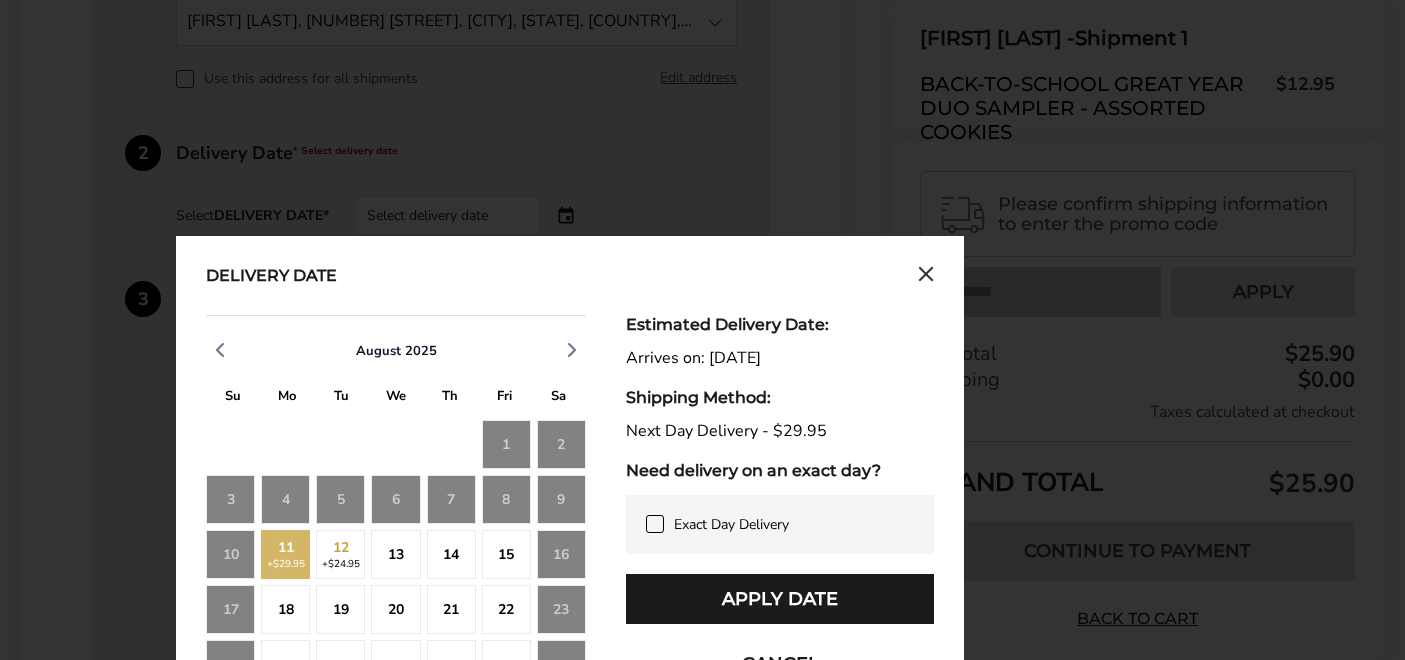 click on "12  +$24.95" 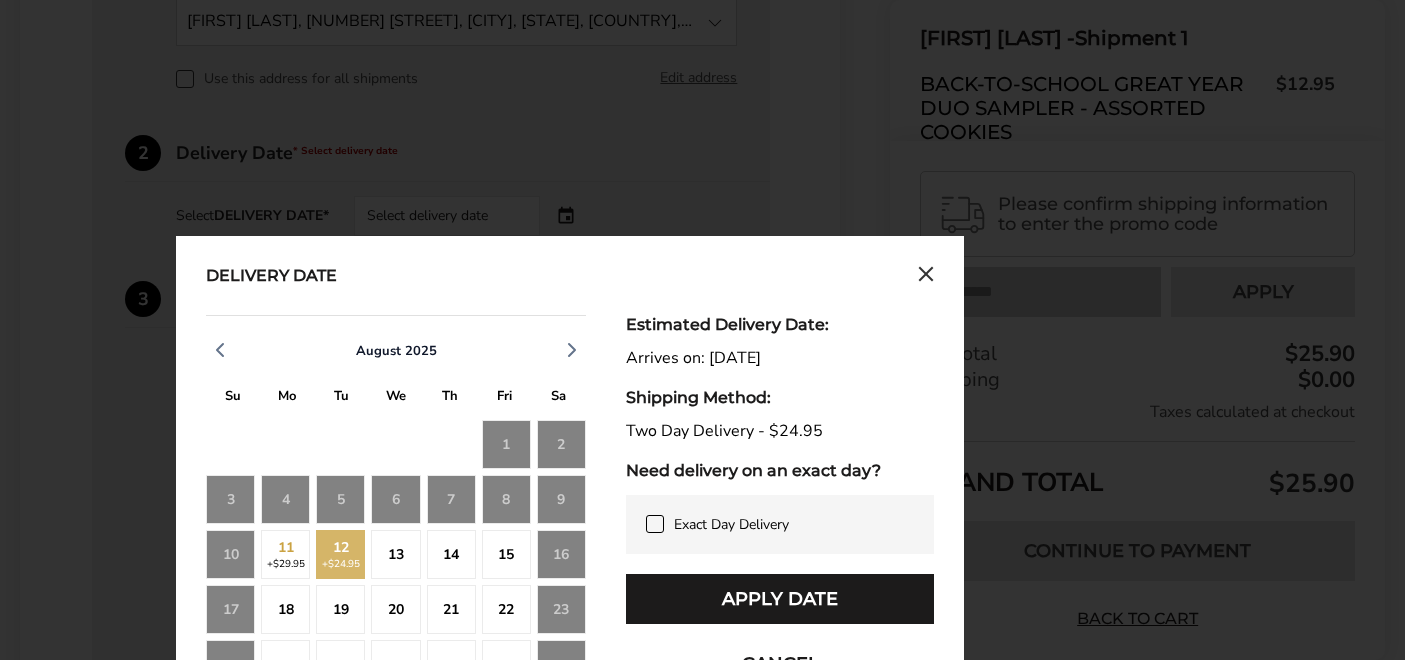 click on "11  +$29.95" 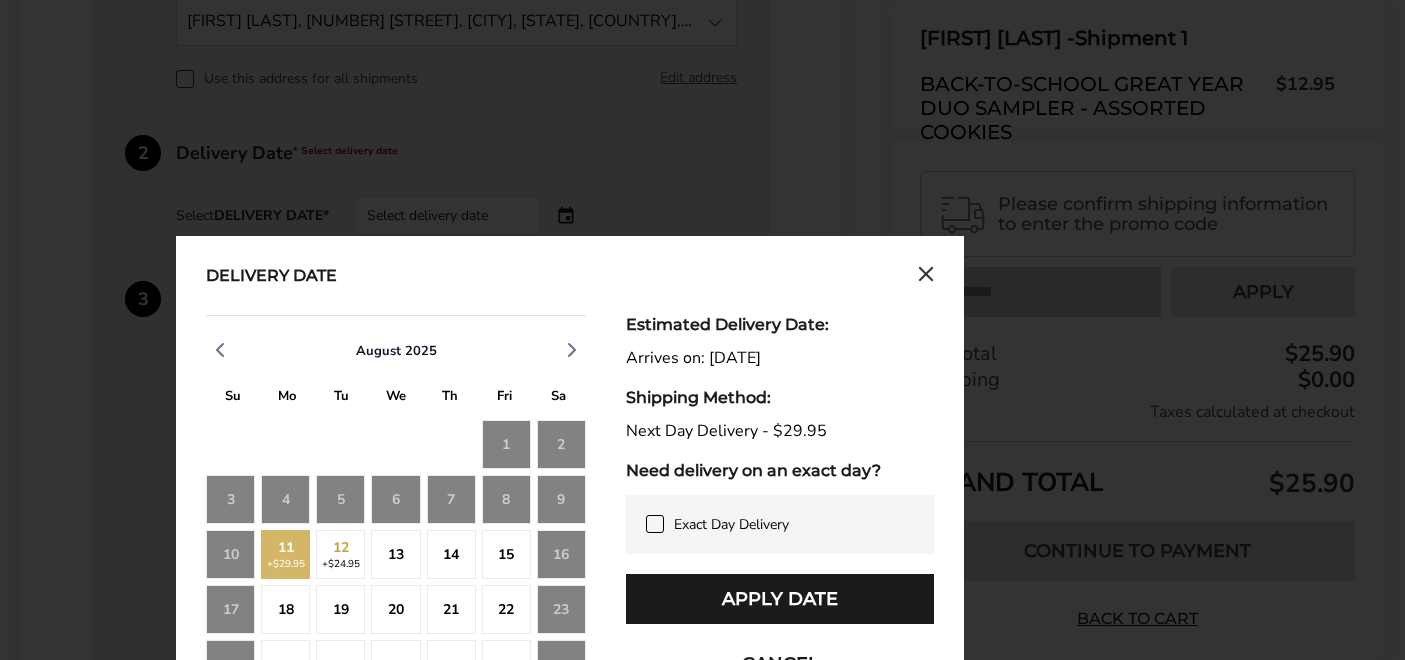 click on "13" 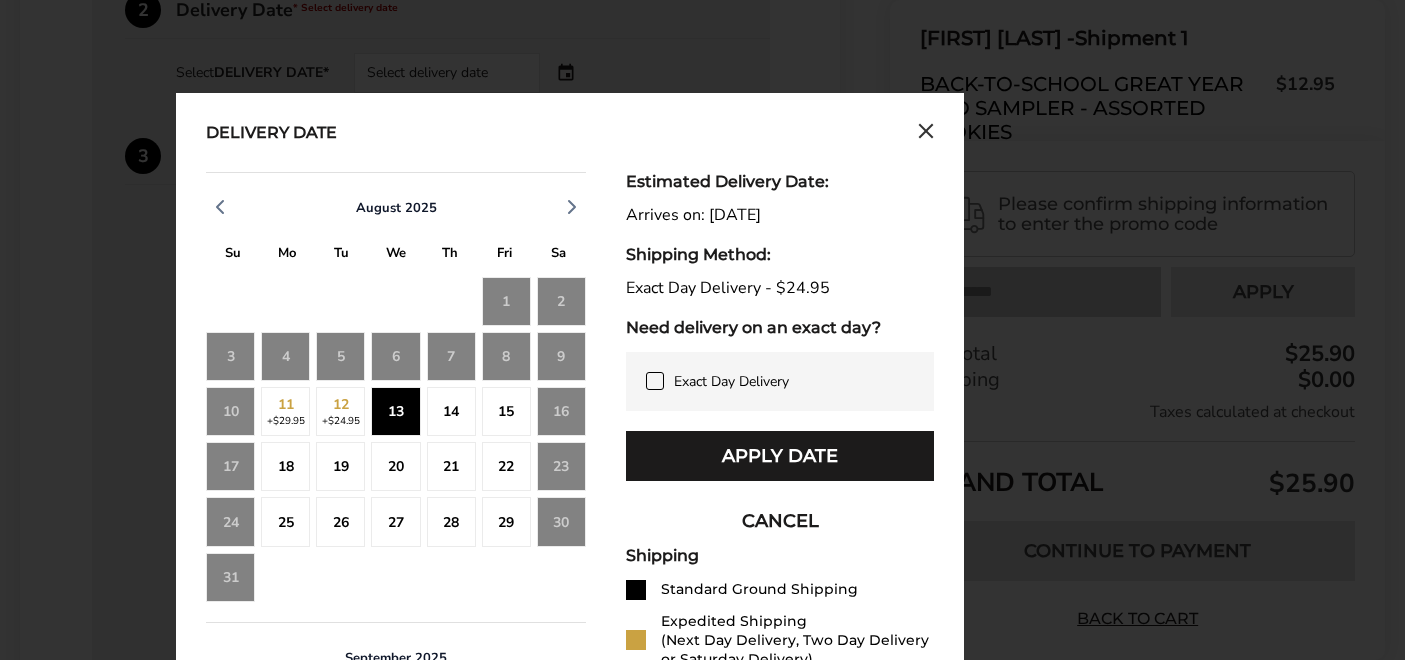 scroll, scrollTop: 1361, scrollLeft: 0, axis: vertical 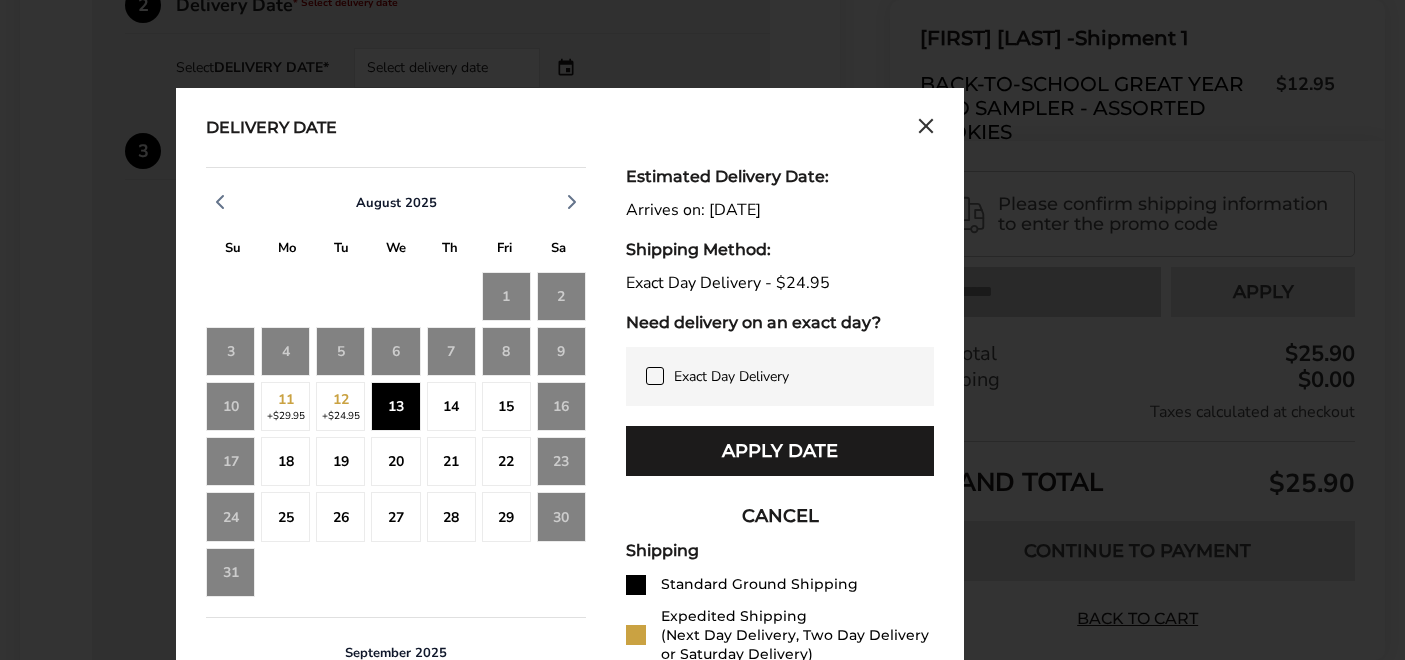 click on "11  +$29.95" 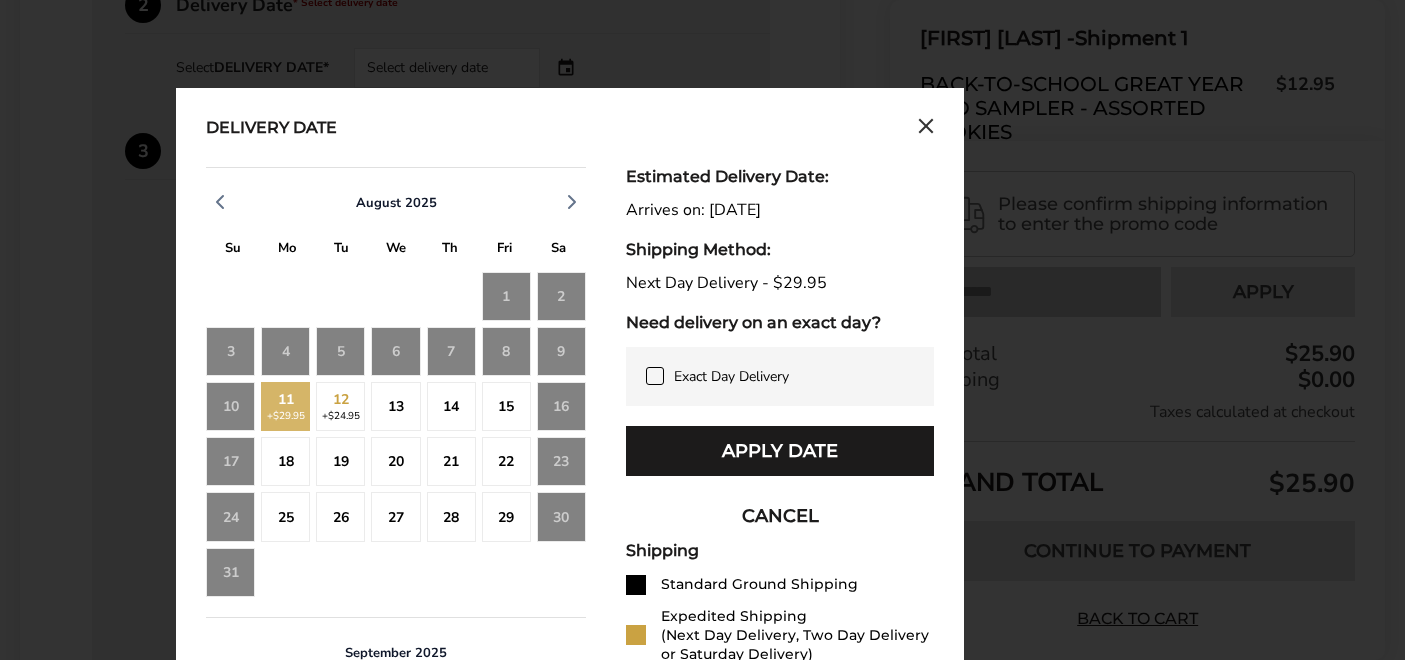 click on "13" 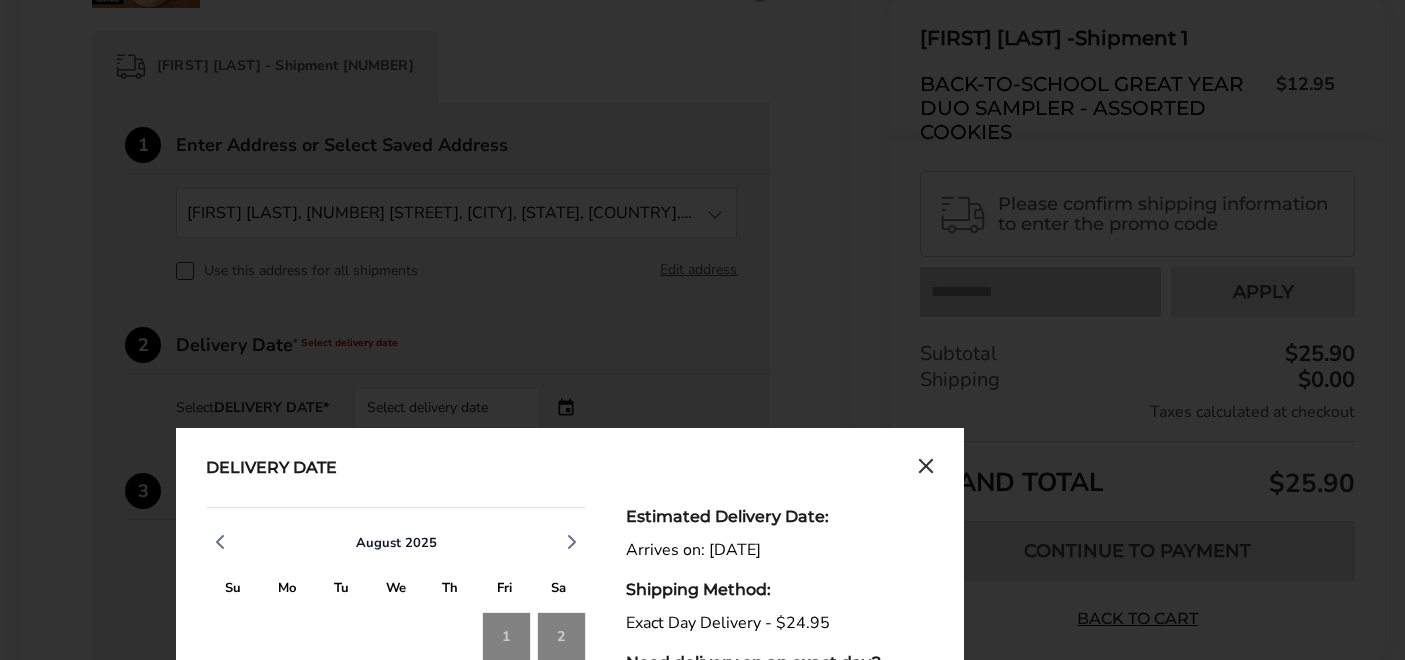 scroll, scrollTop: 1013, scrollLeft: 0, axis: vertical 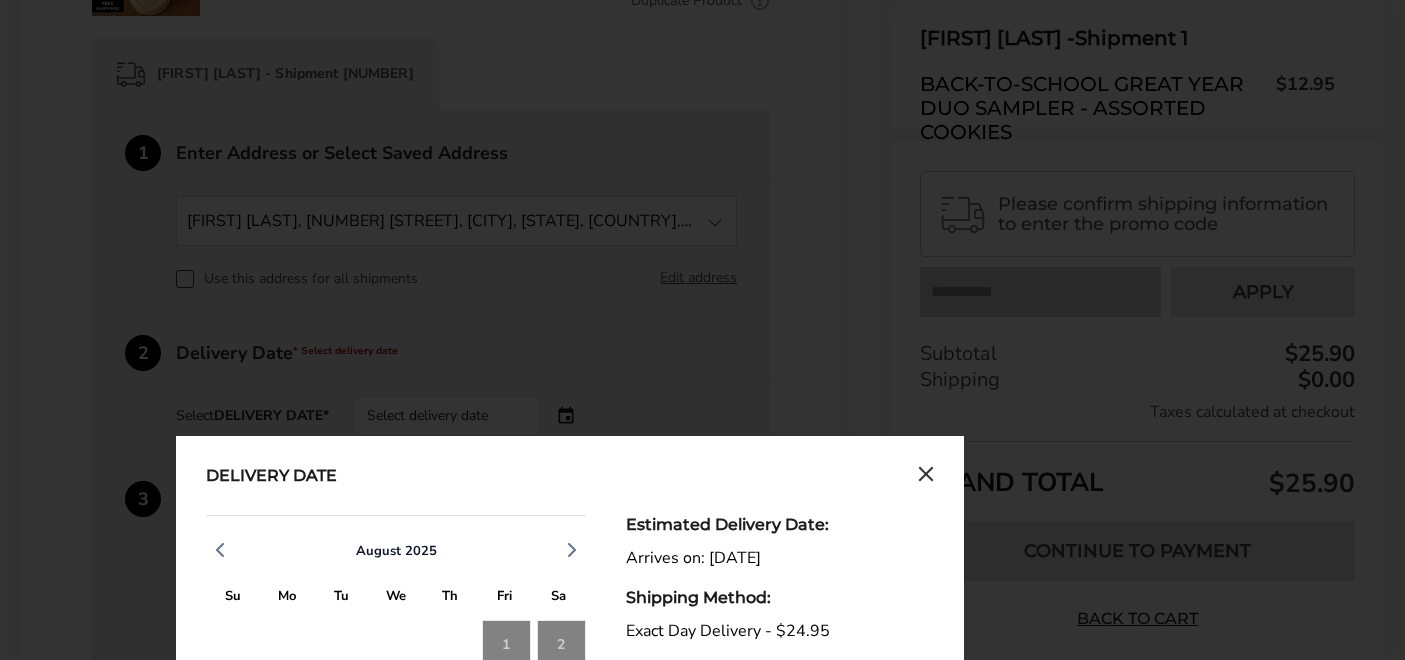 click 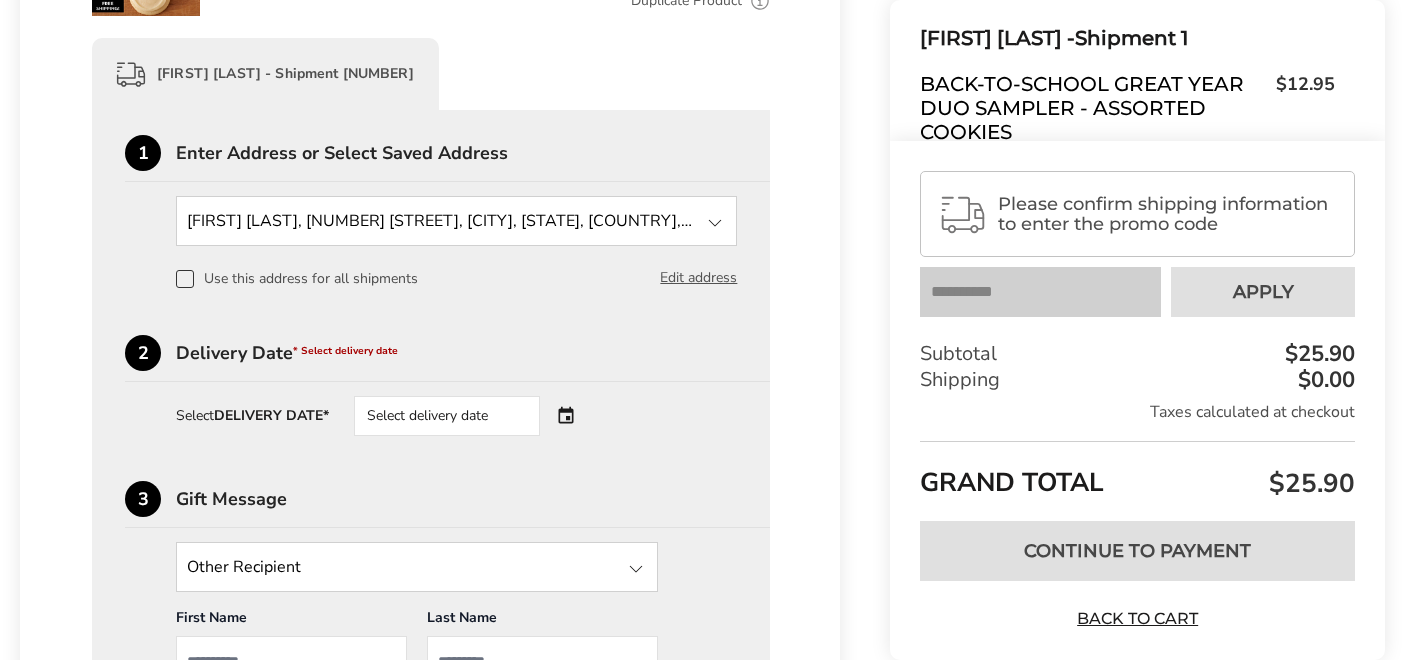 click on "Select delivery date" at bounding box center [447, 416] 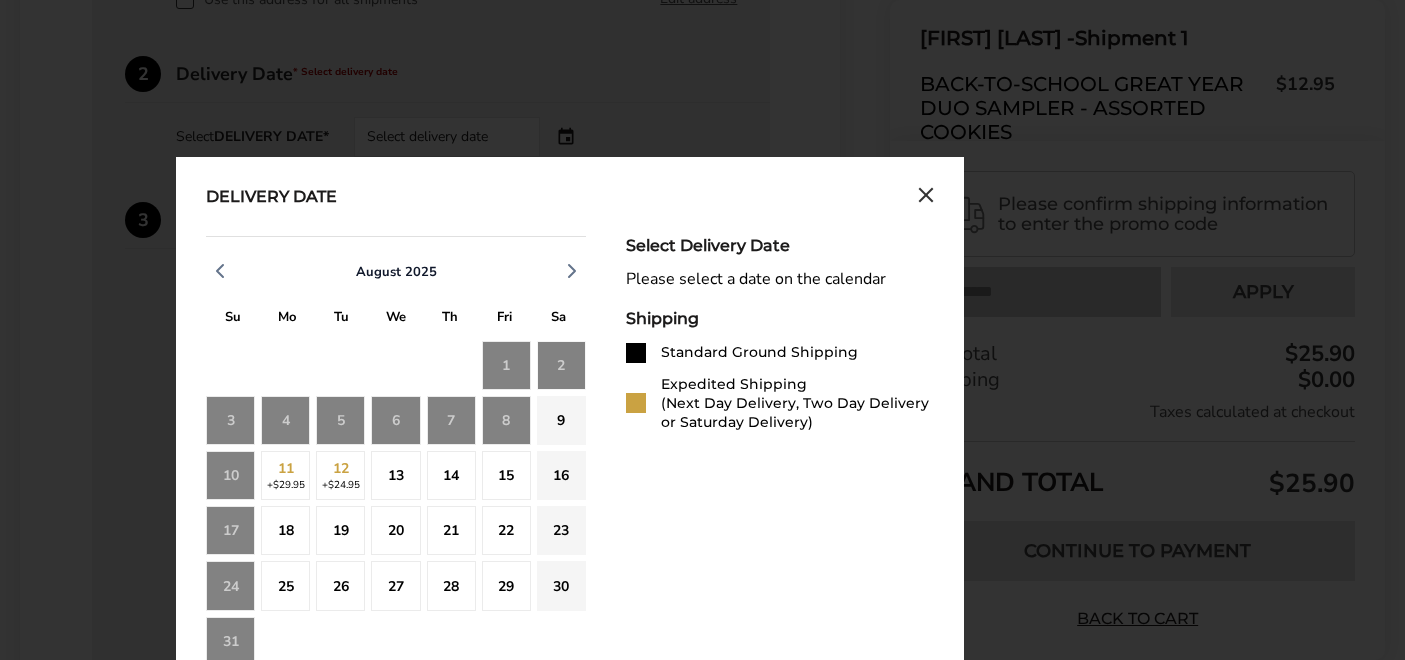 scroll, scrollTop: 1298, scrollLeft: 0, axis: vertical 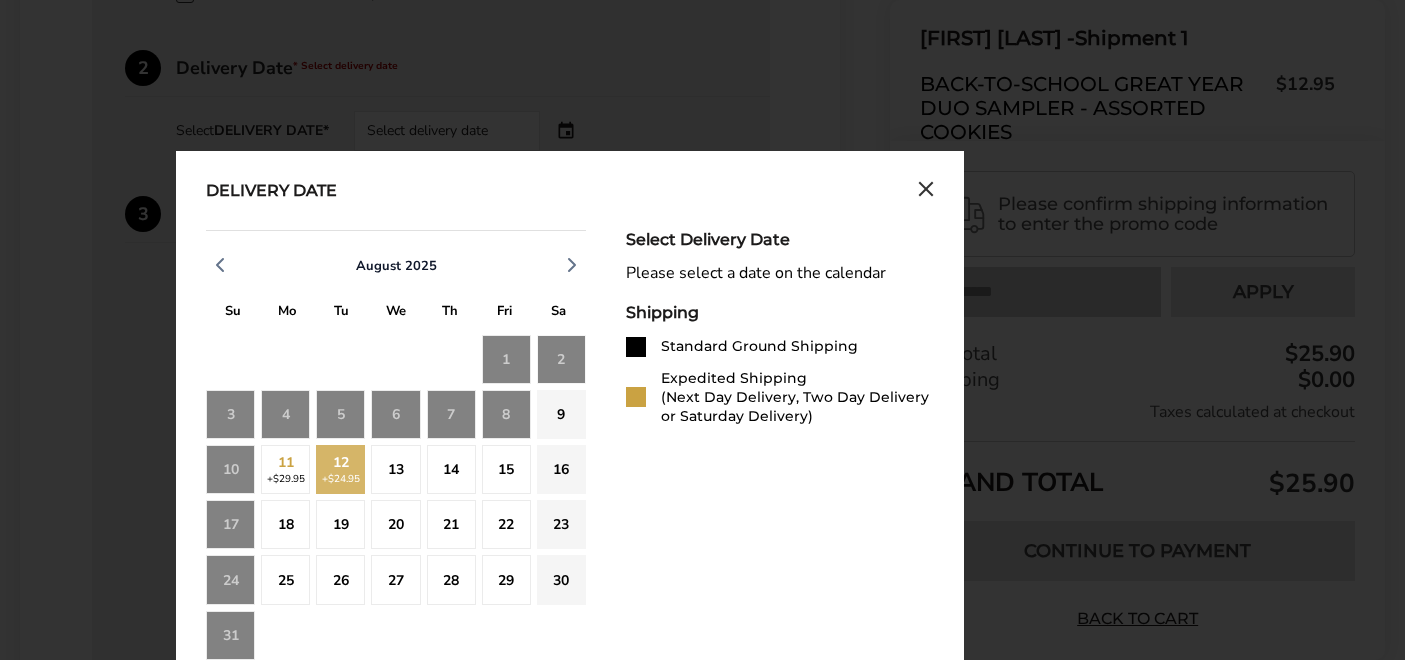 click on "12  +$24.95" 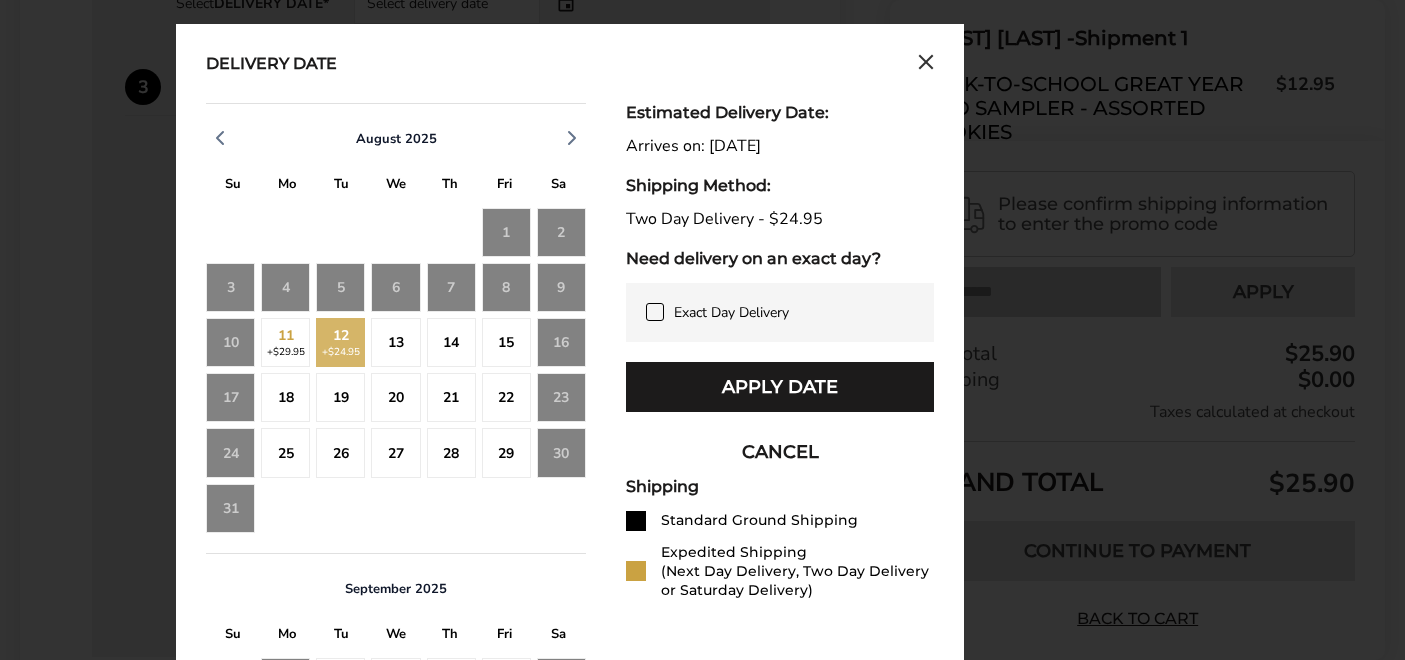 scroll, scrollTop: 1428, scrollLeft: 0, axis: vertical 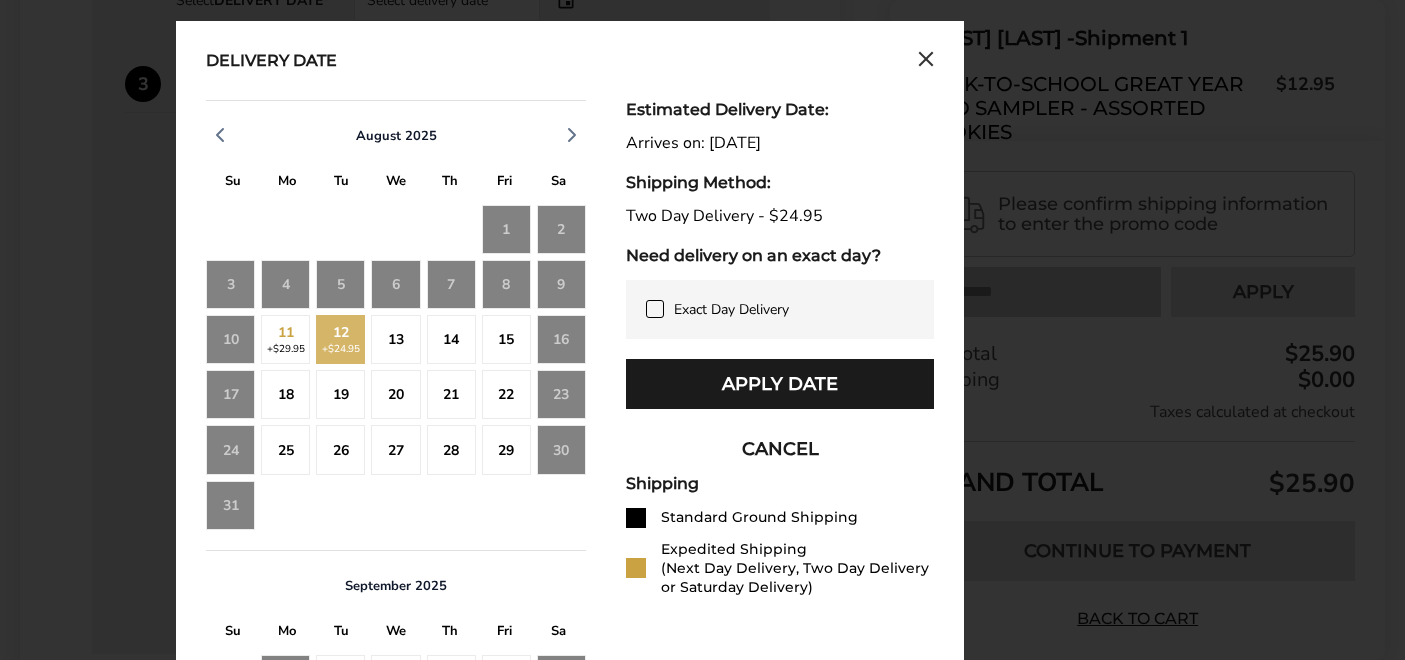 click on "11  +$29.95" 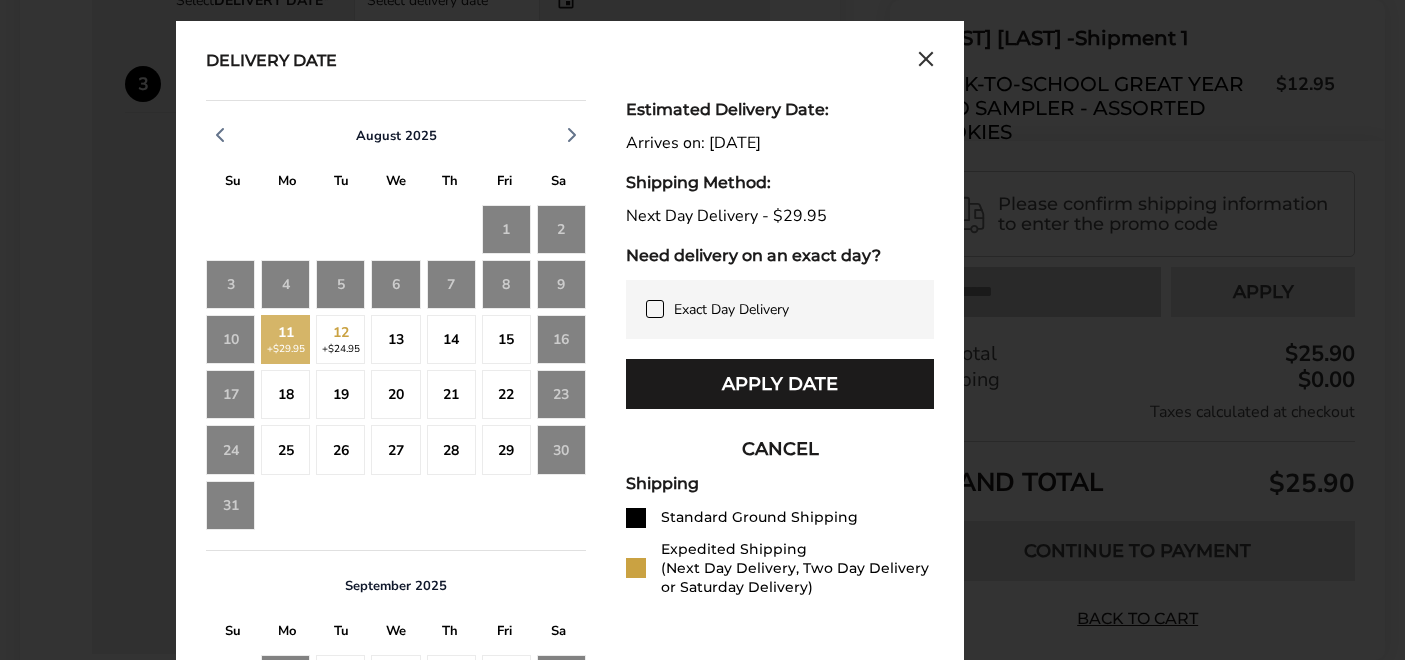 click on "Standard Ground Shipping" at bounding box center [759, 517] 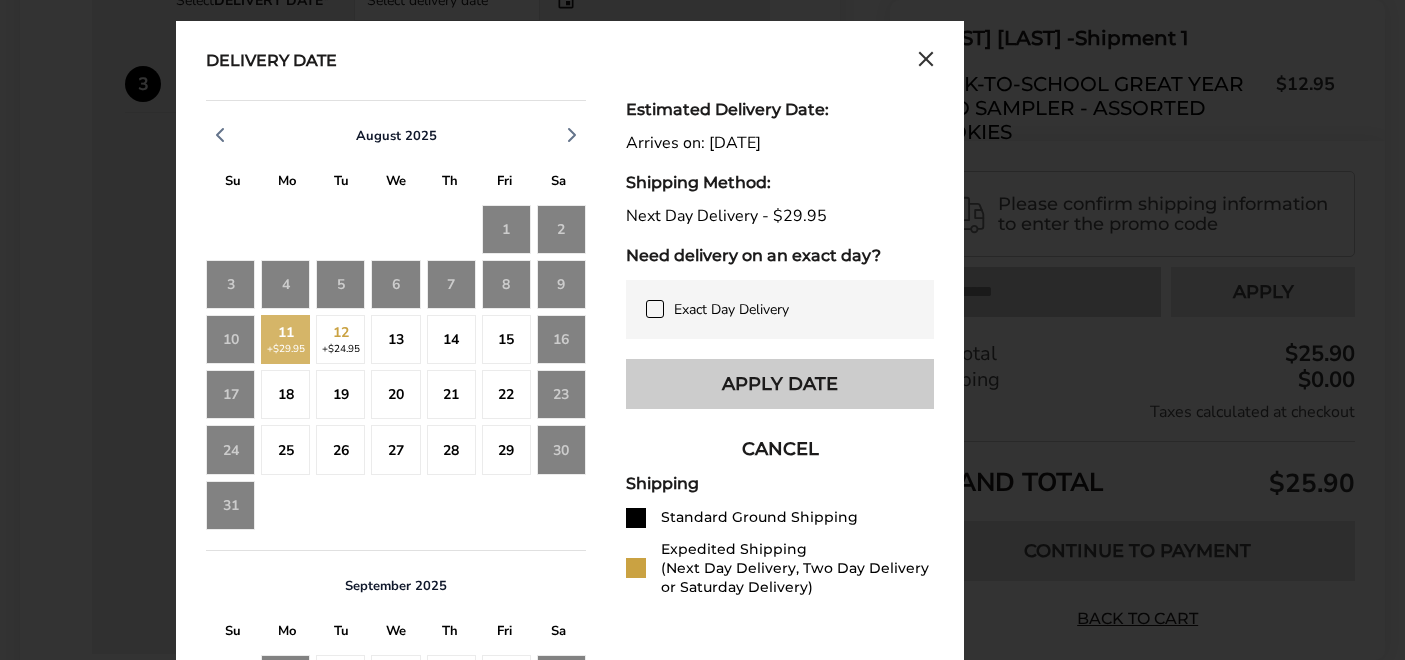 click on "Apply Date" at bounding box center [780, 384] 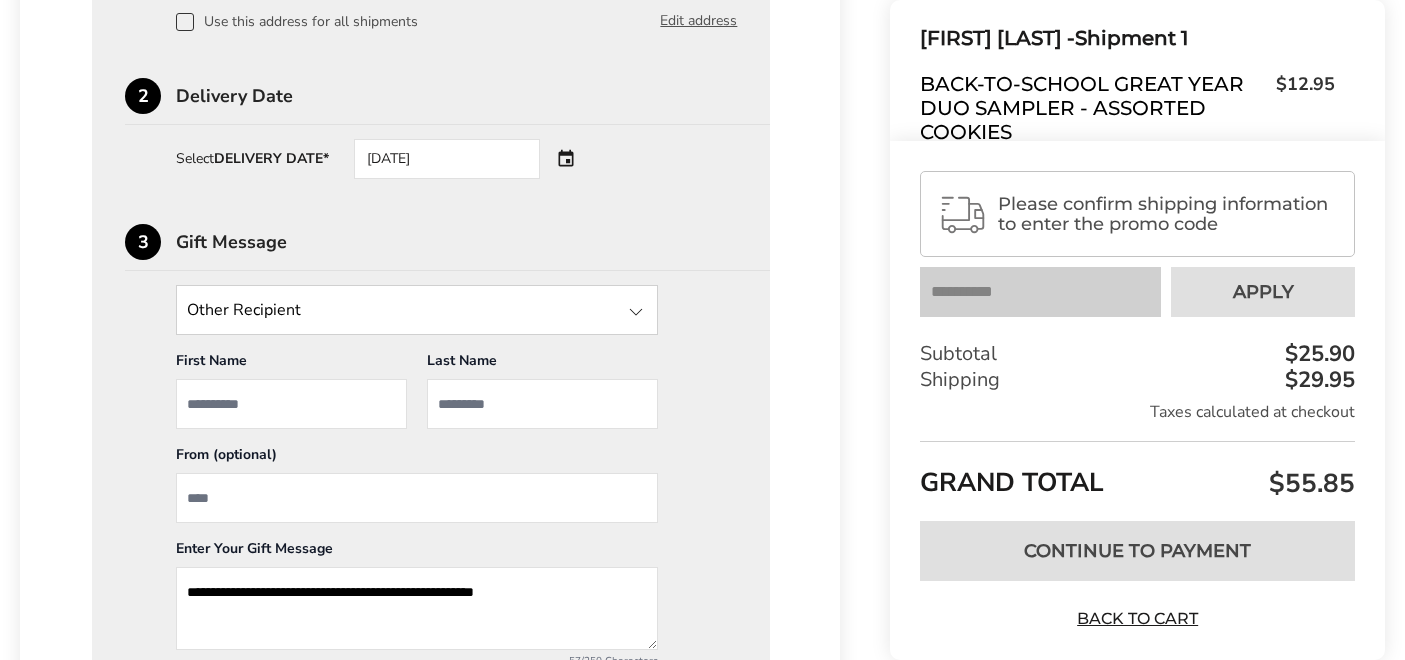 scroll, scrollTop: 1253, scrollLeft: 0, axis: vertical 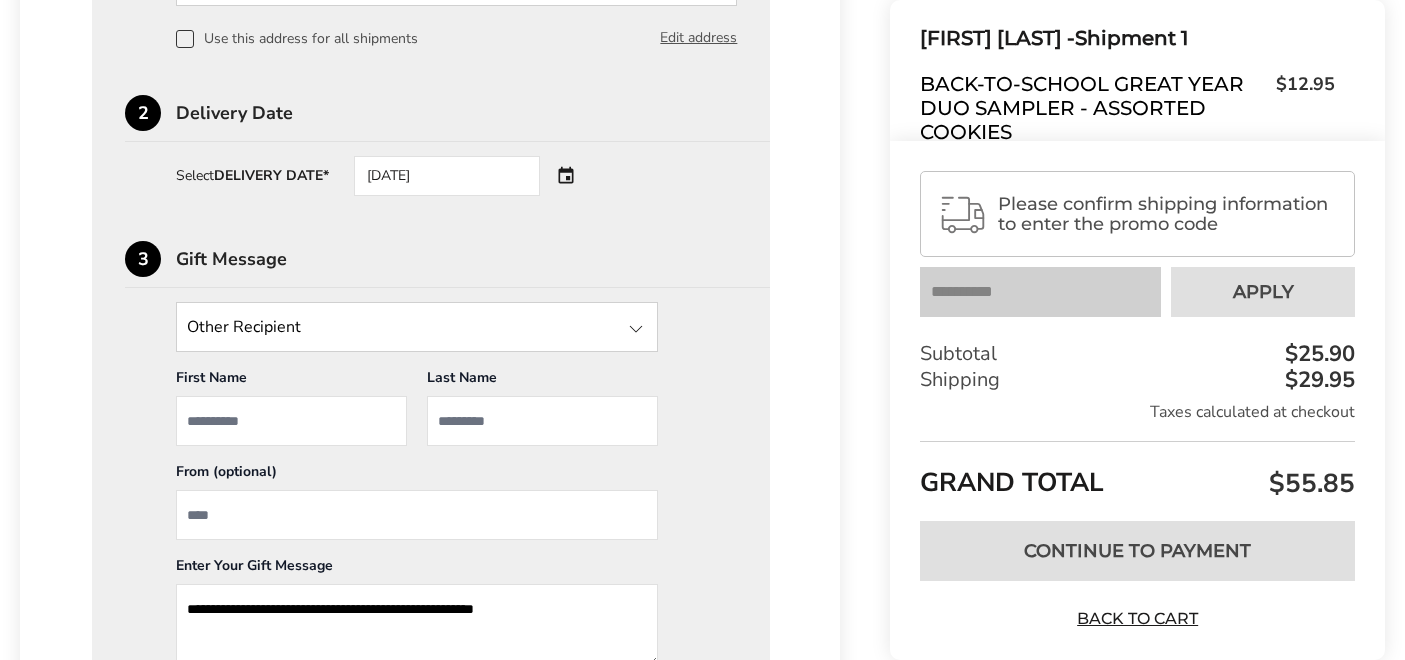 click on "08/11/2025" at bounding box center (475, 176) 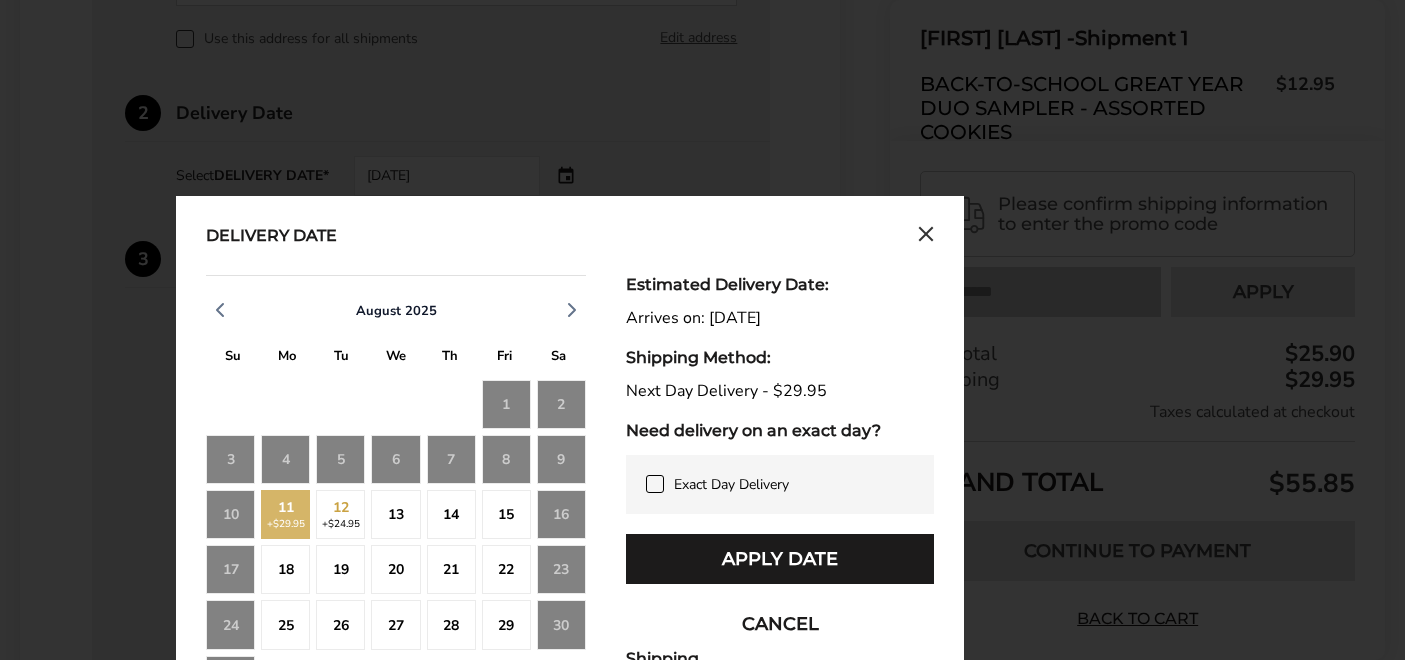 click on "13" 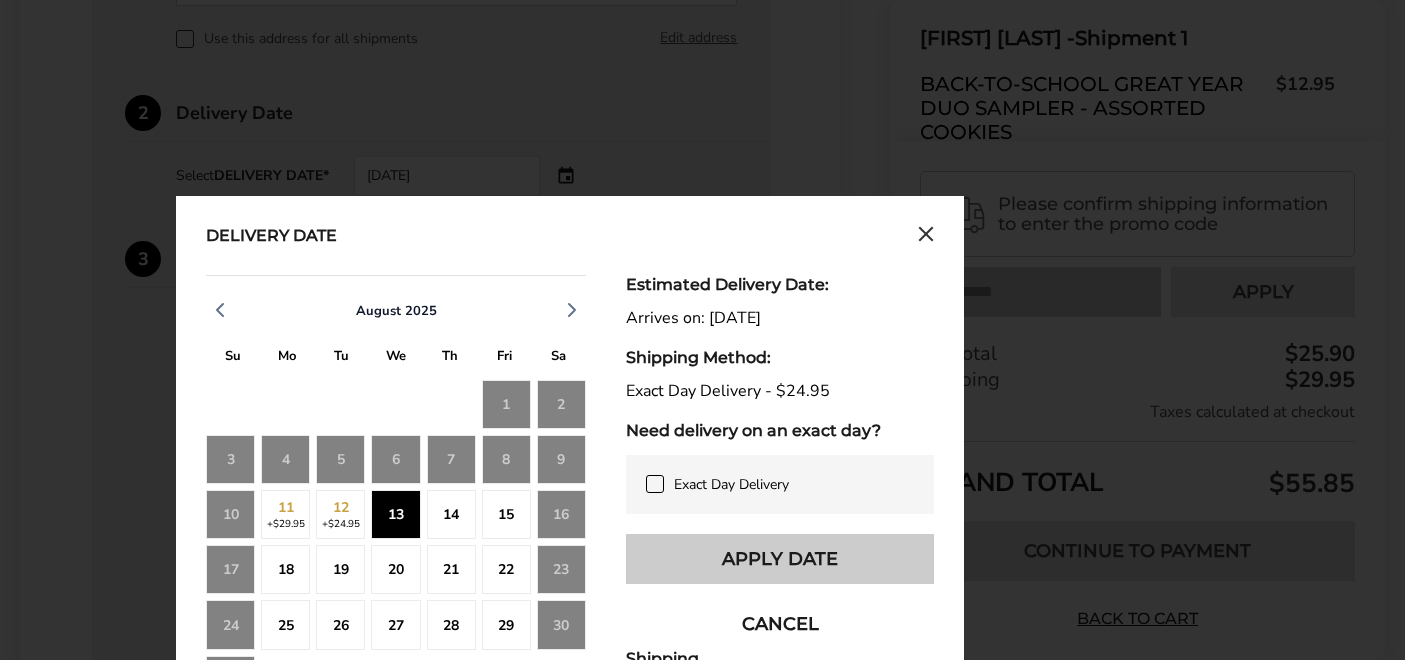 click on "Apply Date" at bounding box center [780, 559] 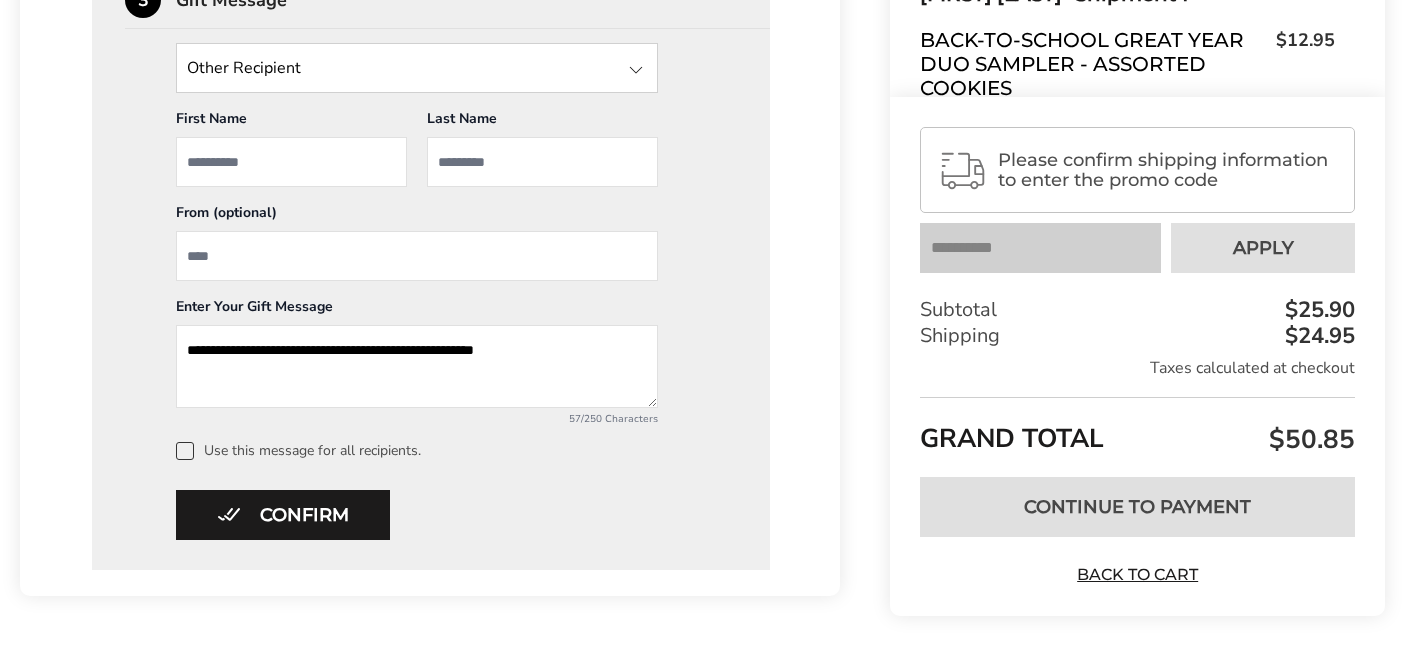 scroll, scrollTop: 1516, scrollLeft: 0, axis: vertical 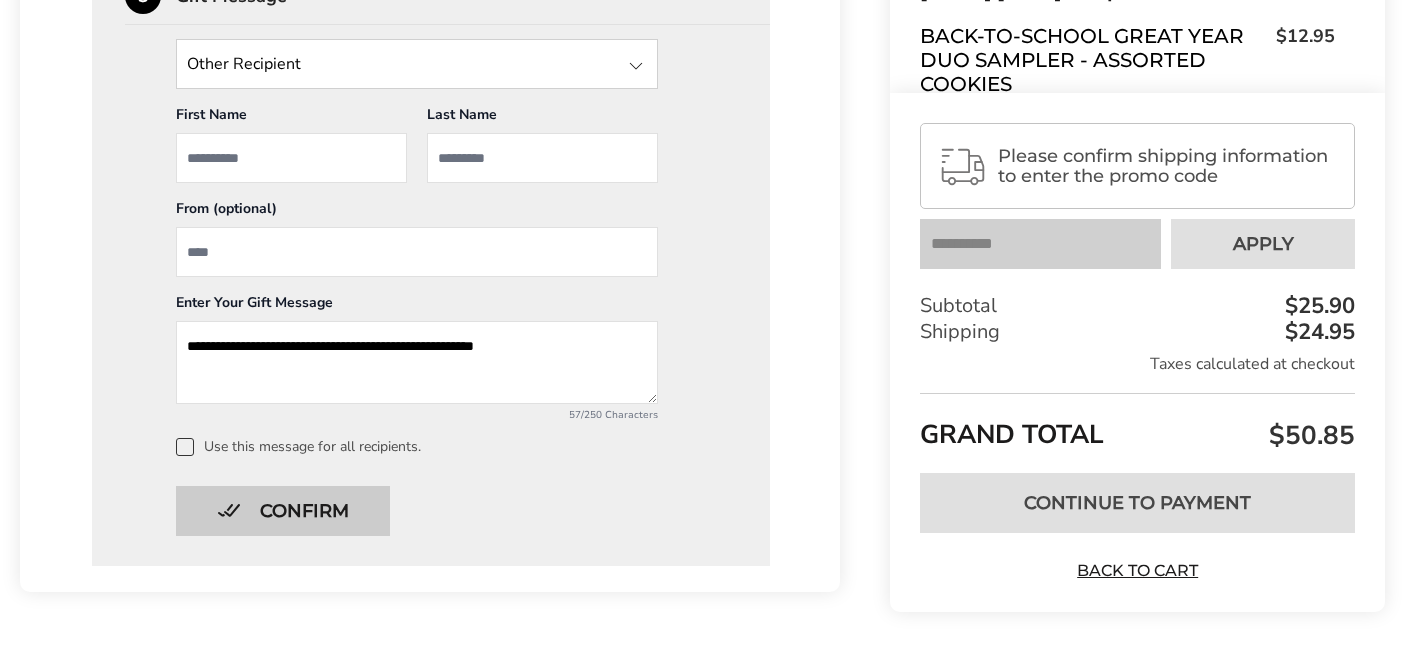 click on "Confirm" at bounding box center (283, 511) 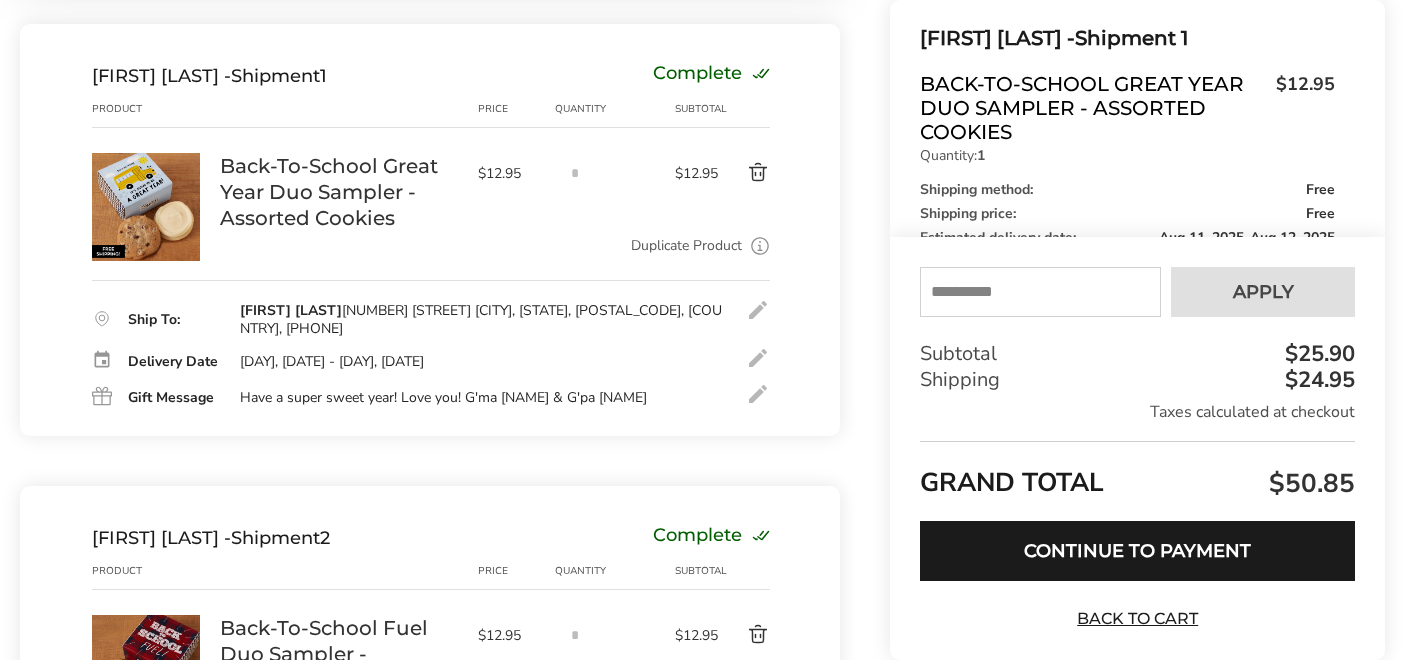 scroll, scrollTop: 322, scrollLeft: 0, axis: vertical 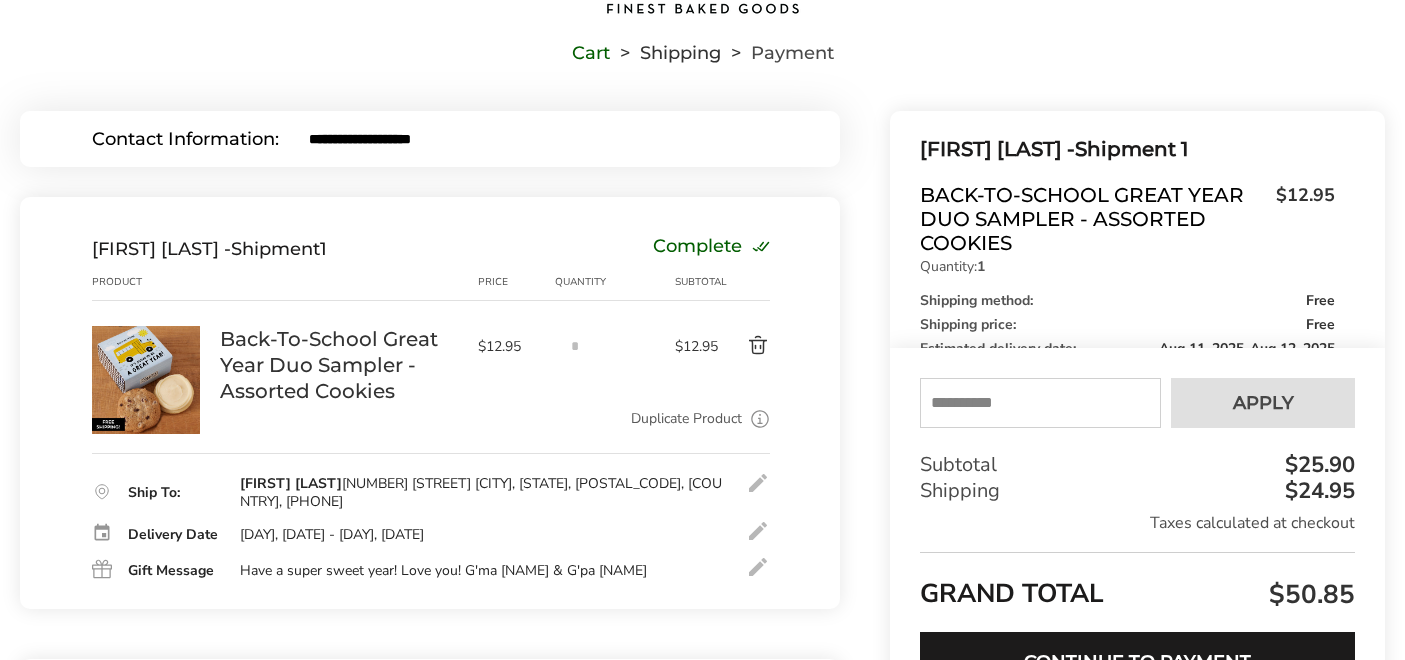 click at bounding box center (758, 531) 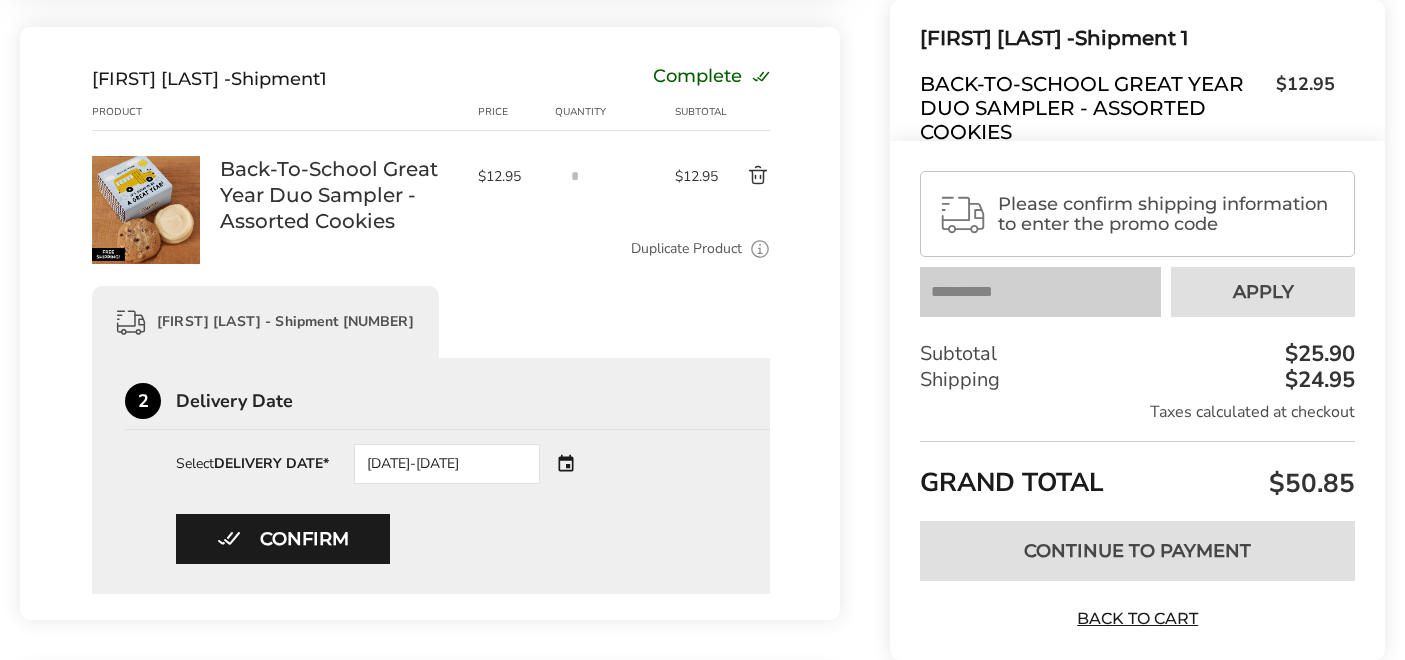 scroll, scrollTop: 304, scrollLeft: 0, axis: vertical 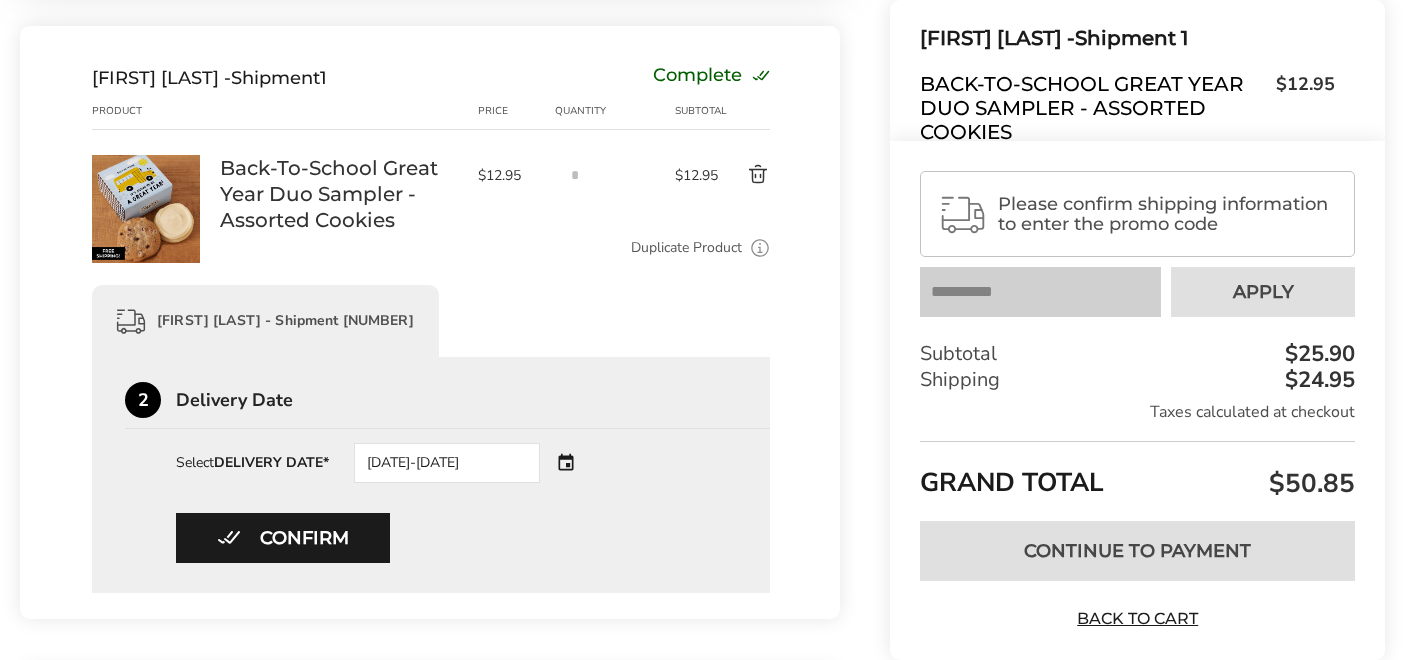 click on "08/11/2025-08/12/2025" at bounding box center (475, 463) 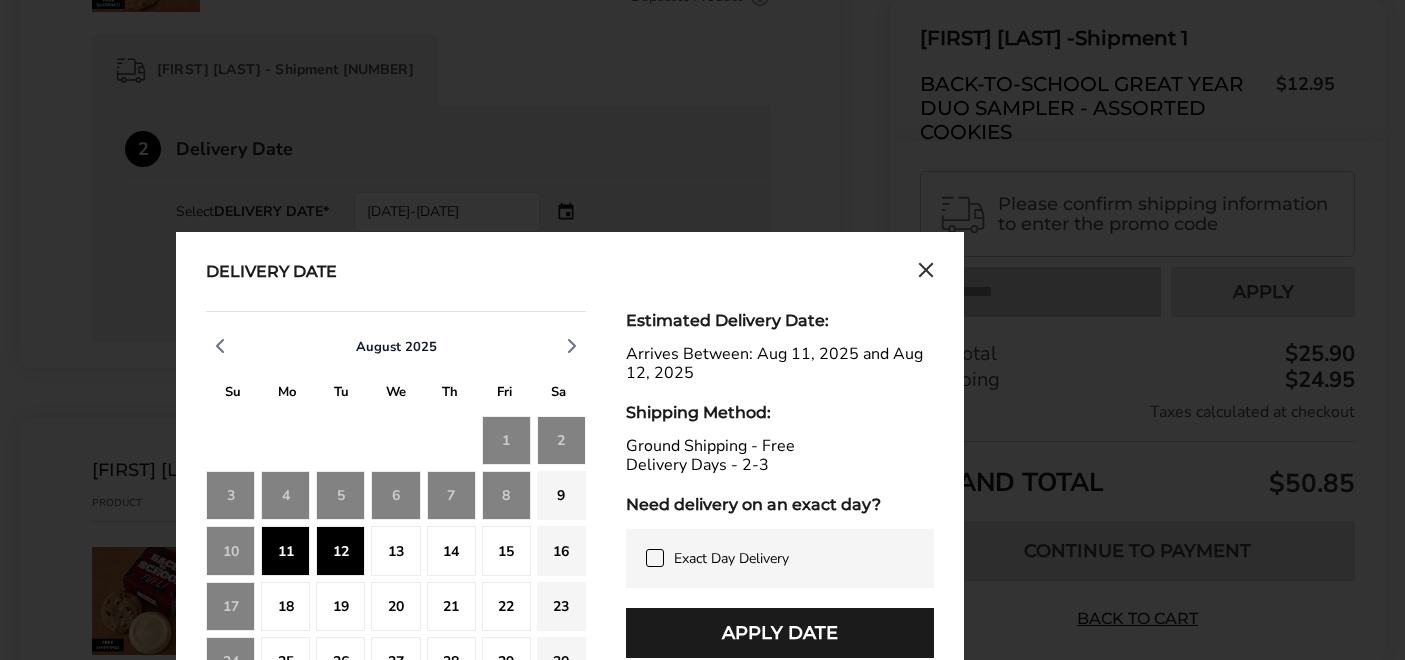 scroll, scrollTop: 560, scrollLeft: 0, axis: vertical 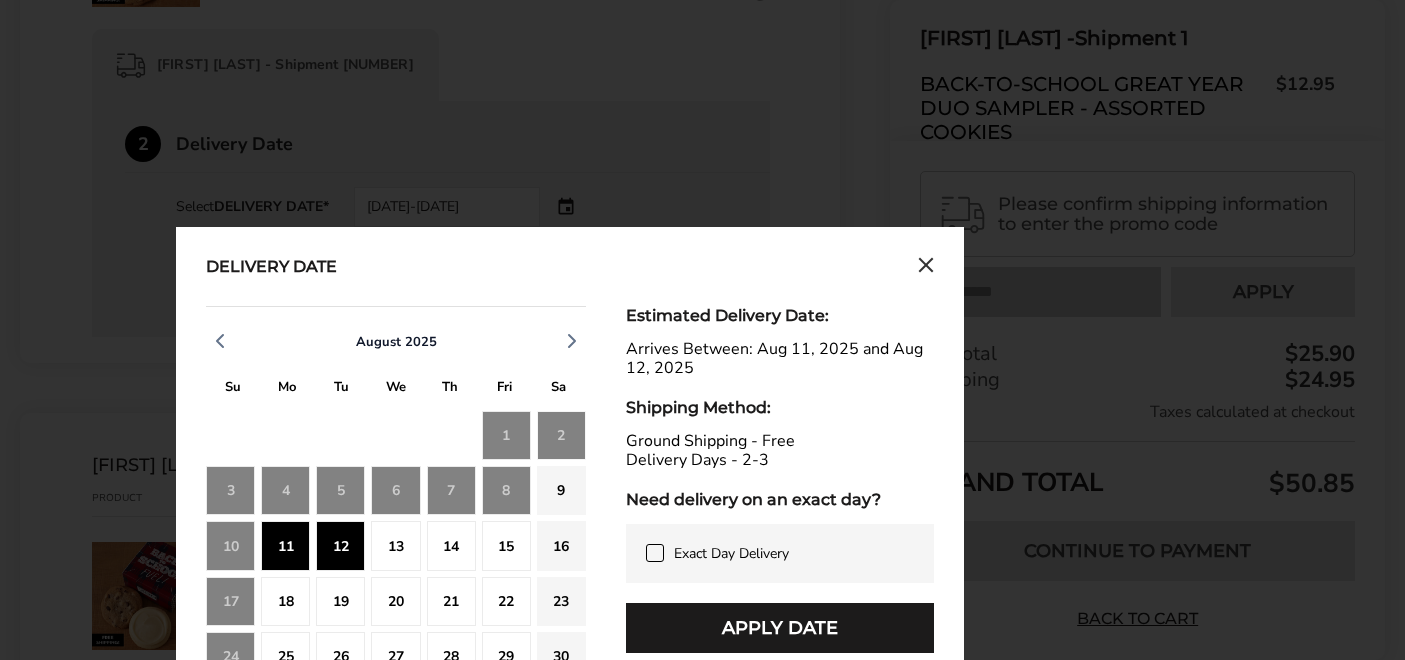 click on "13" 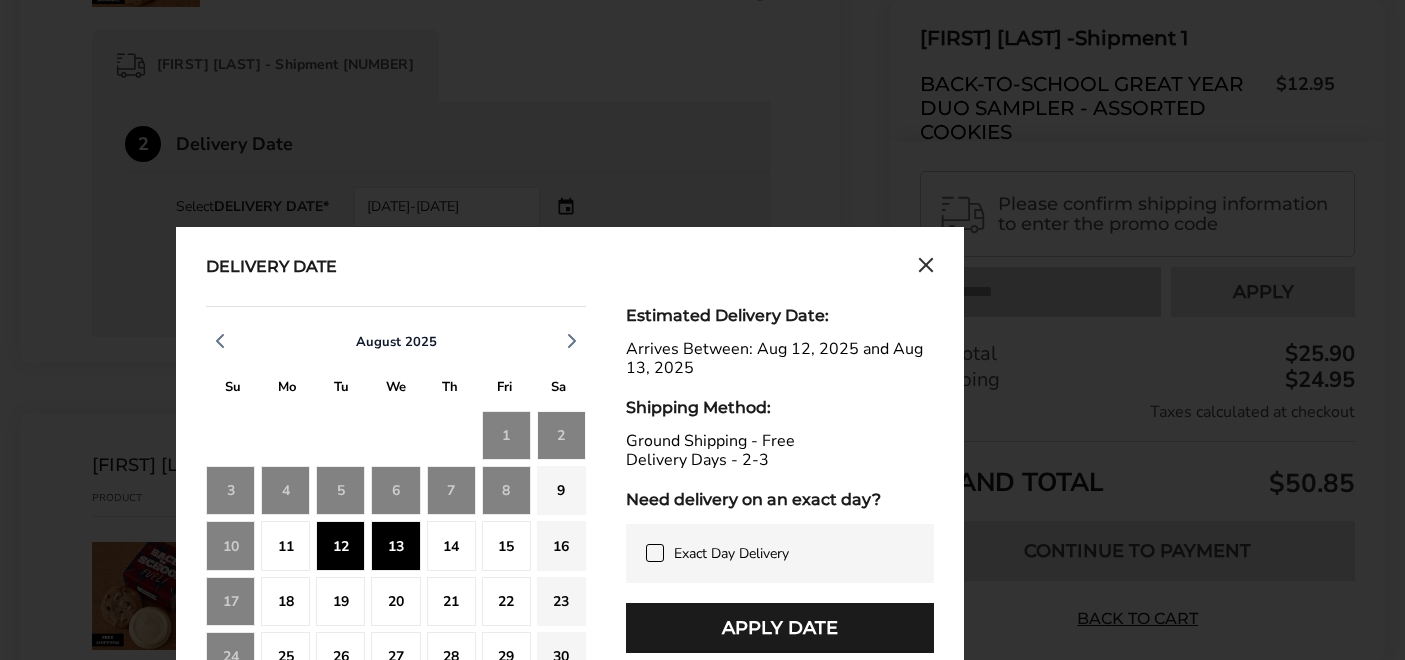 click on "14" 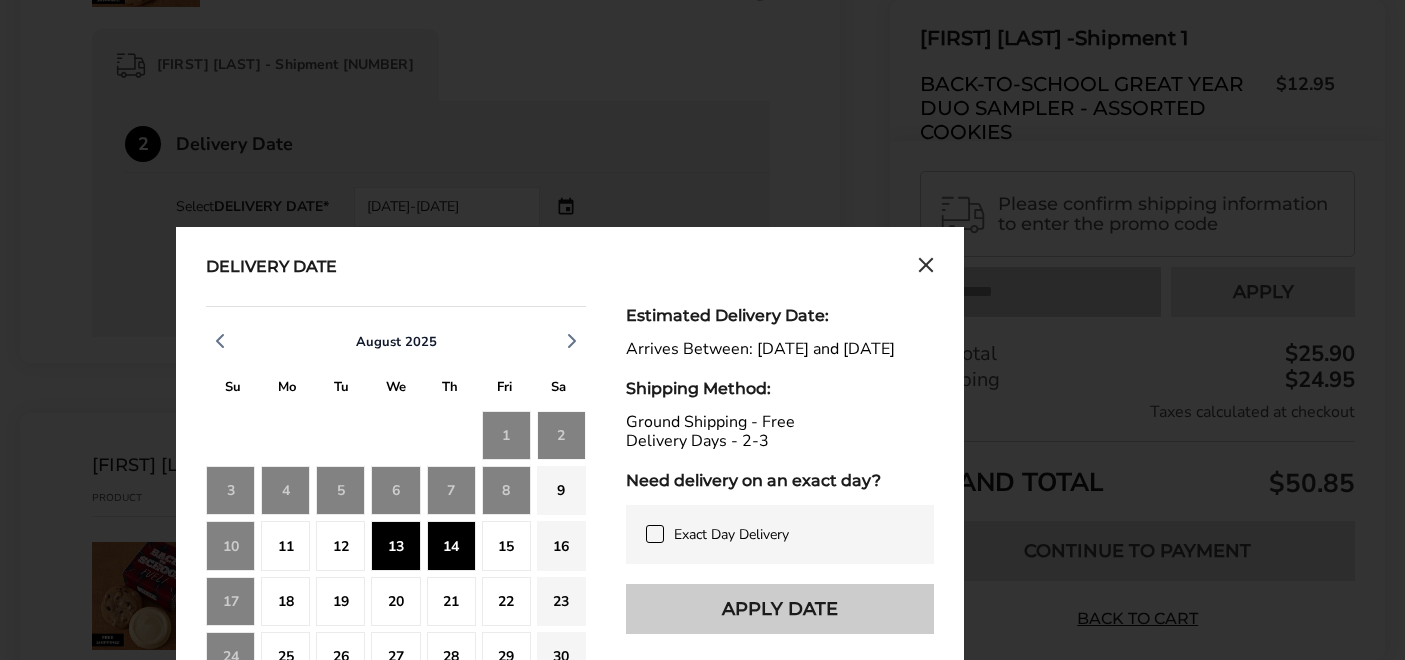 click on "Apply Date" at bounding box center [780, 609] 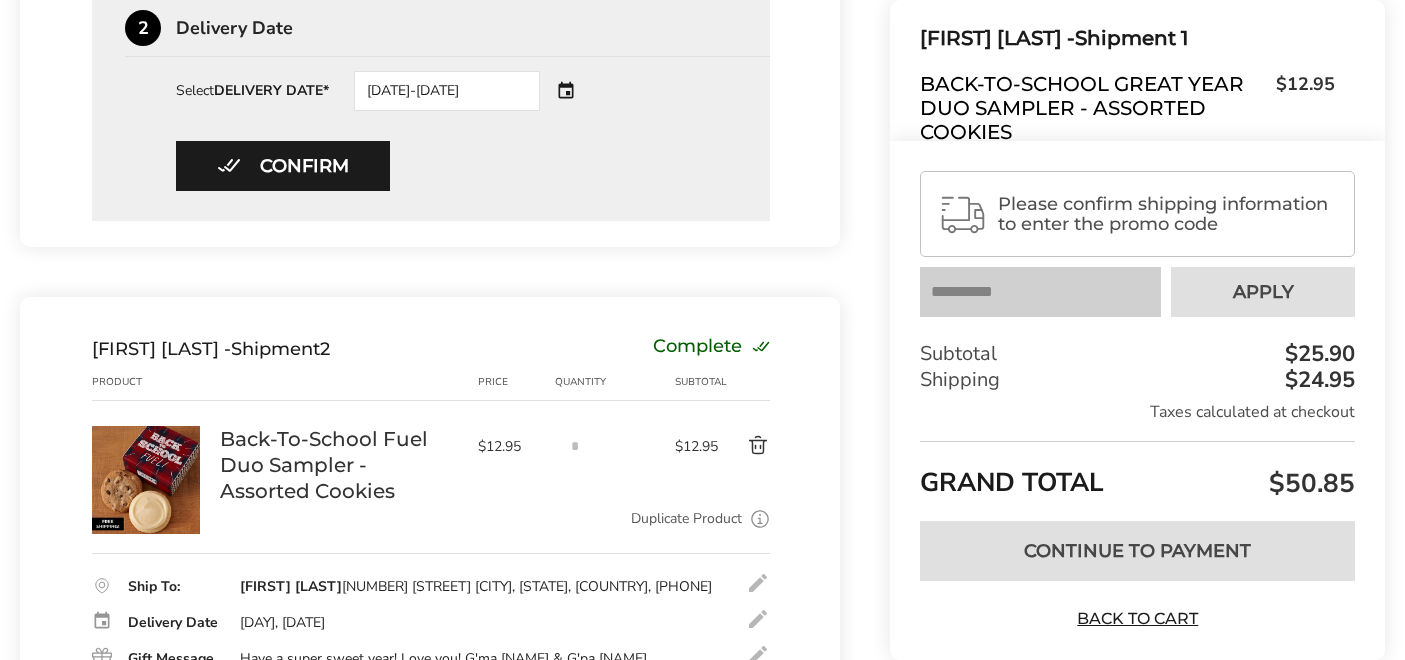 scroll, scrollTop: 681, scrollLeft: 0, axis: vertical 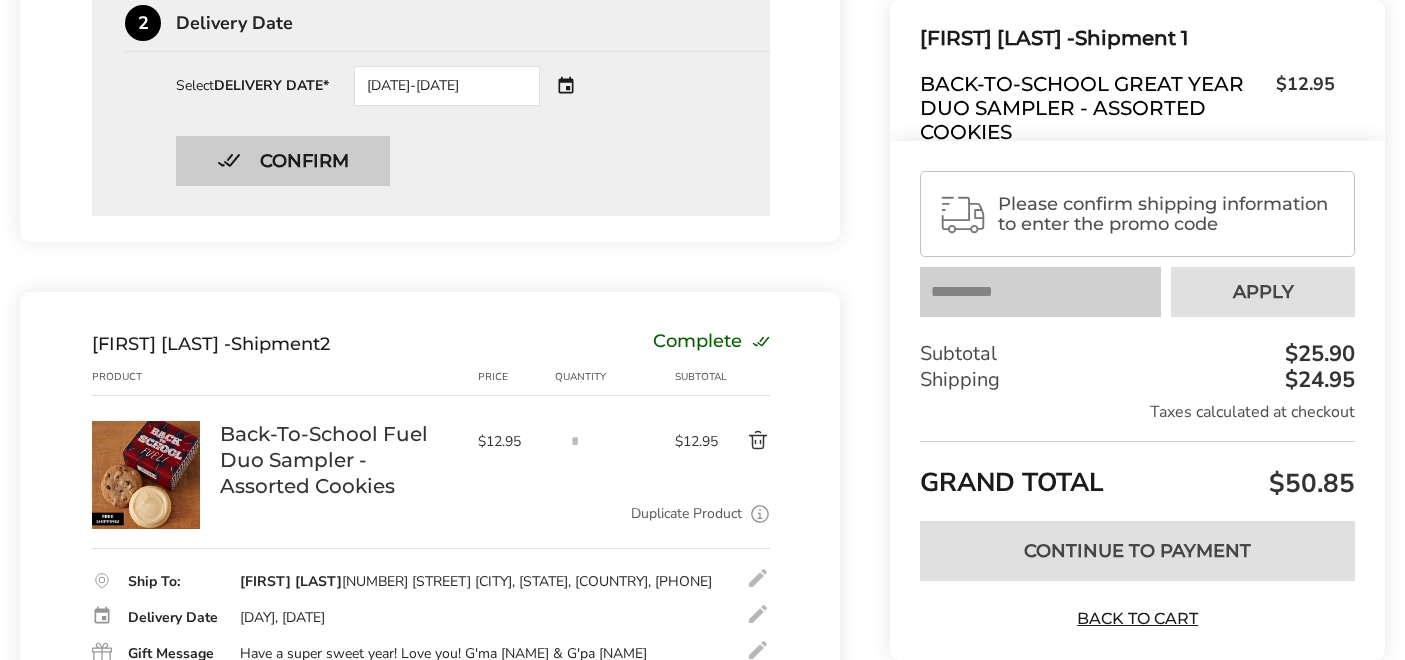 click on "Confirm" at bounding box center (283, 161) 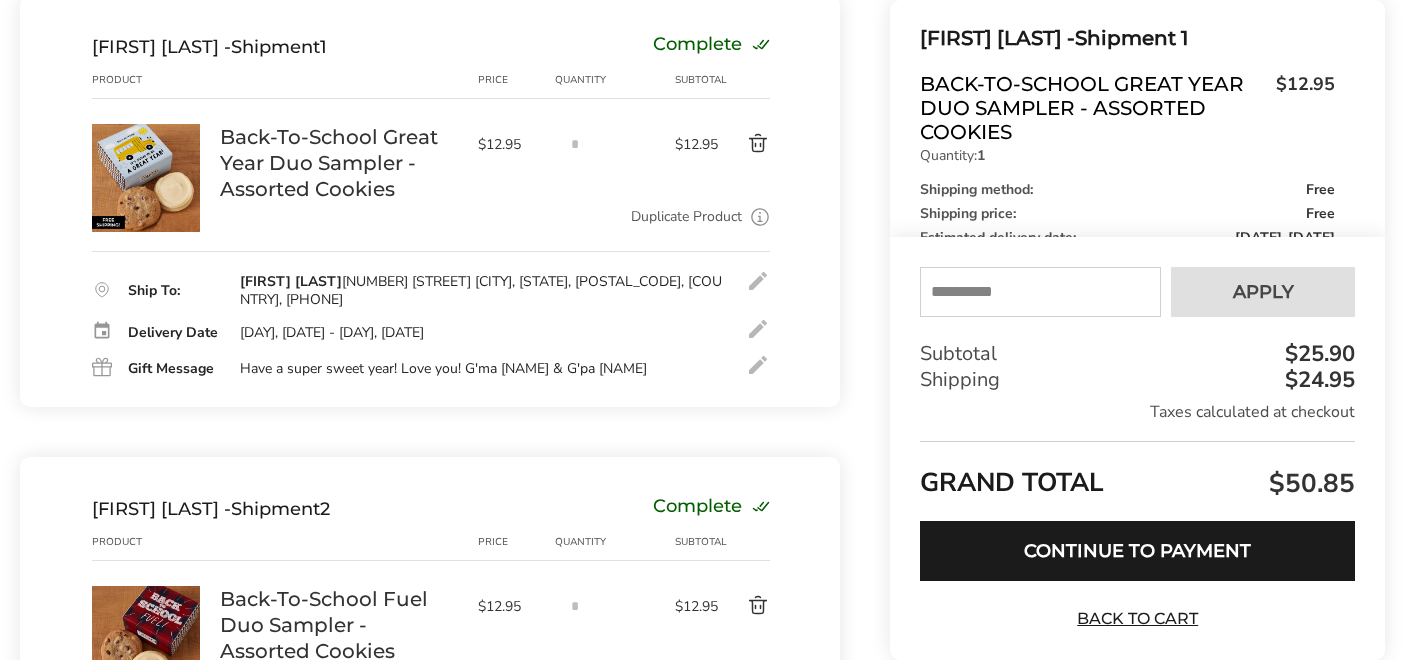 scroll, scrollTop: 321, scrollLeft: 0, axis: vertical 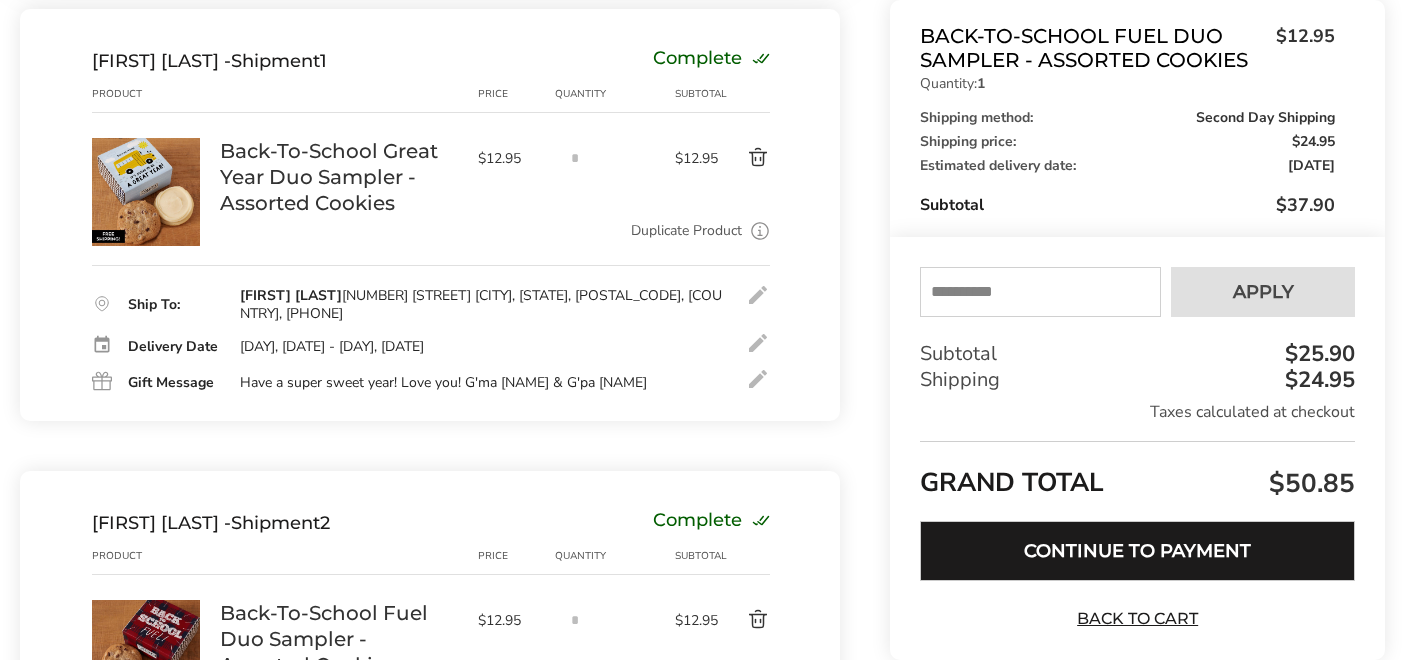 click on "Continue to Payment" at bounding box center [1137, 551] 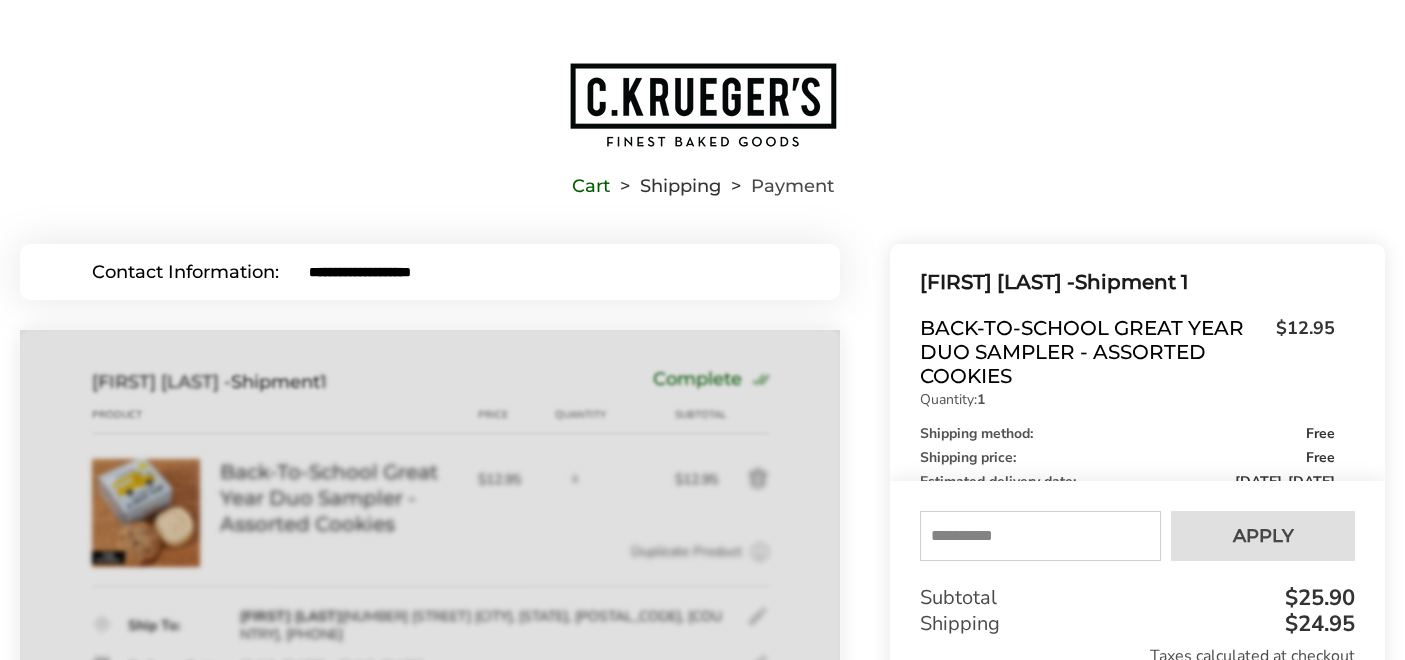 scroll, scrollTop: 321, scrollLeft: 0, axis: vertical 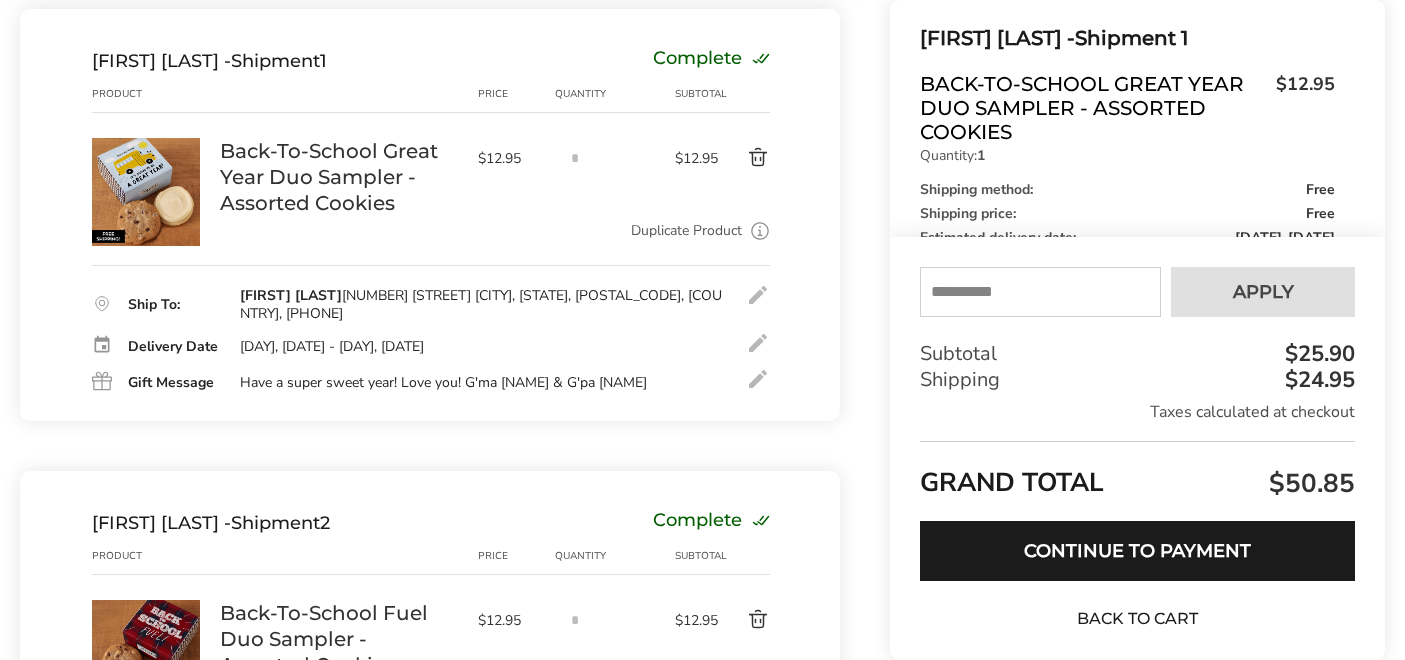 click on "Back to Cart" at bounding box center [1138, 619] 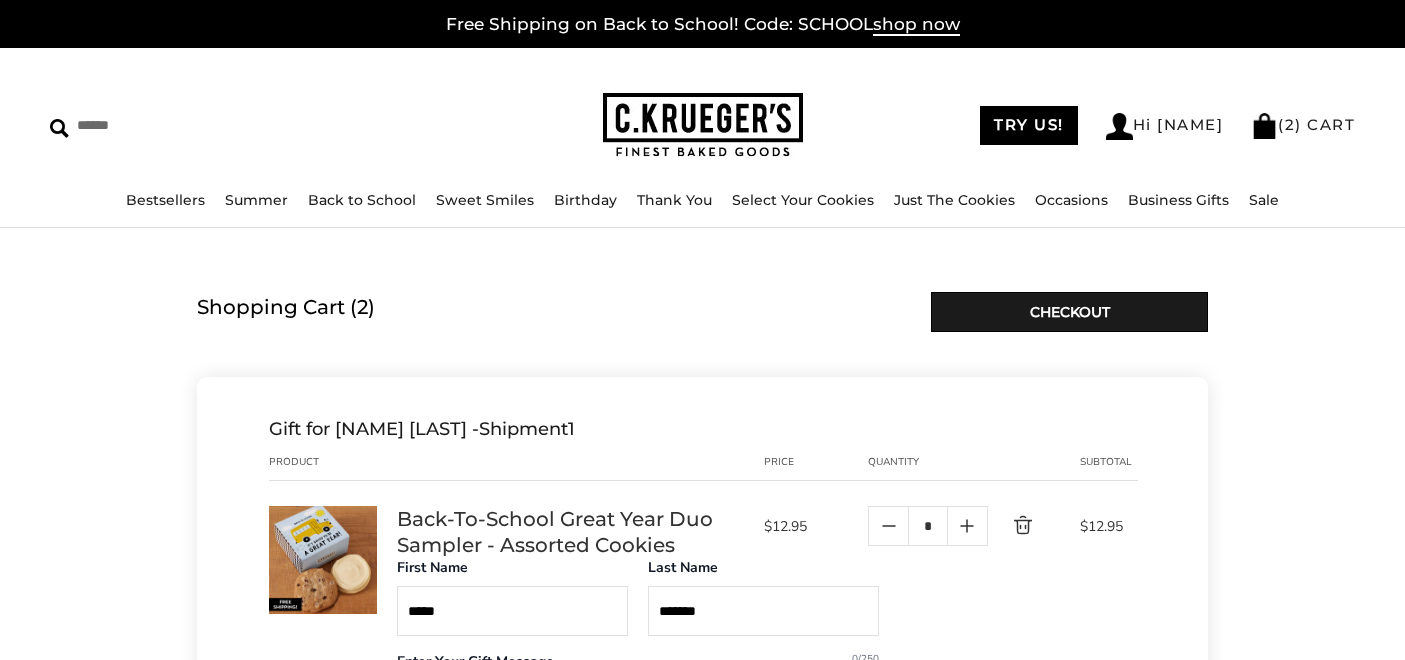 scroll, scrollTop: 0, scrollLeft: 0, axis: both 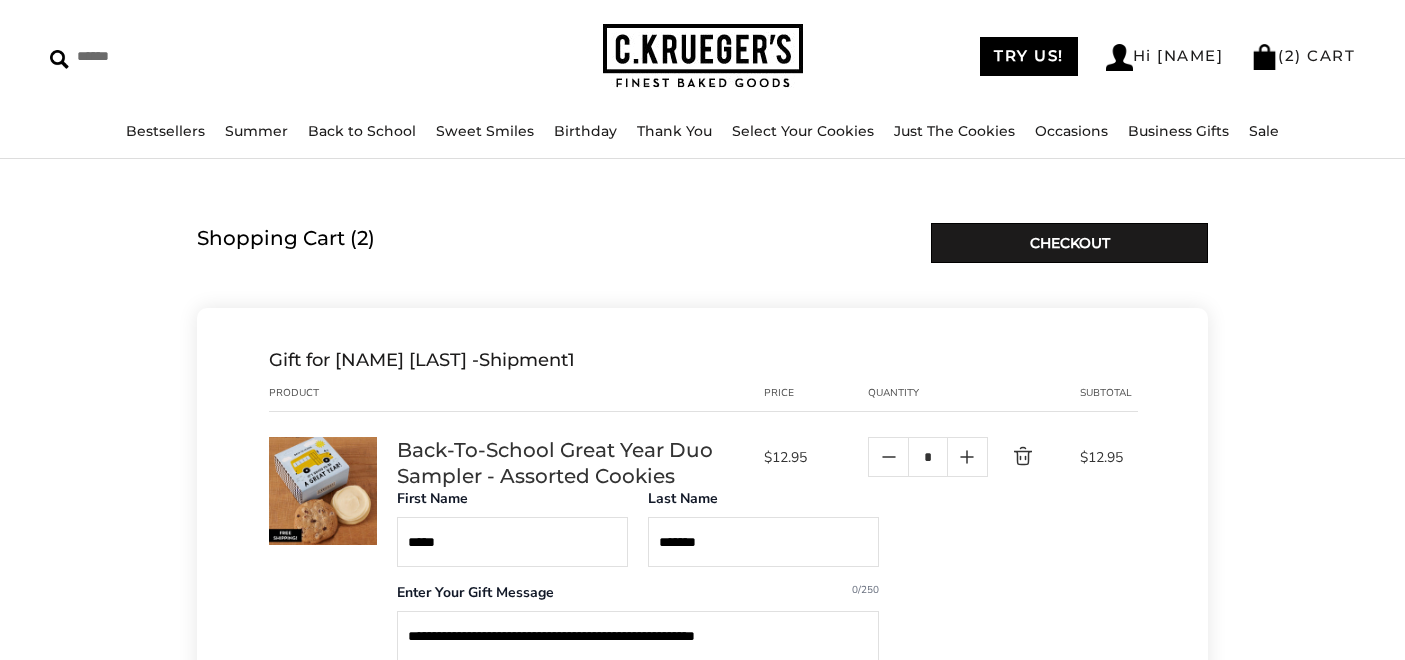 click 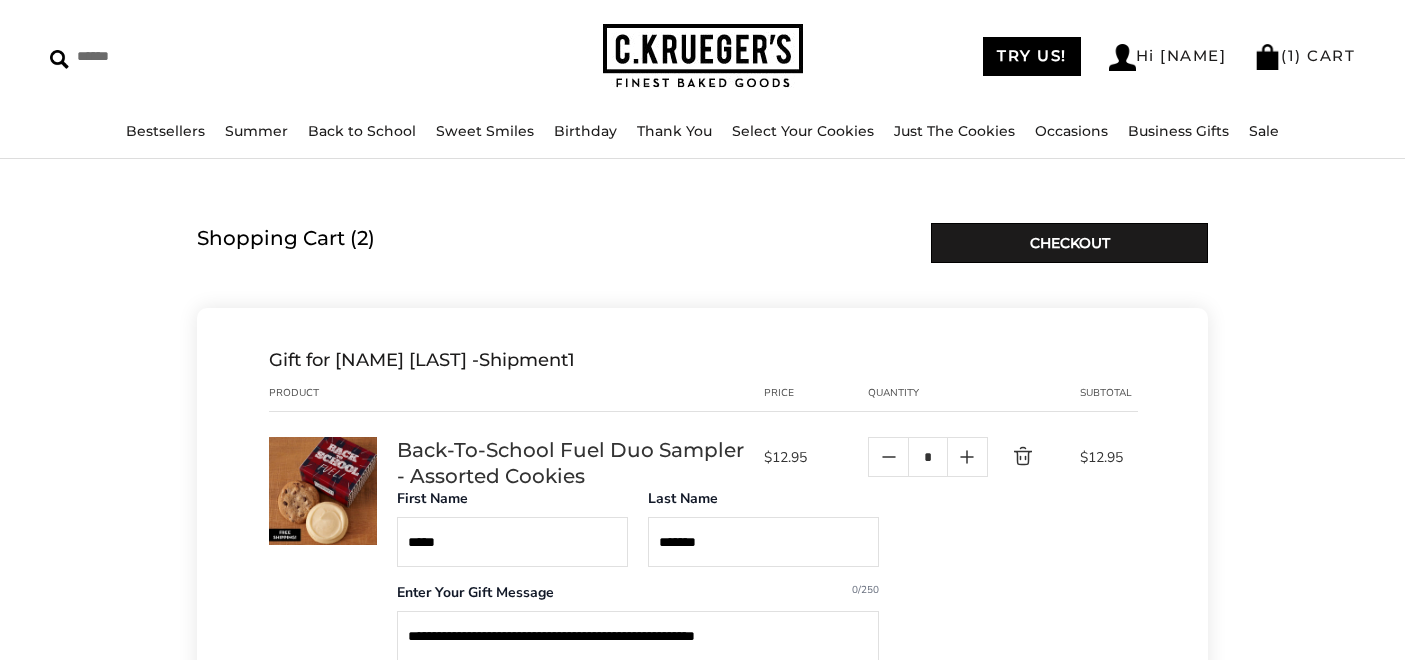 click 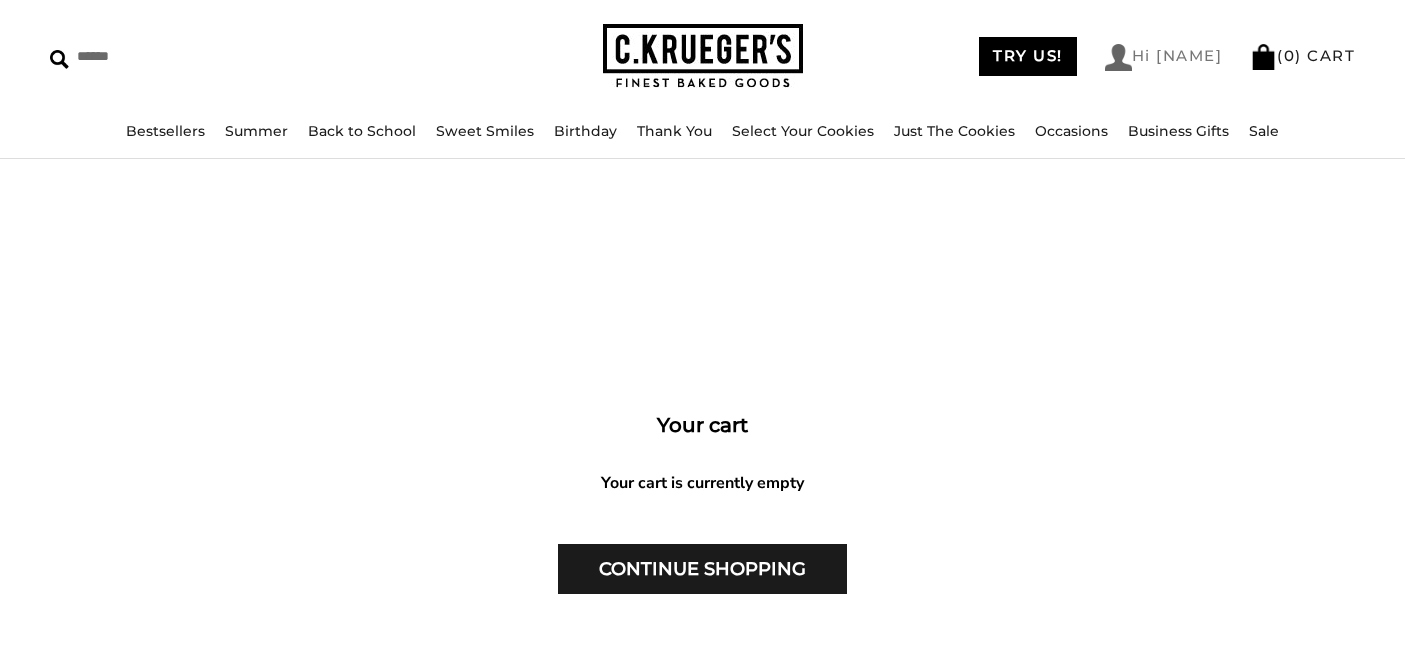 click on "Hi [FIRST]" at bounding box center [1164, 57] 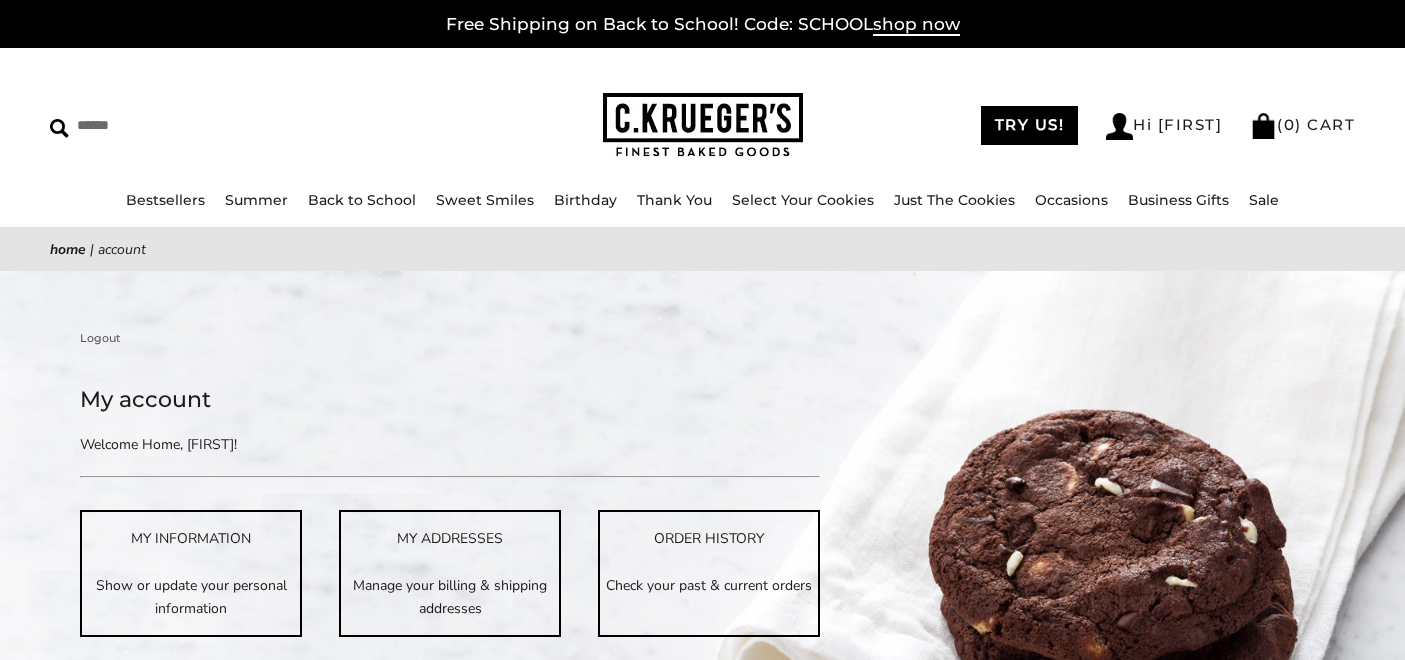 scroll, scrollTop: 0, scrollLeft: 0, axis: both 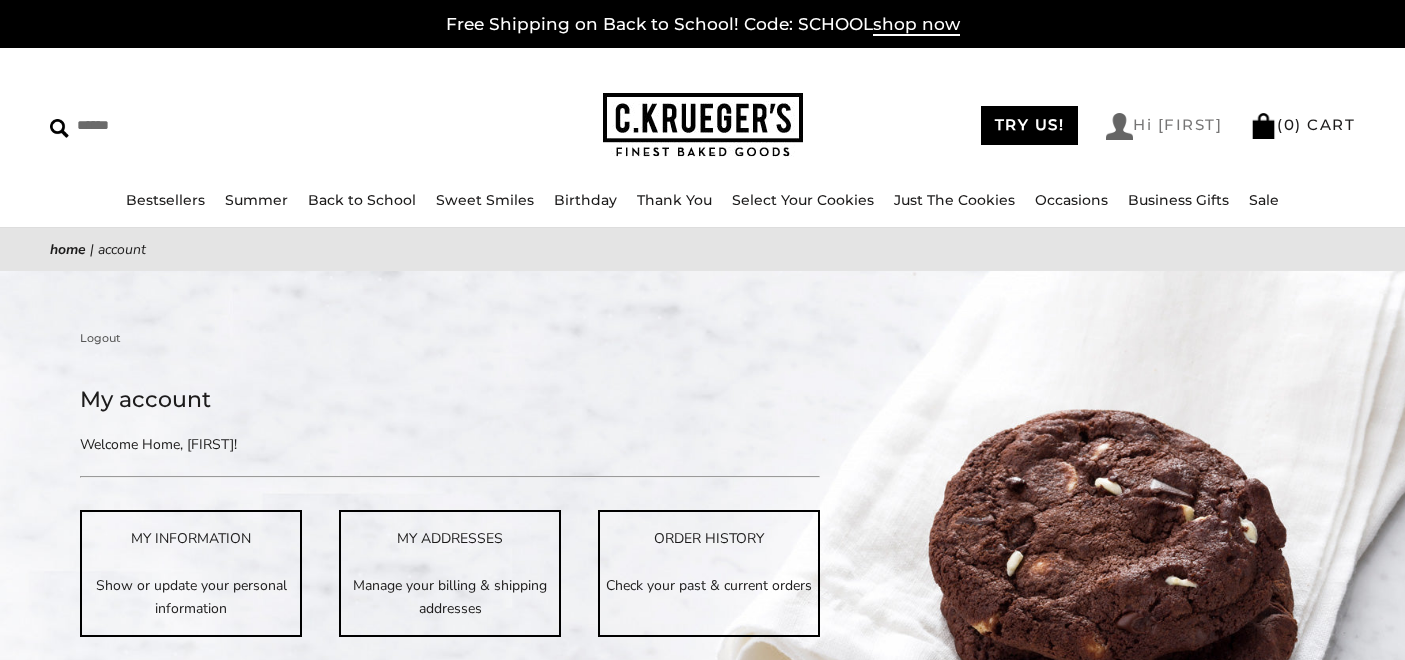 click on "Hi [FIRST]" at bounding box center (1164, 126) 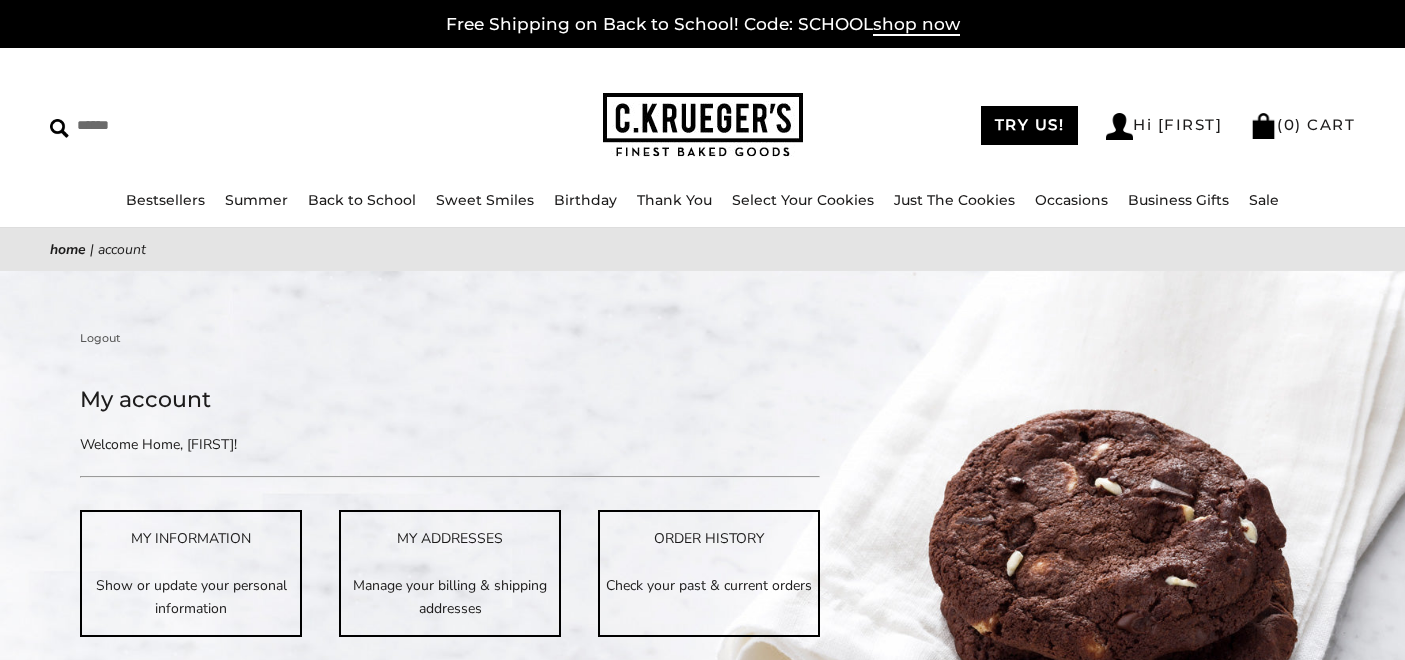 scroll, scrollTop: 0, scrollLeft: 0, axis: both 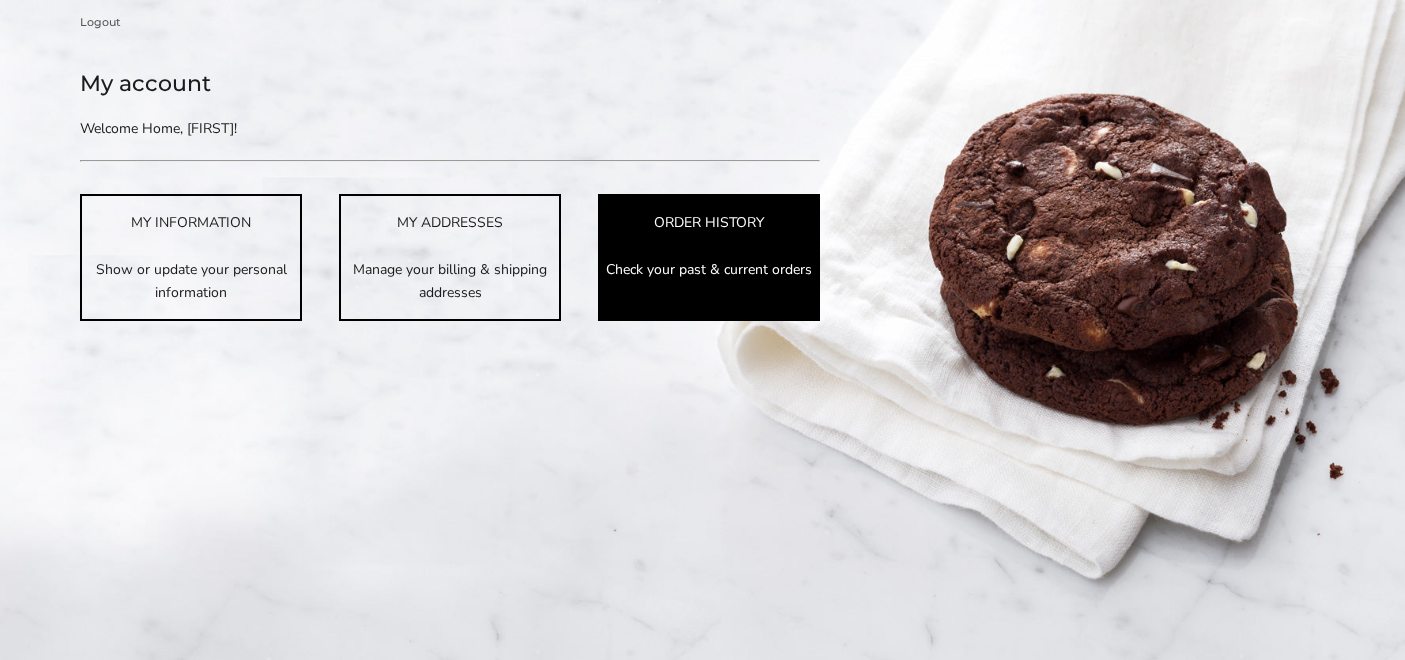 click on "Check your past & current orders" at bounding box center [709, 269] 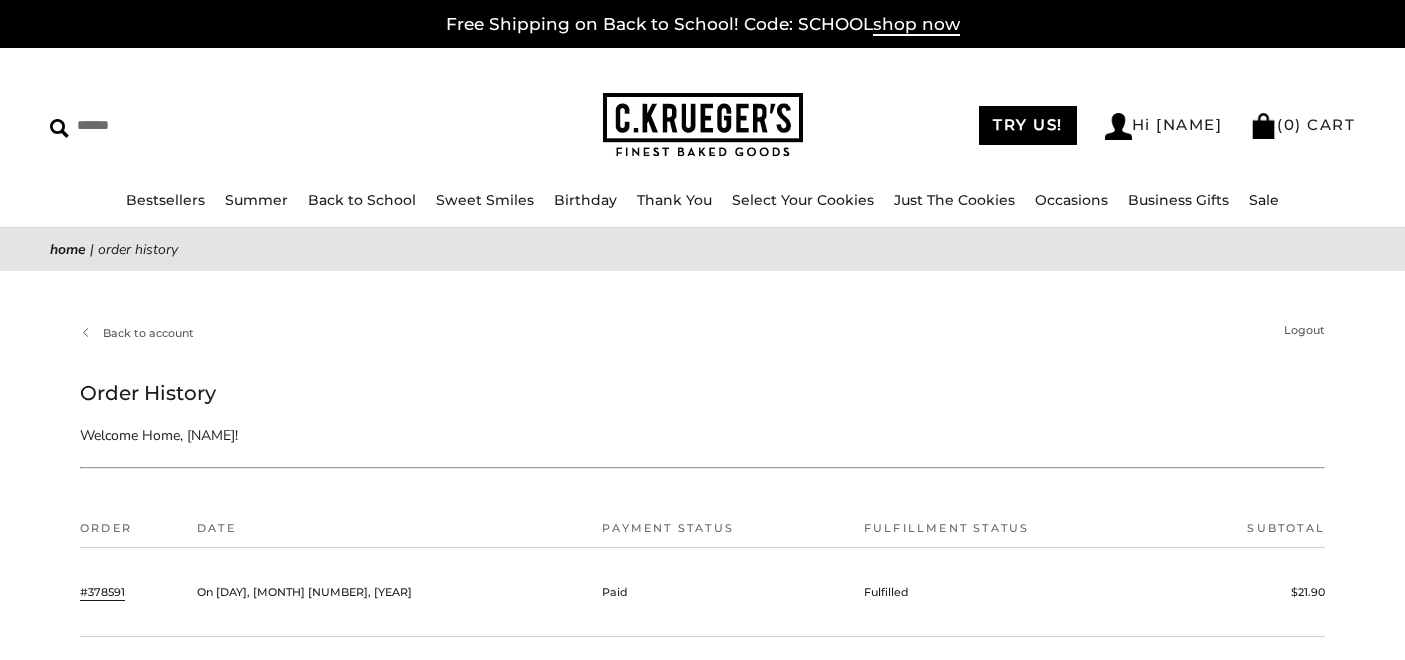 scroll, scrollTop: 0, scrollLeft: 0, axis: both 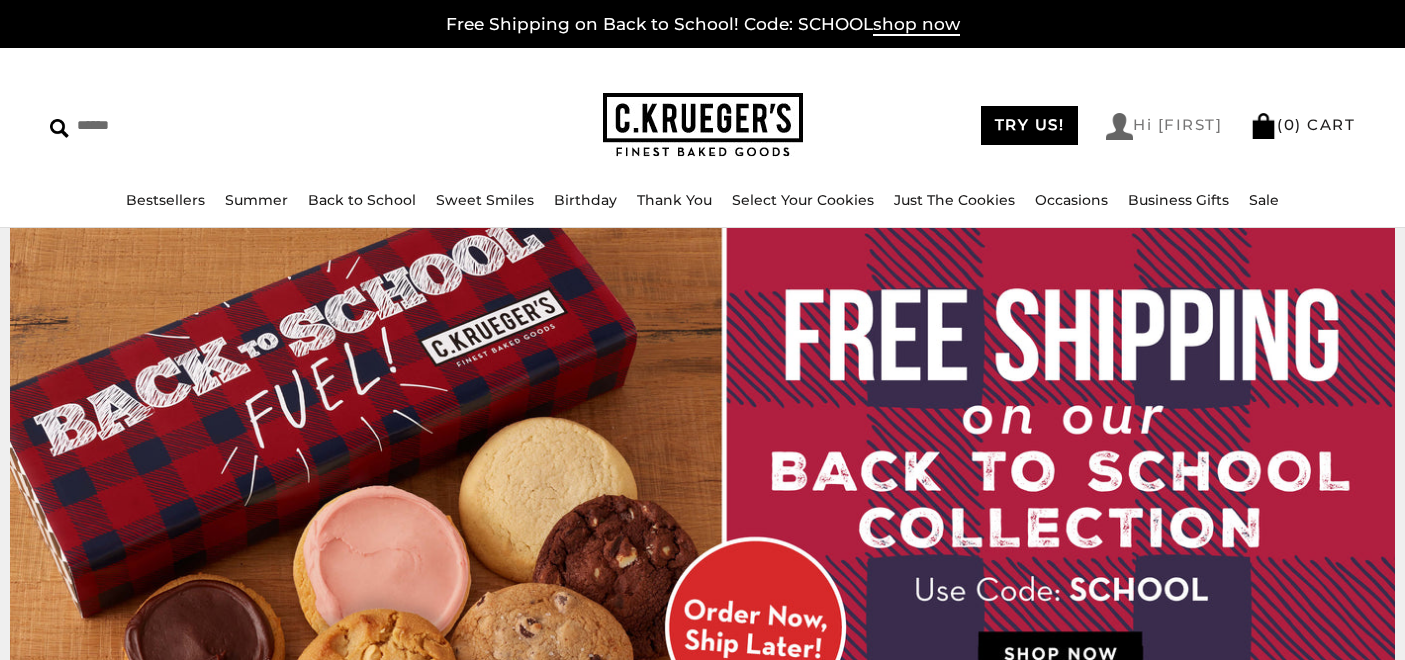 click on "Hi [NAME]" at bounding box center [1164, 126] 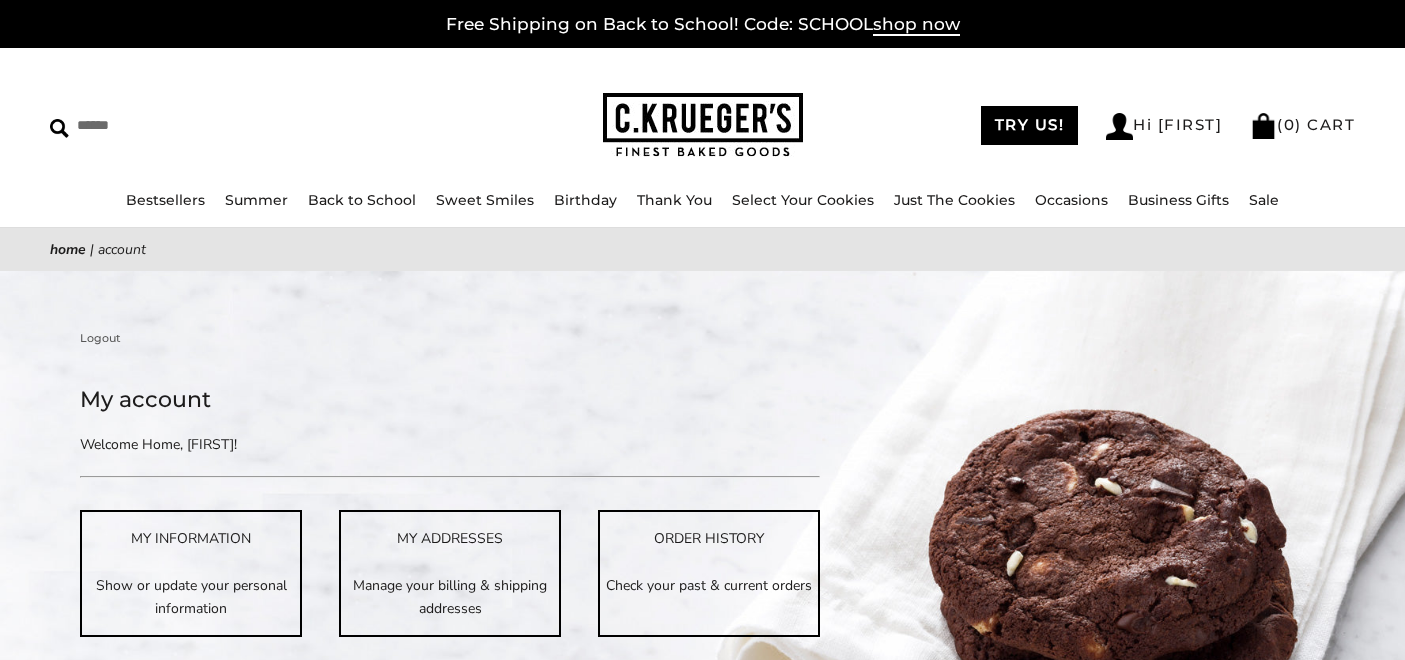 scroll, scrollTop: 0, scrollLeft: 0, axis: both 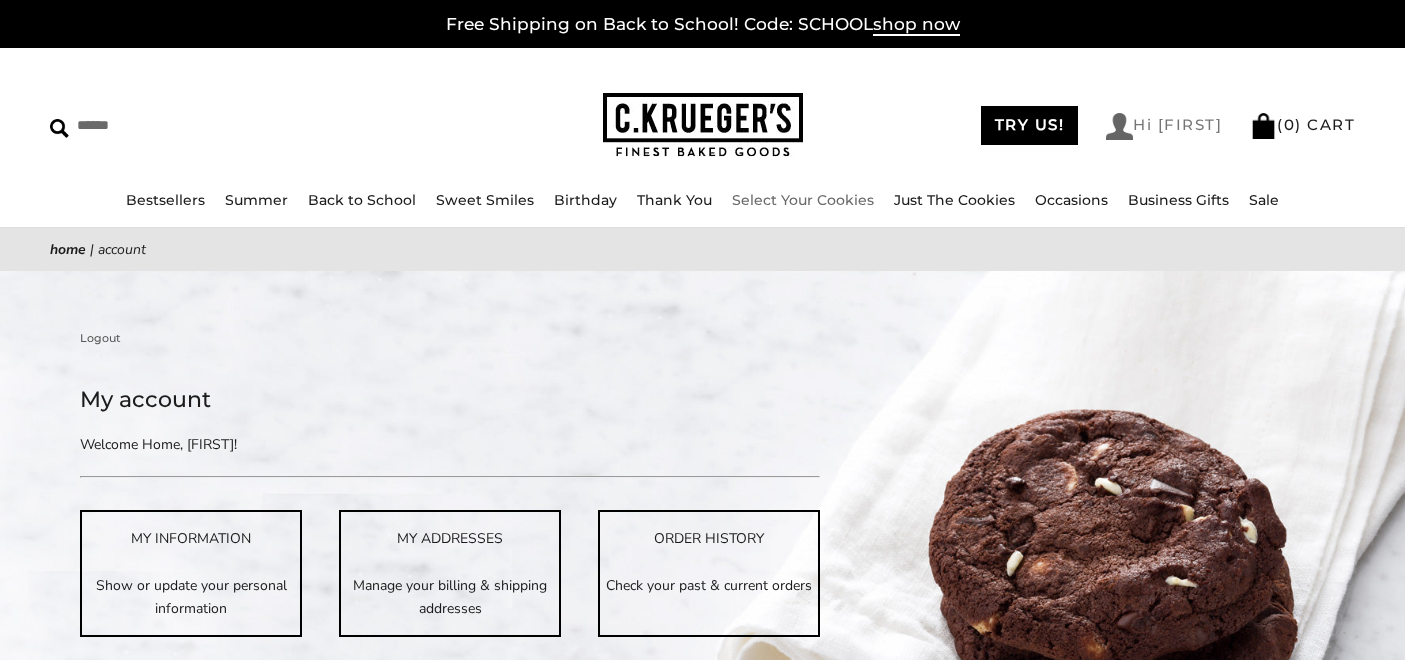 click at bounding box center (1119, 126) 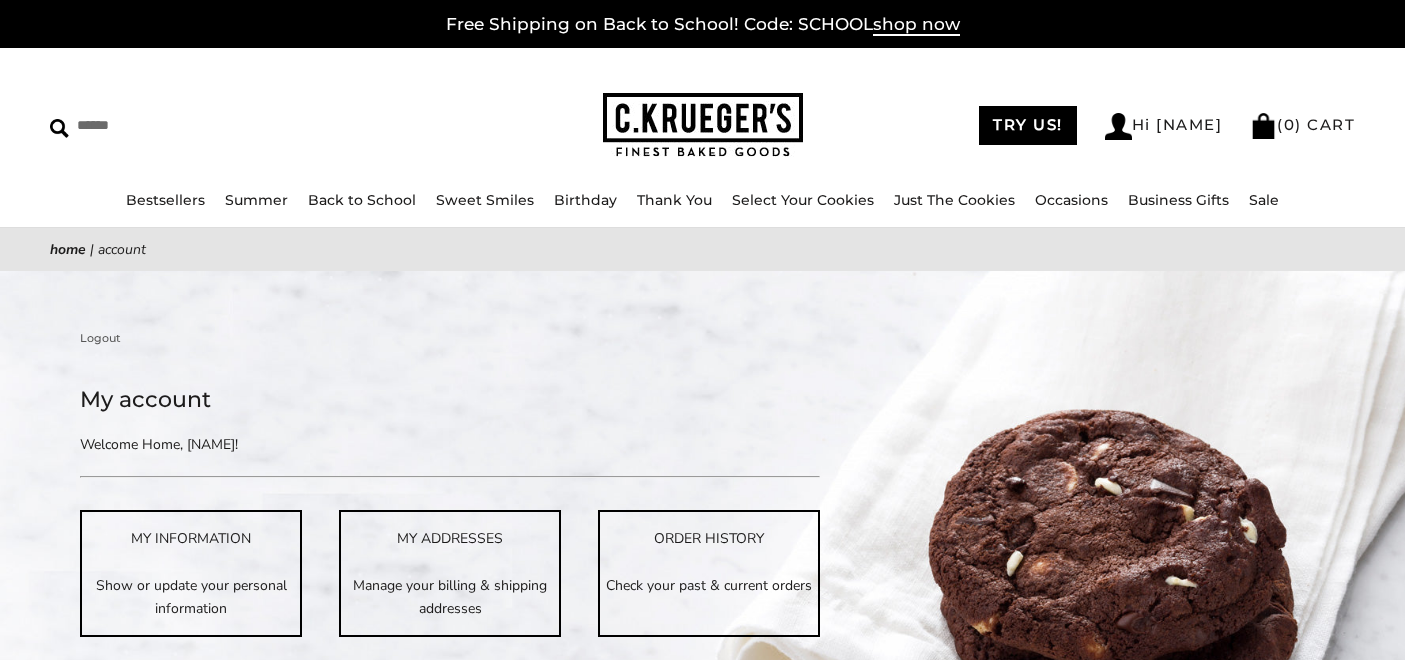 scroll, scrollTop: 0, scrollLeft: 0, axis: both 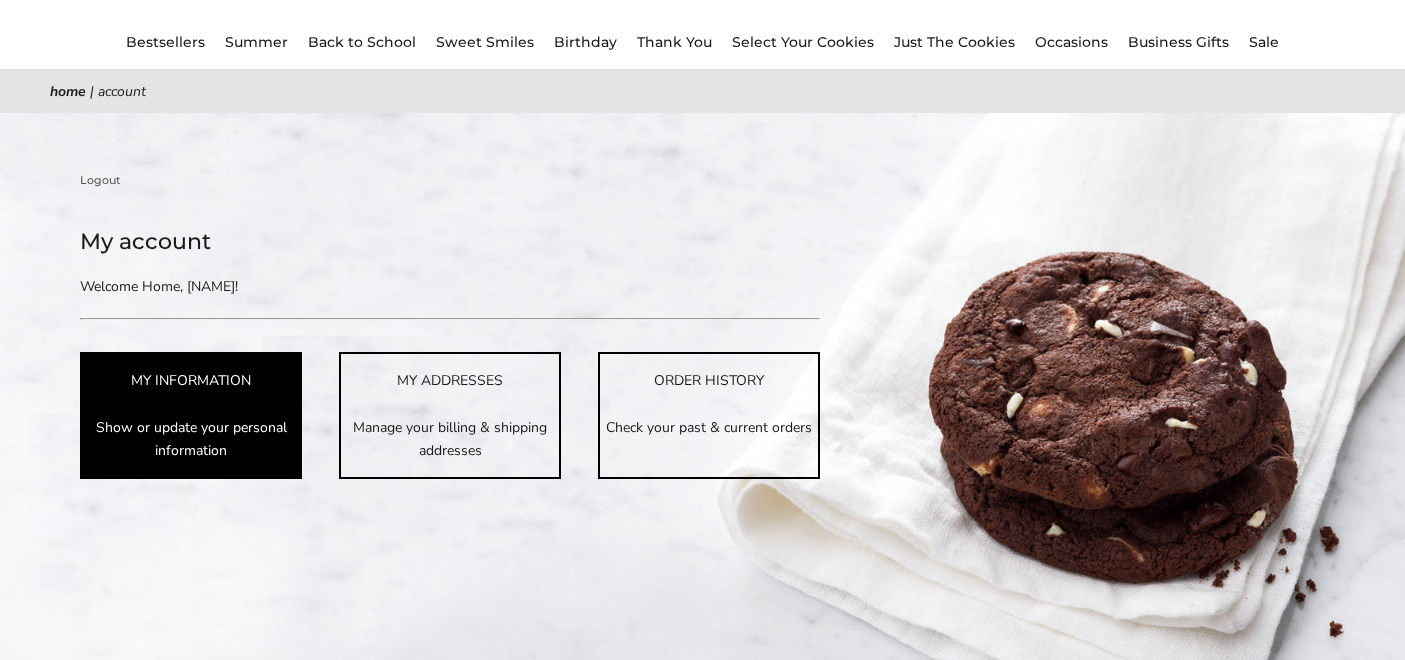 click on "Show or update your personal information" at bounding box center (191, 439) 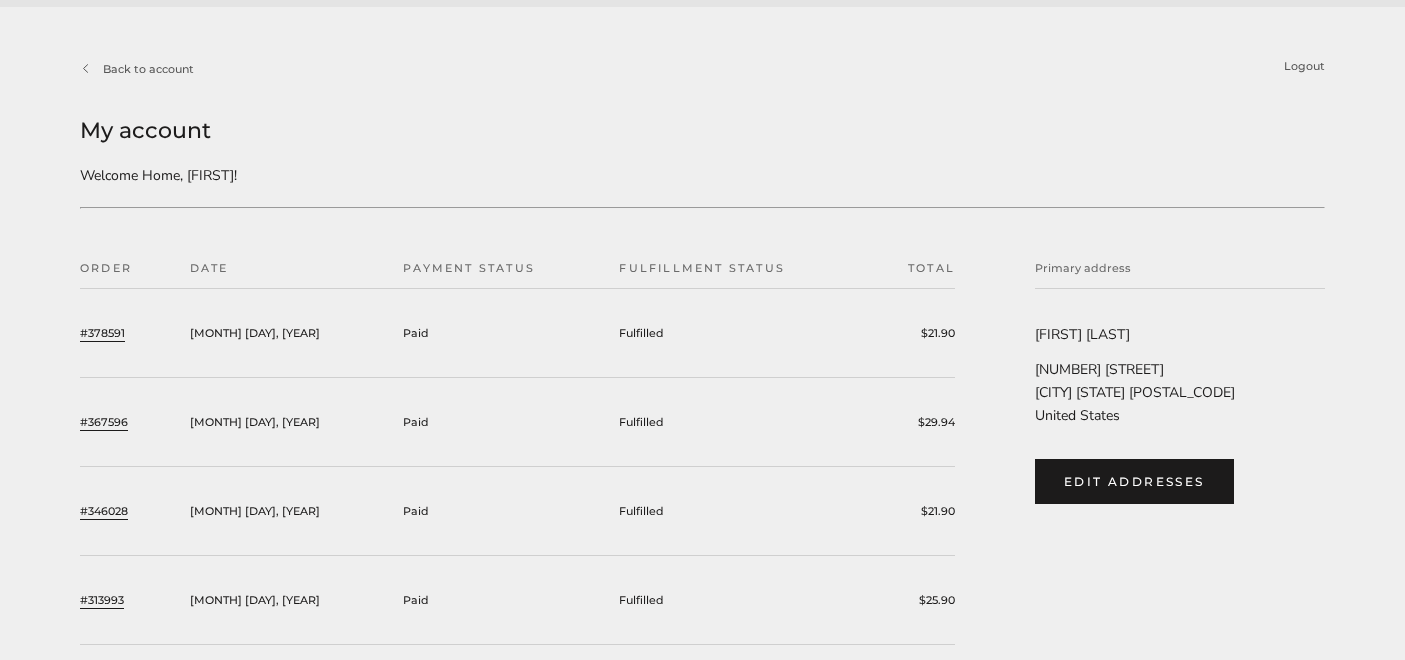 scroll, scrollTop: 517, scrollLeft: 0, axis: vertical 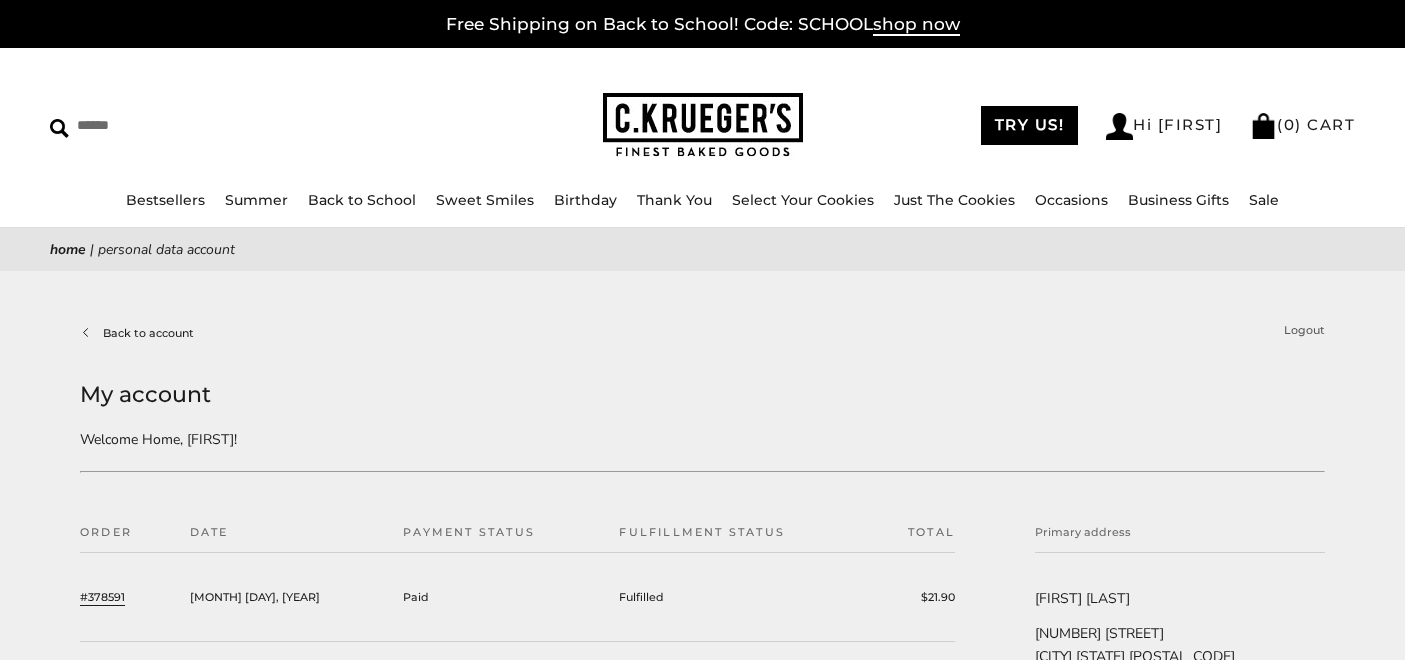 click on "Back to account" at bounding box center (137, 333) 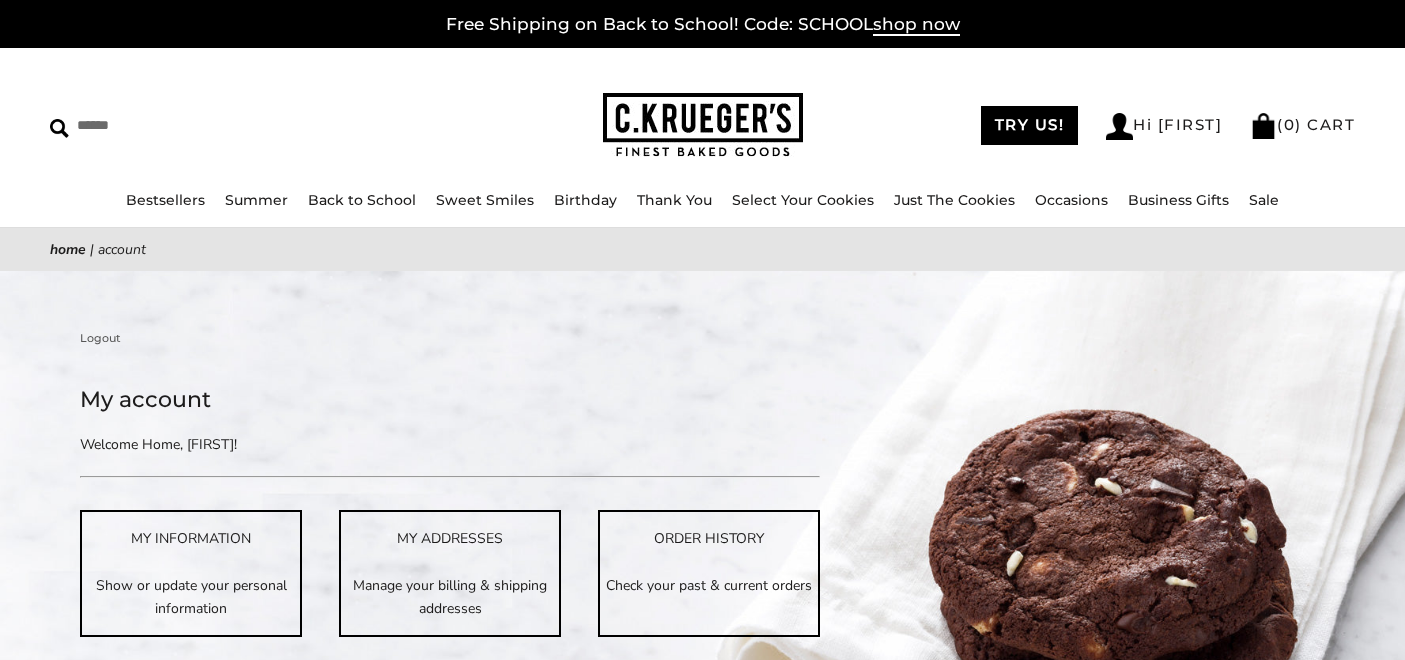 scroll, scrollTop: 0, scrollLeft: 0, axis: both 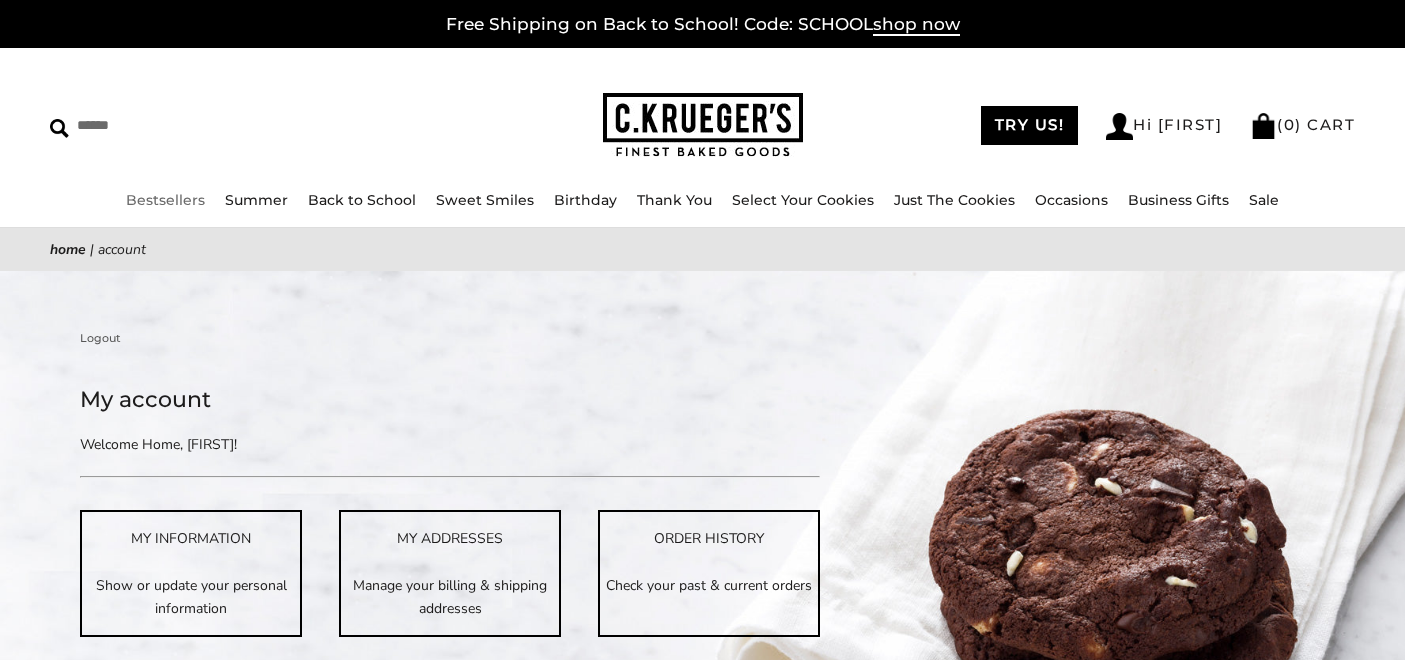 click on "Bestsellers" at bounding box center (165, 200) 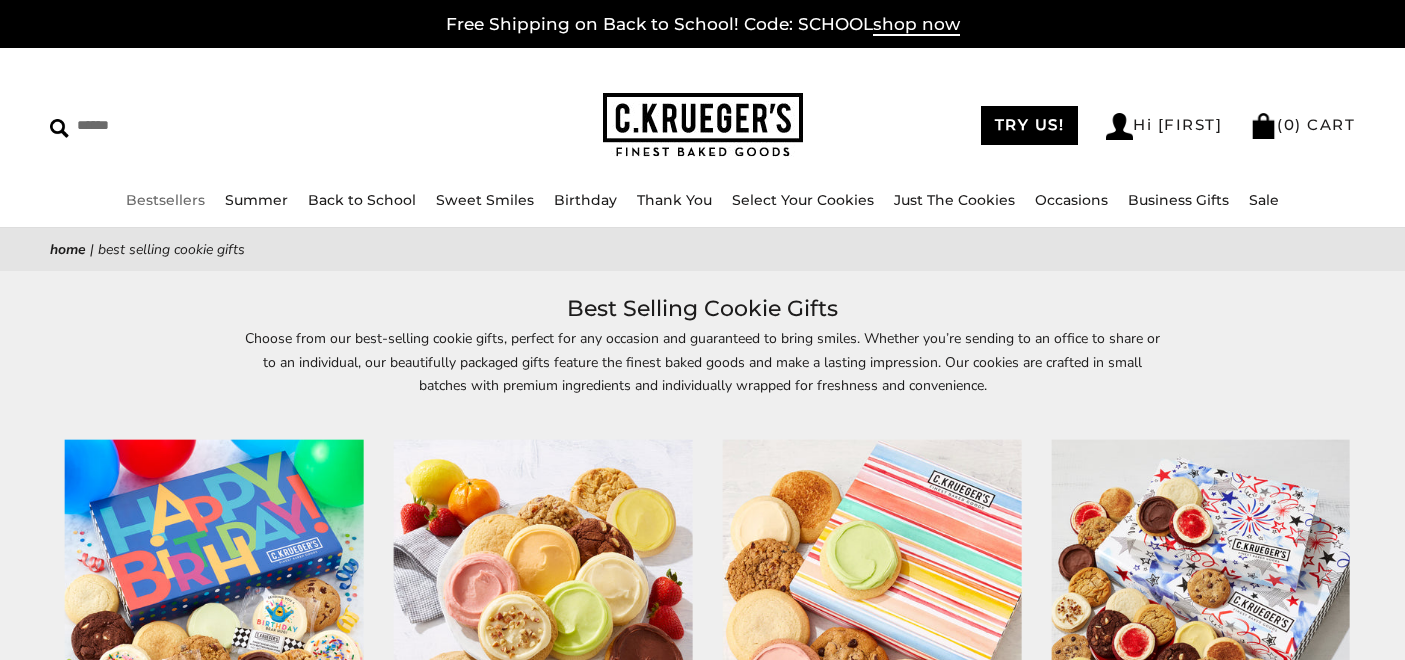 scroll, scrollTop: 0, scrollLeft: 0, axis: both 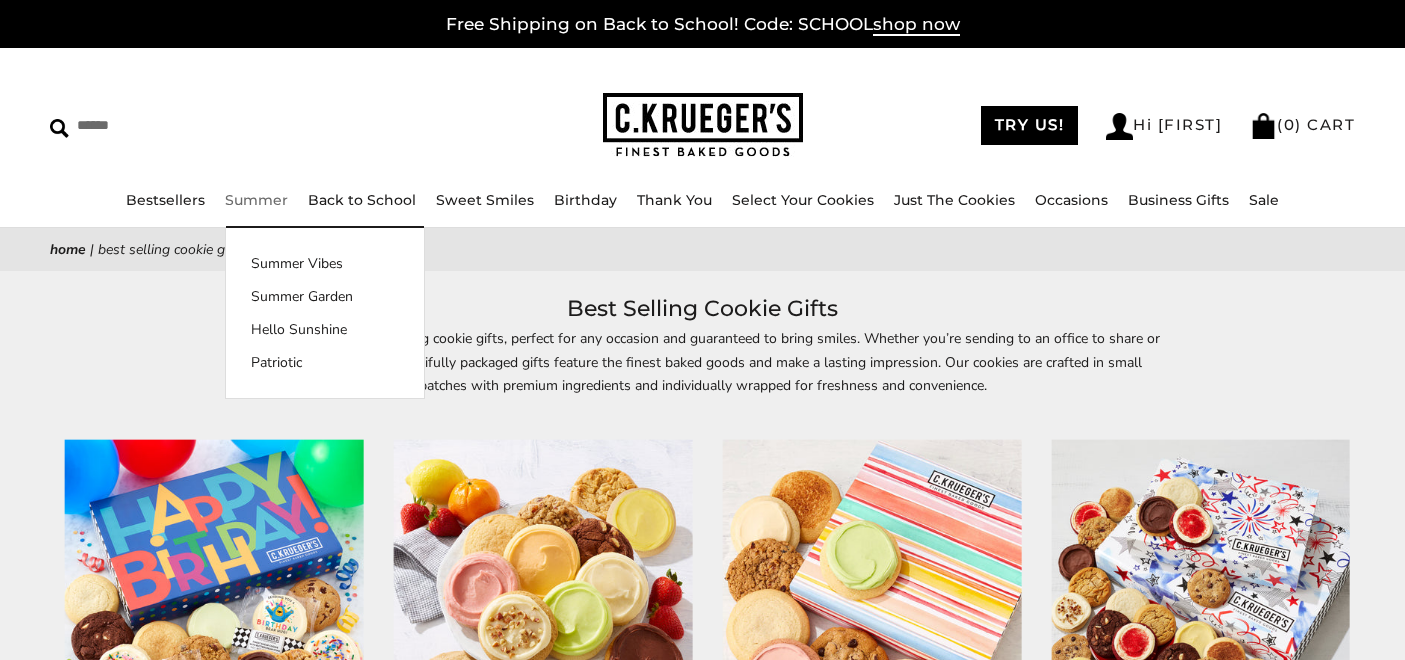 click on "Summer" at bounding box center [256, 200] 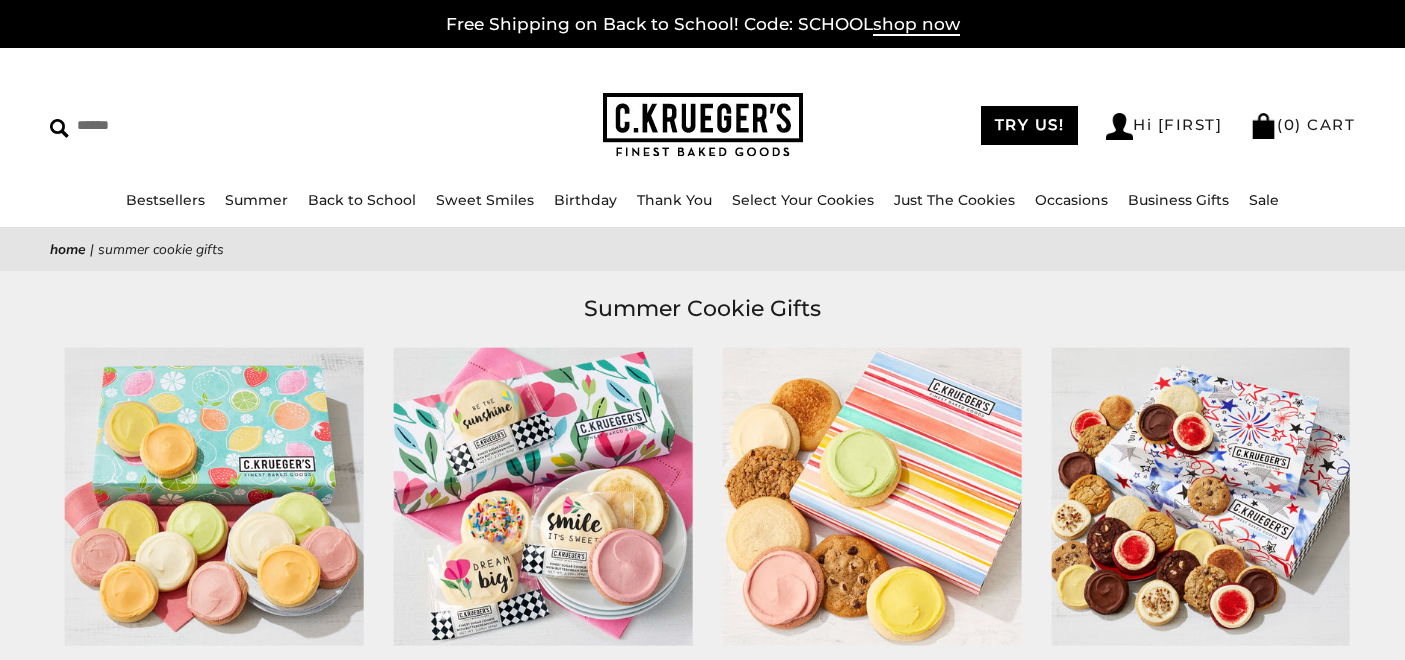 scroll, scrollTop: 0, scrollLeft: 0, axis: both 